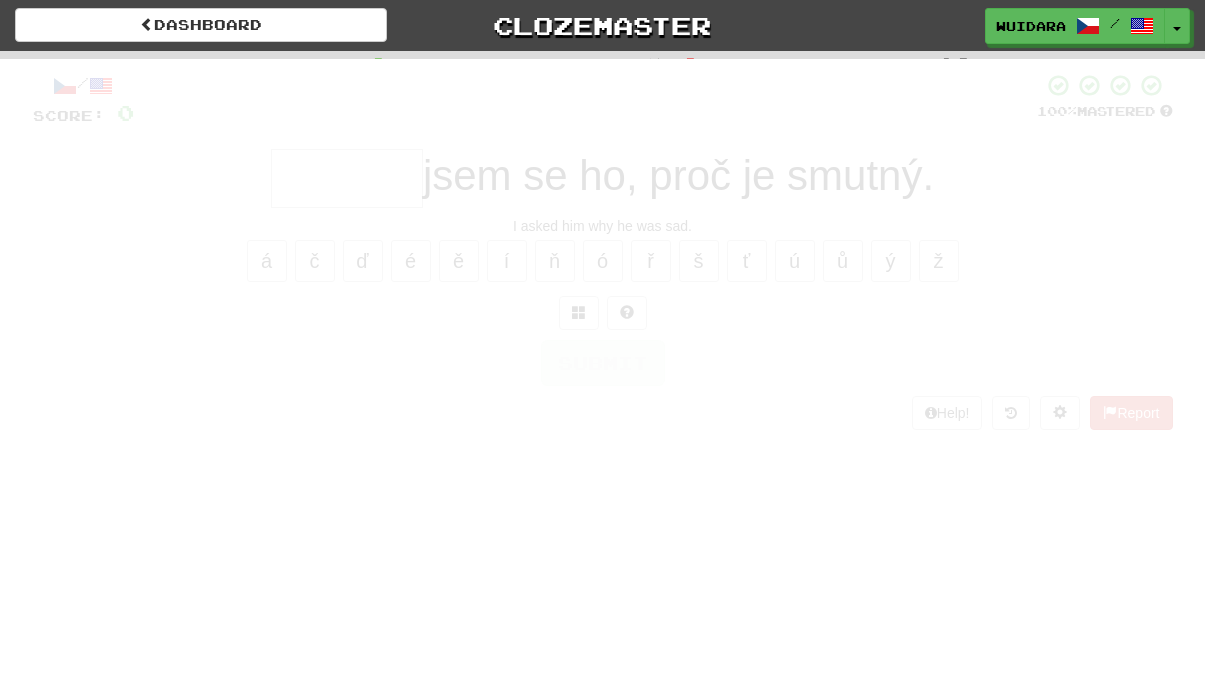 scroll, scrollTop: 0, scrollLeft: 0, axis: both 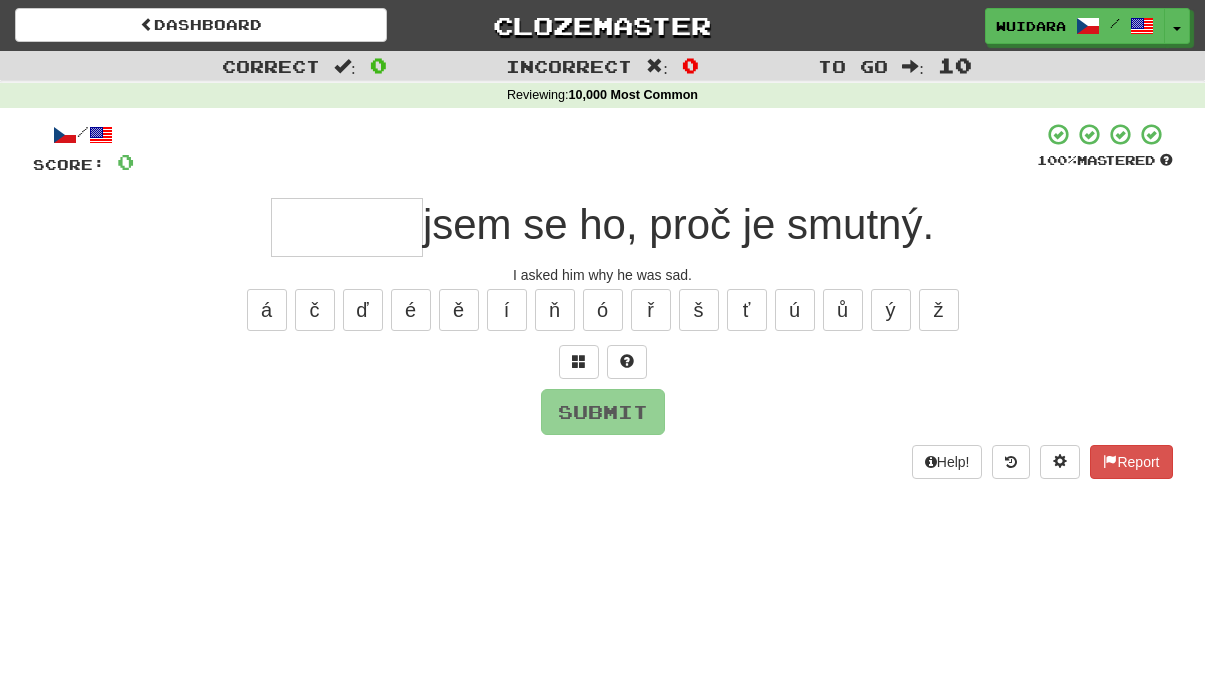 click at bounding box center (347, 227) 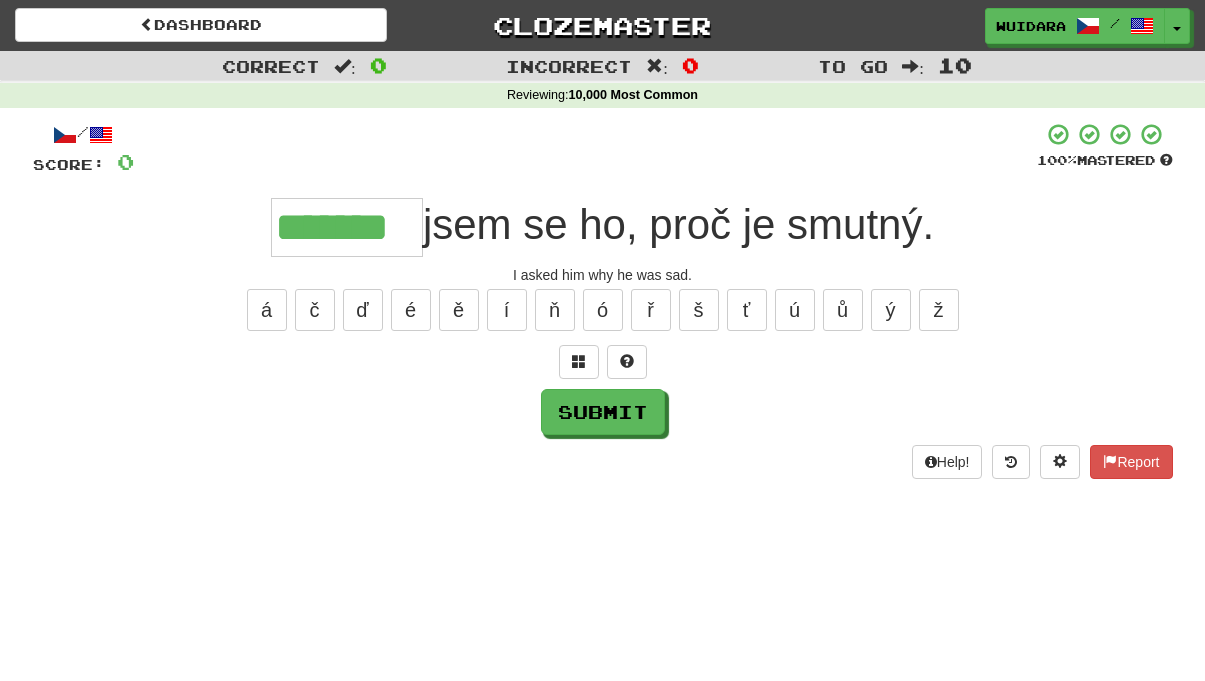 type on "*******" 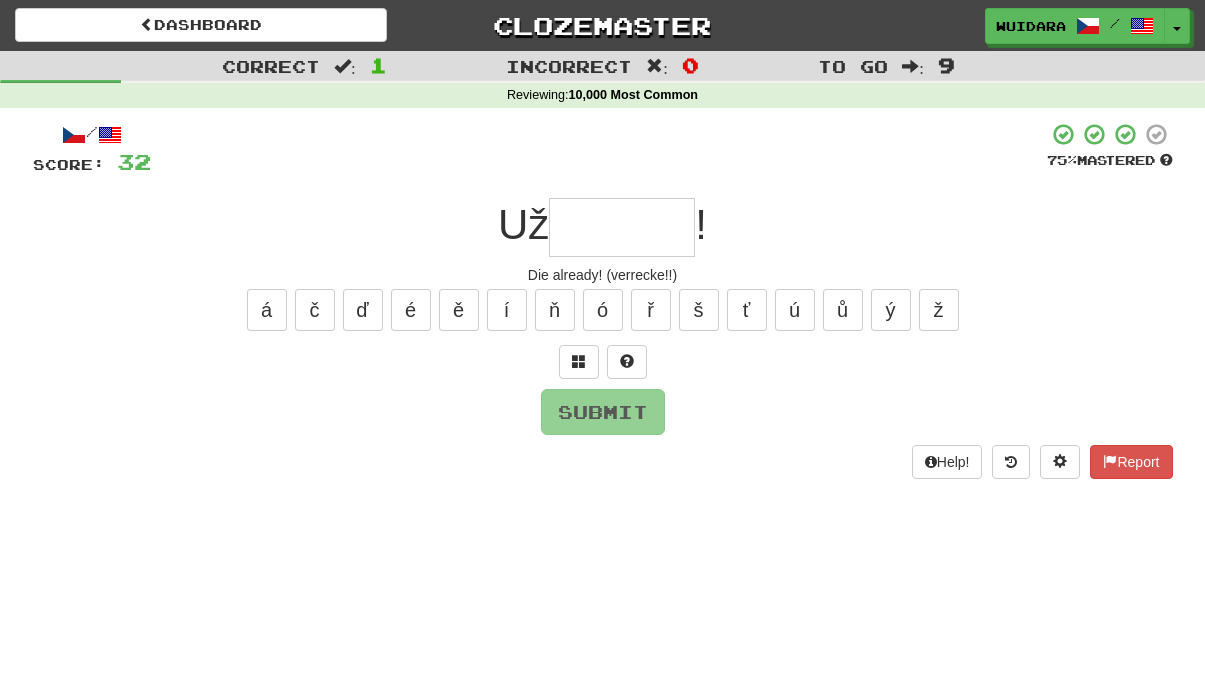 type on "*" 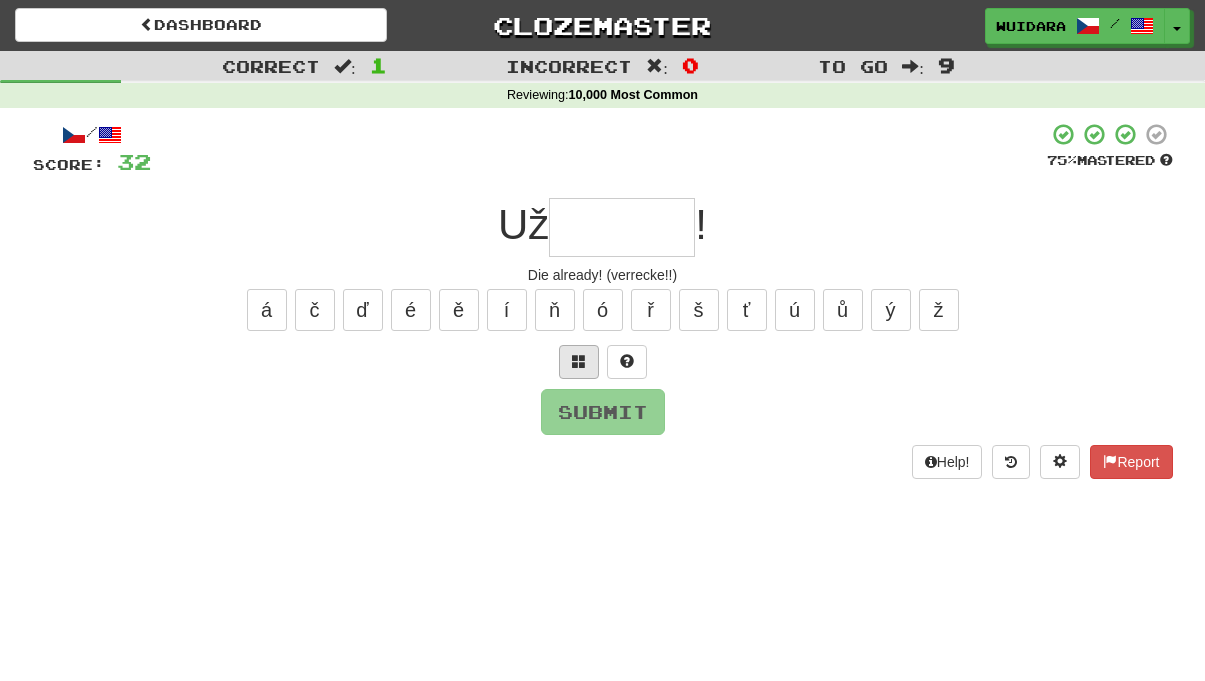 click at bounding box center [579, 361] 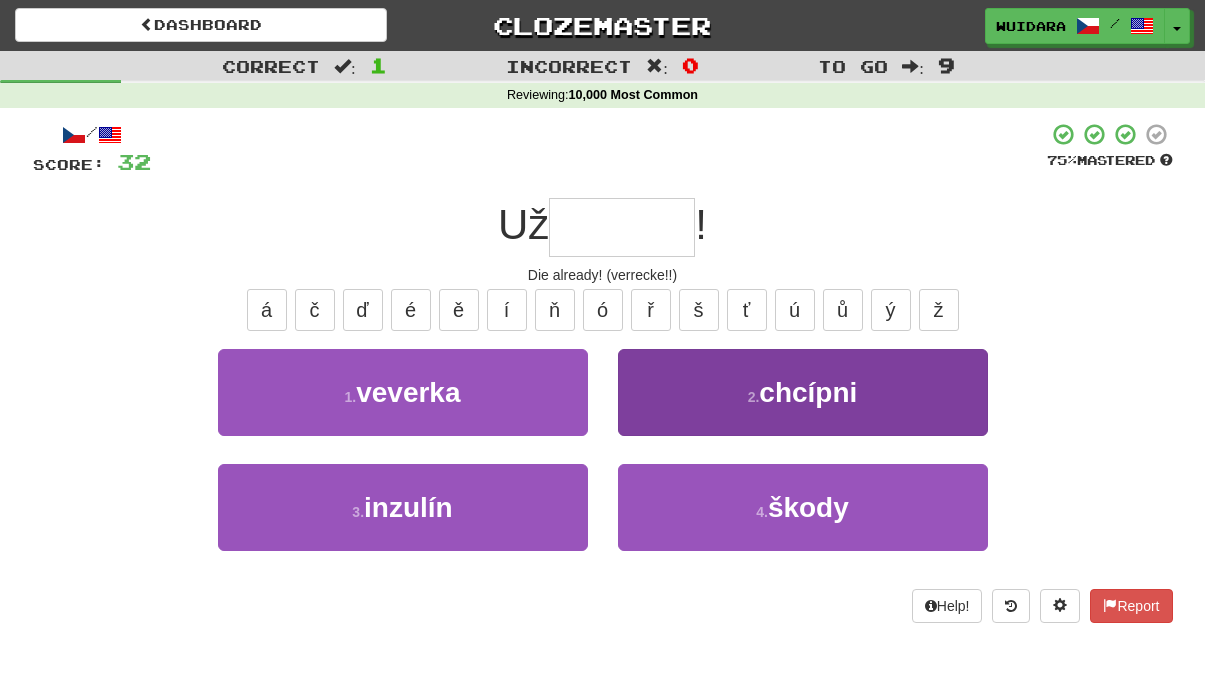 click on "2 .  chcípni" at bounding box center (803, 392) 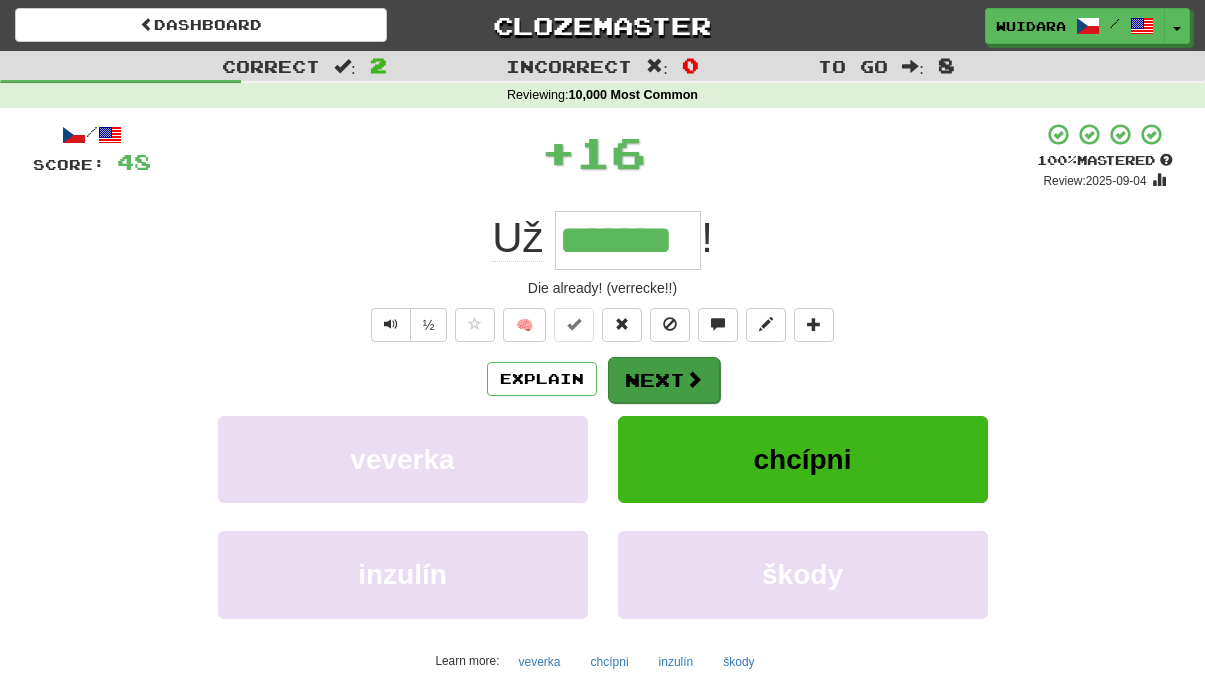click on "Next" at bounding box center (664, 380) 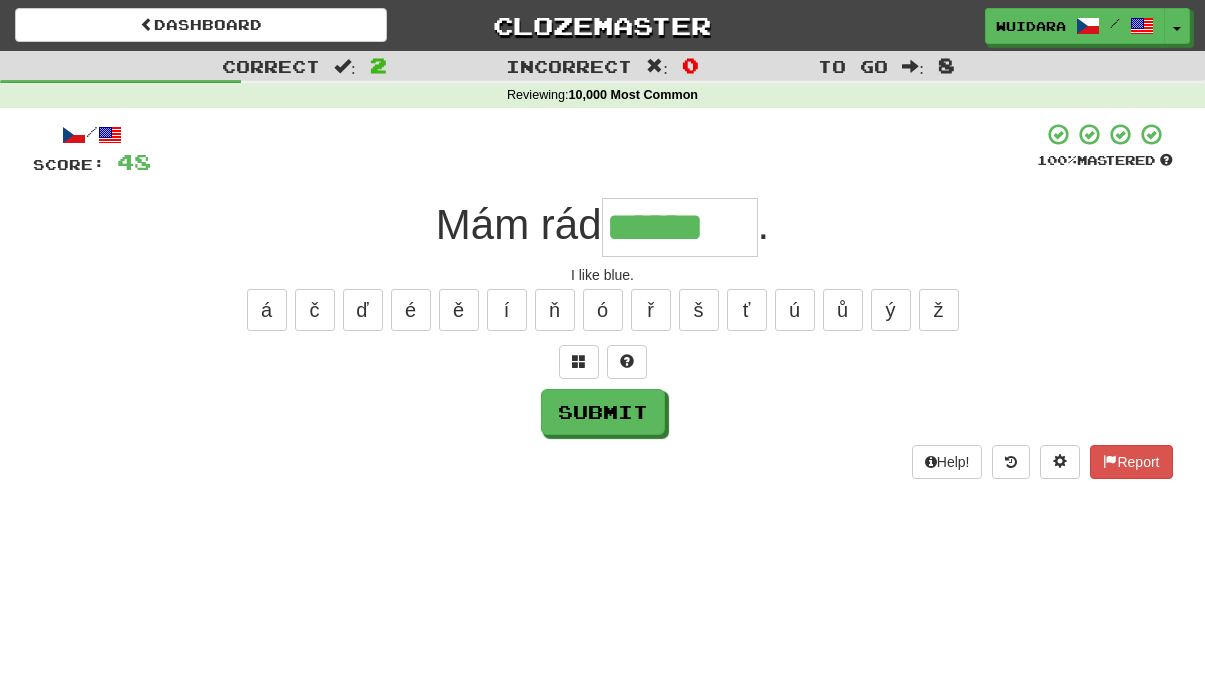 type on "******" 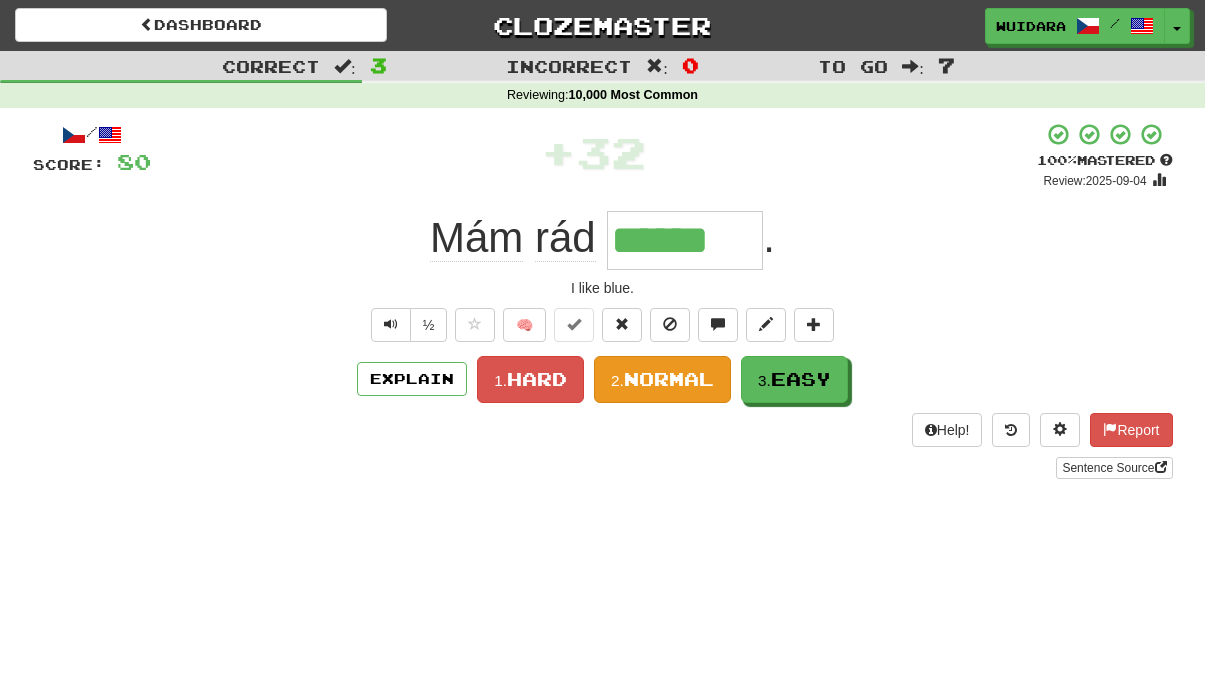 click on "Normal" at bounding box center [669, 379] 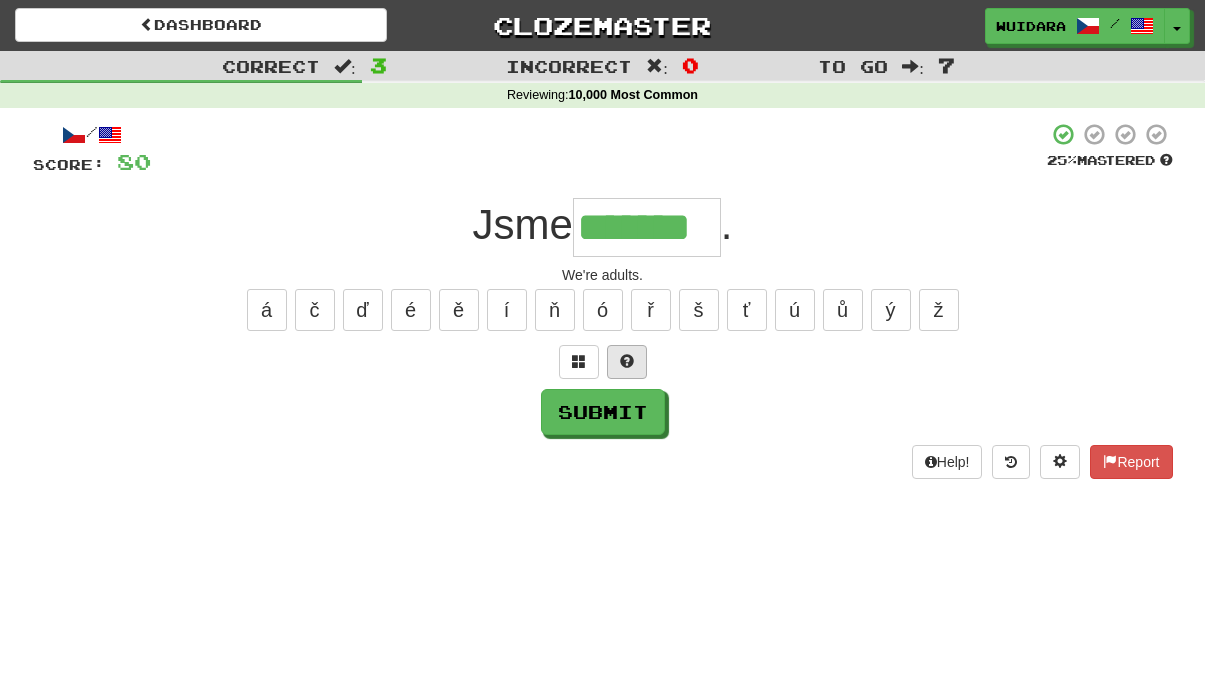 type on "*******" 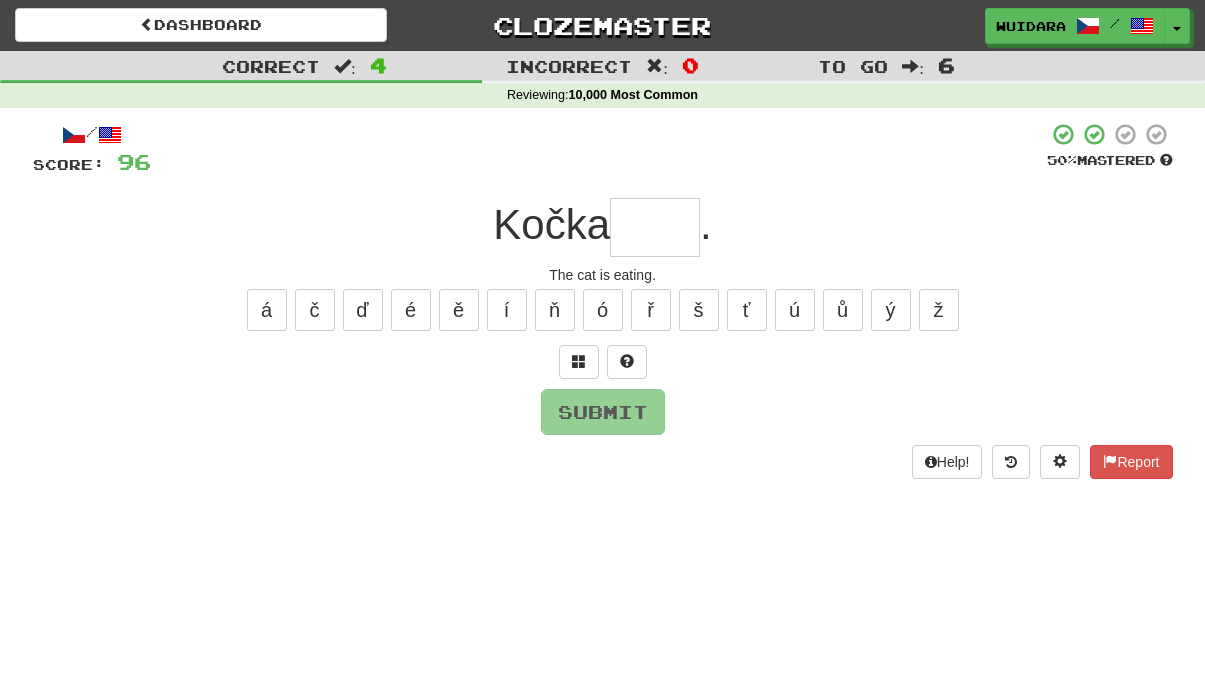 type on "*" 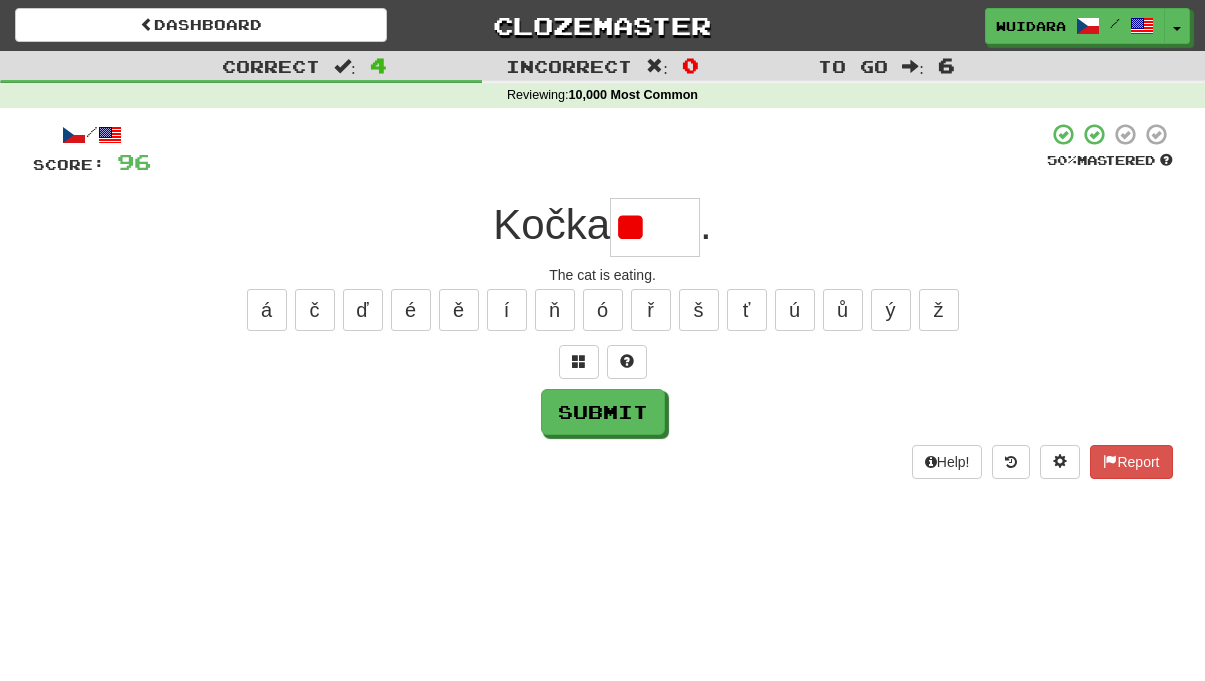 type on "*" 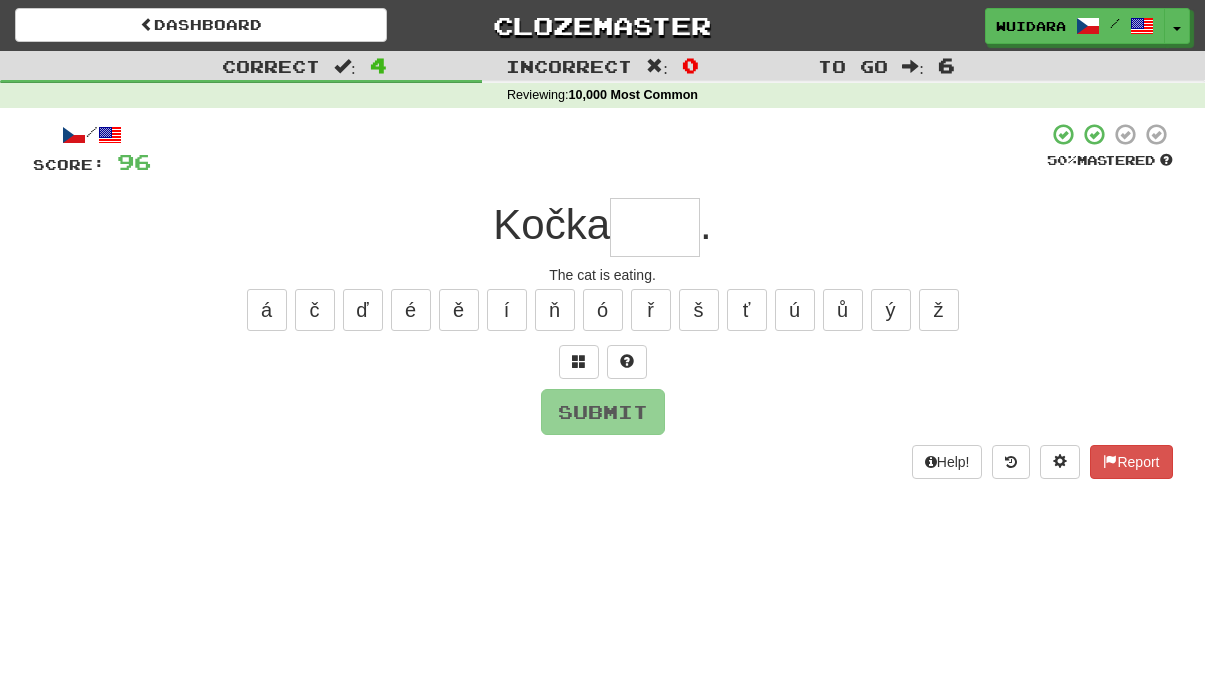 type on "*" 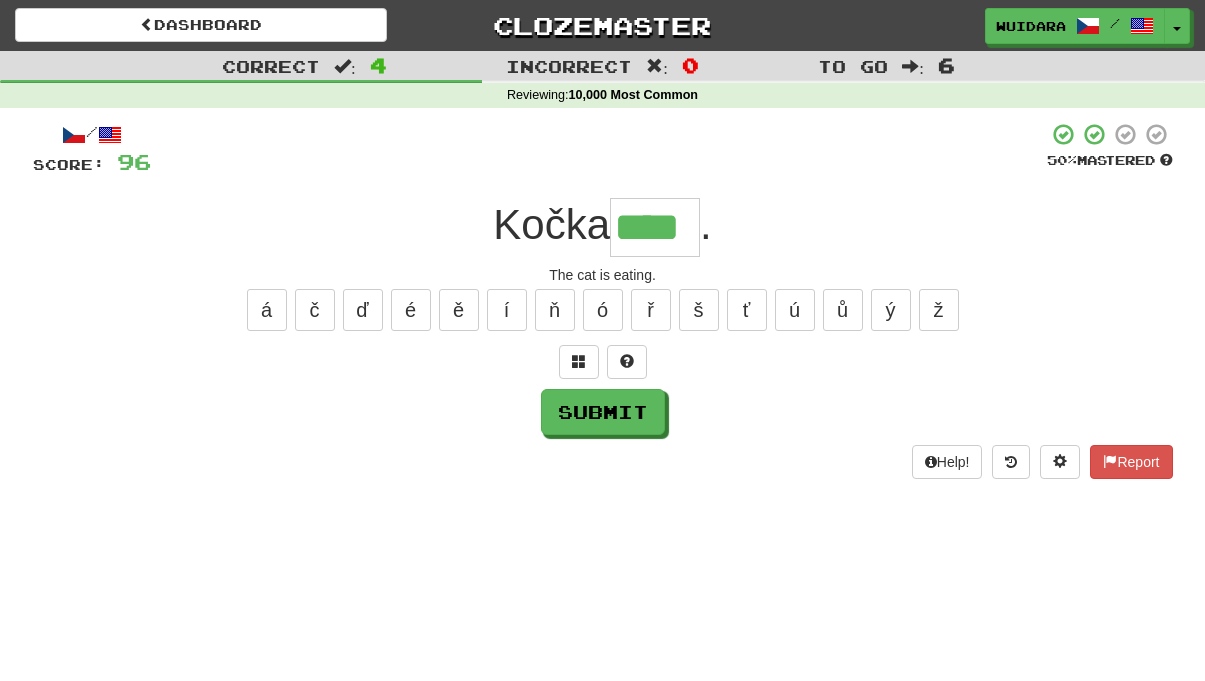type on "****" 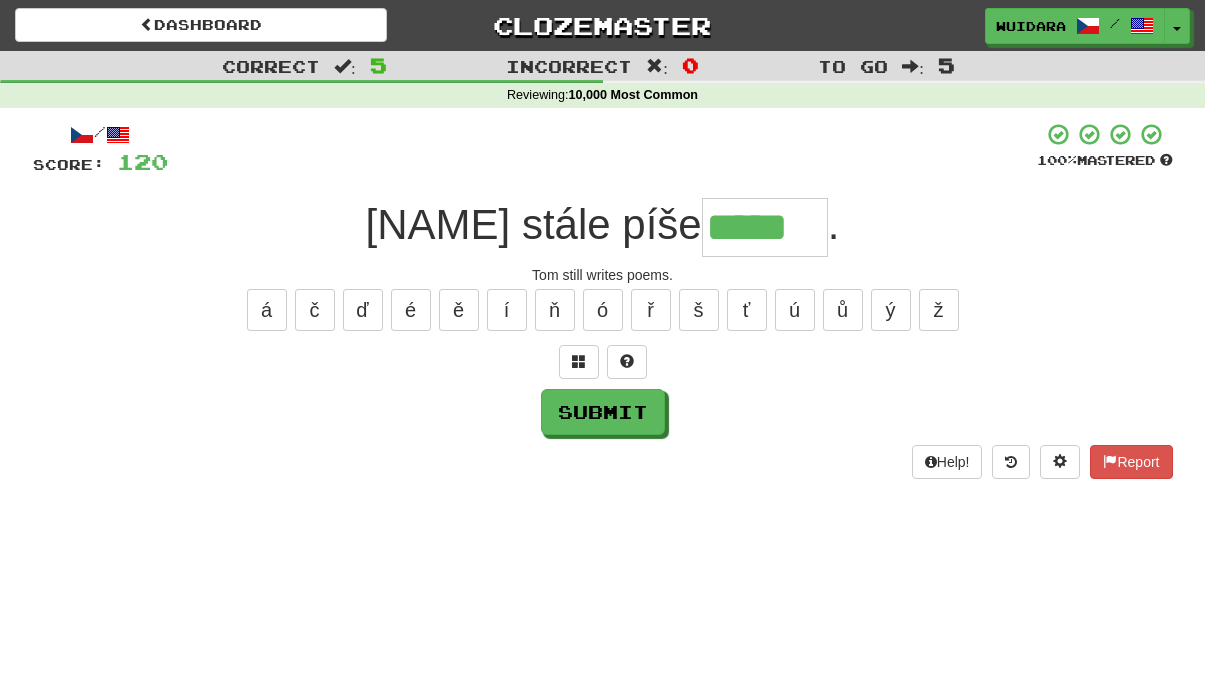 type on "*****" 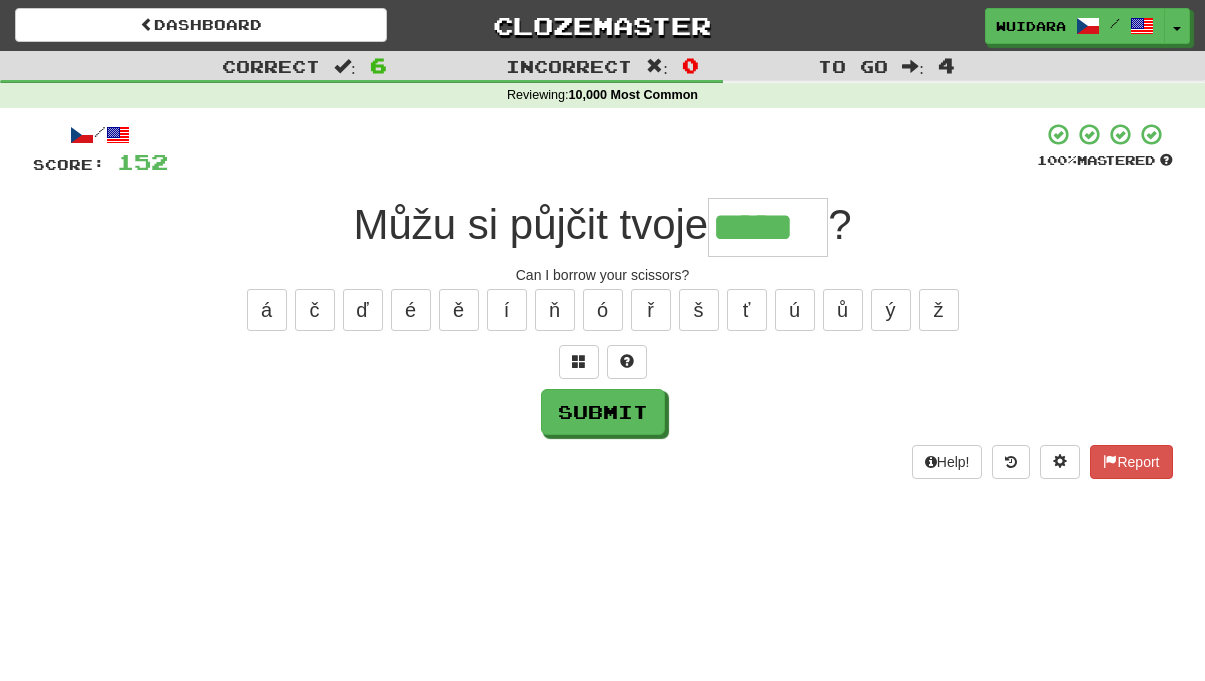 type on "*****" 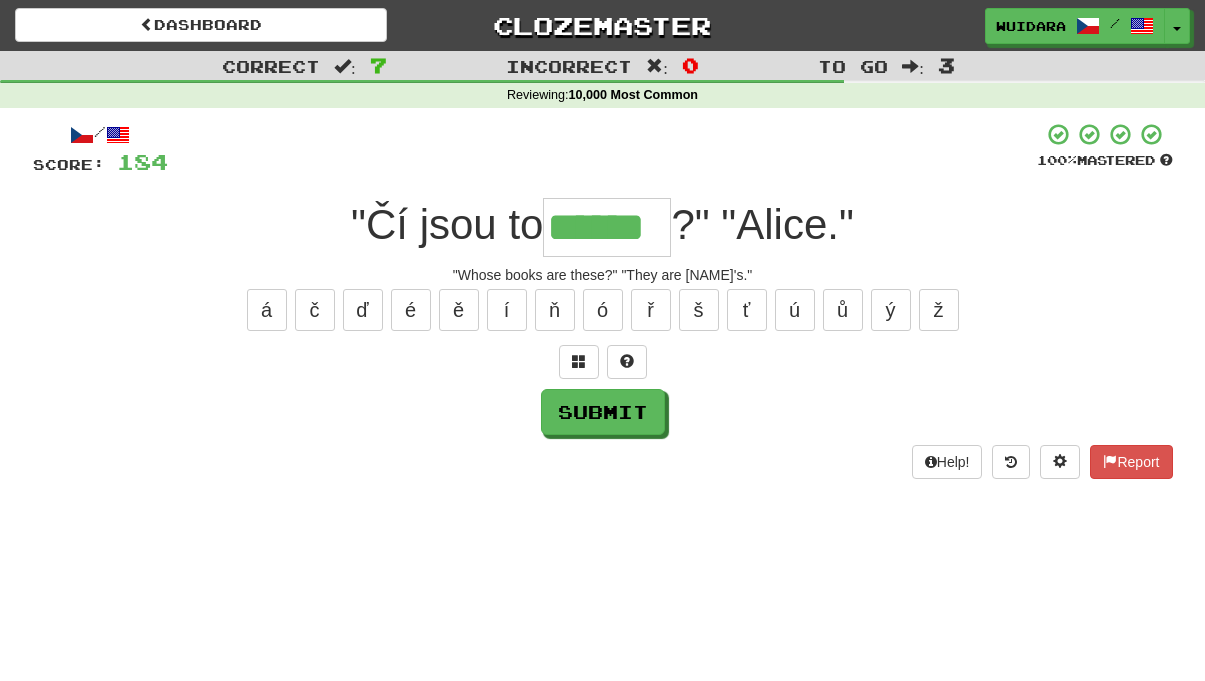 type on "******" 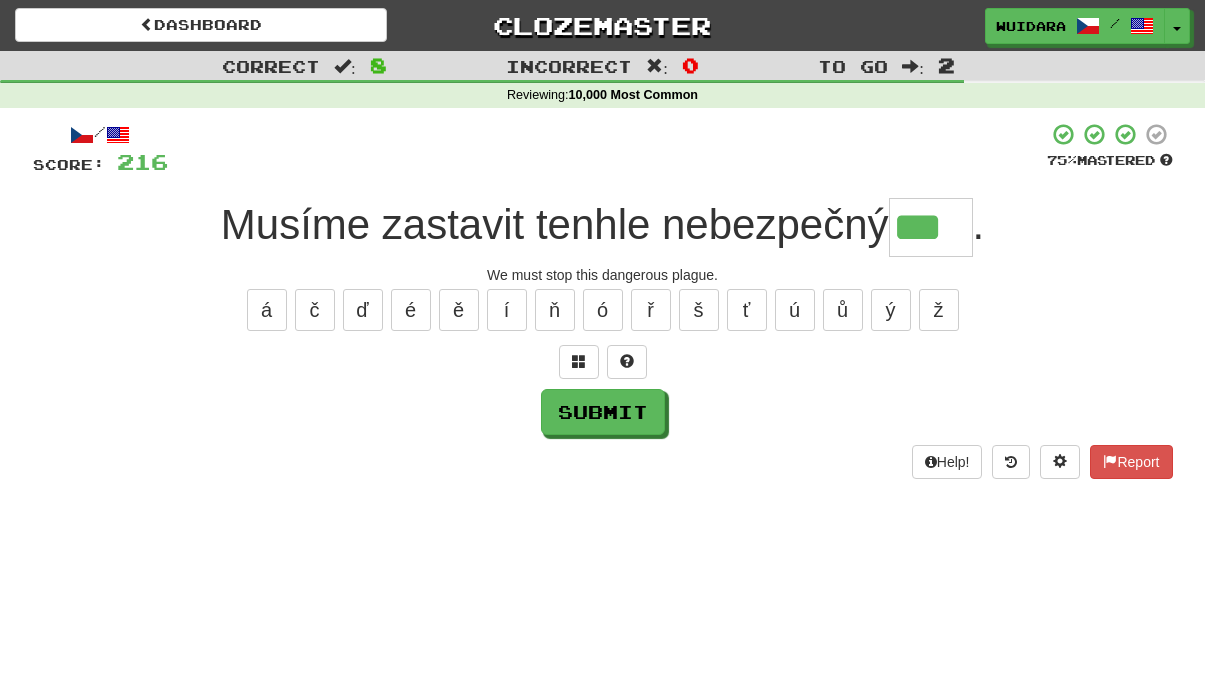 type on "***" 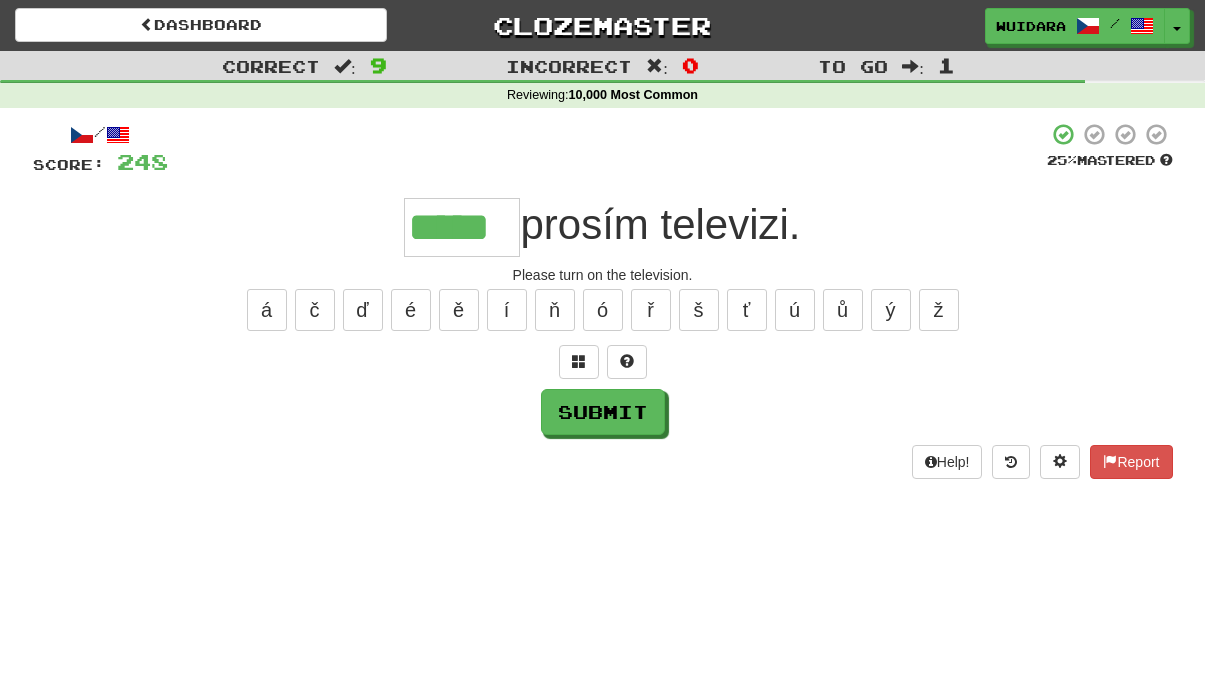 type on "*****" 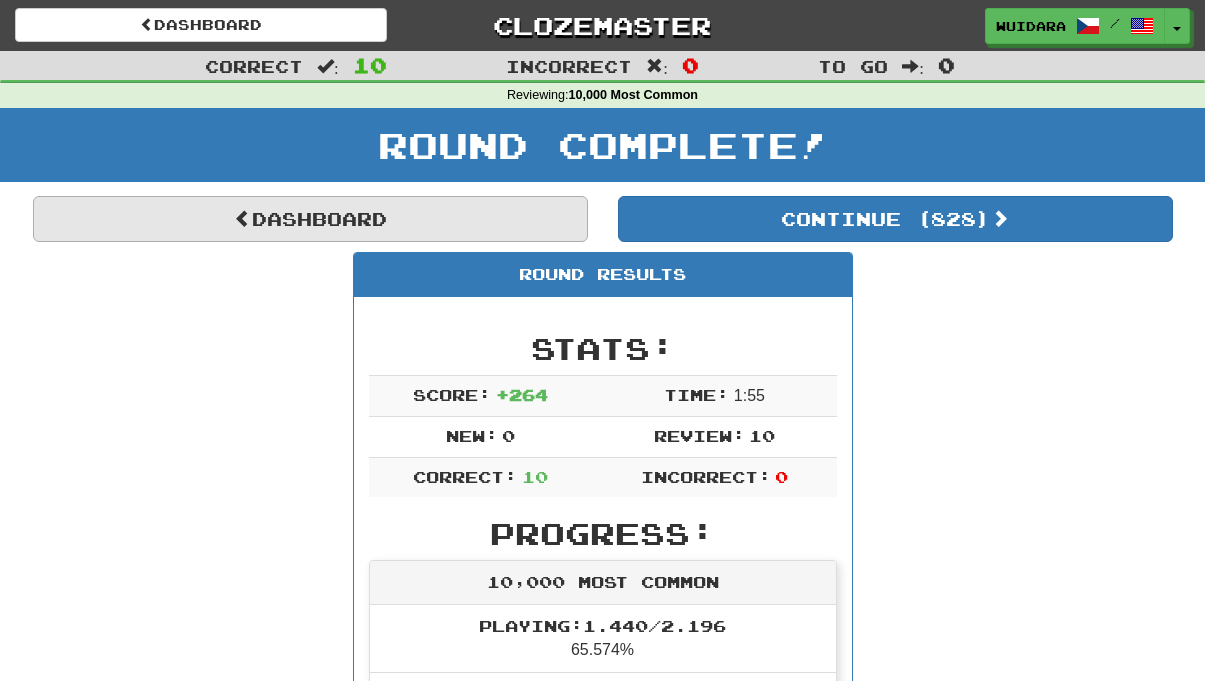 click on "Dashboard" at bounding box center (310, 219) 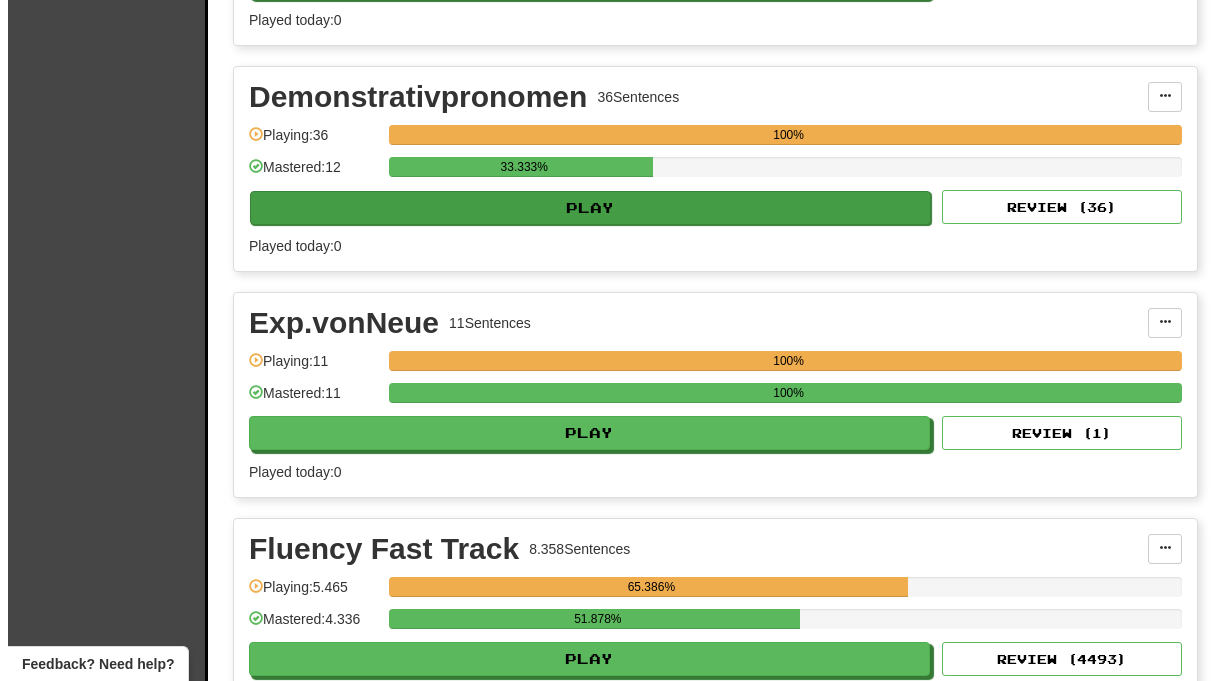 scroll, scrollTop: 2852, scrollLeft: 0, axis: vertical 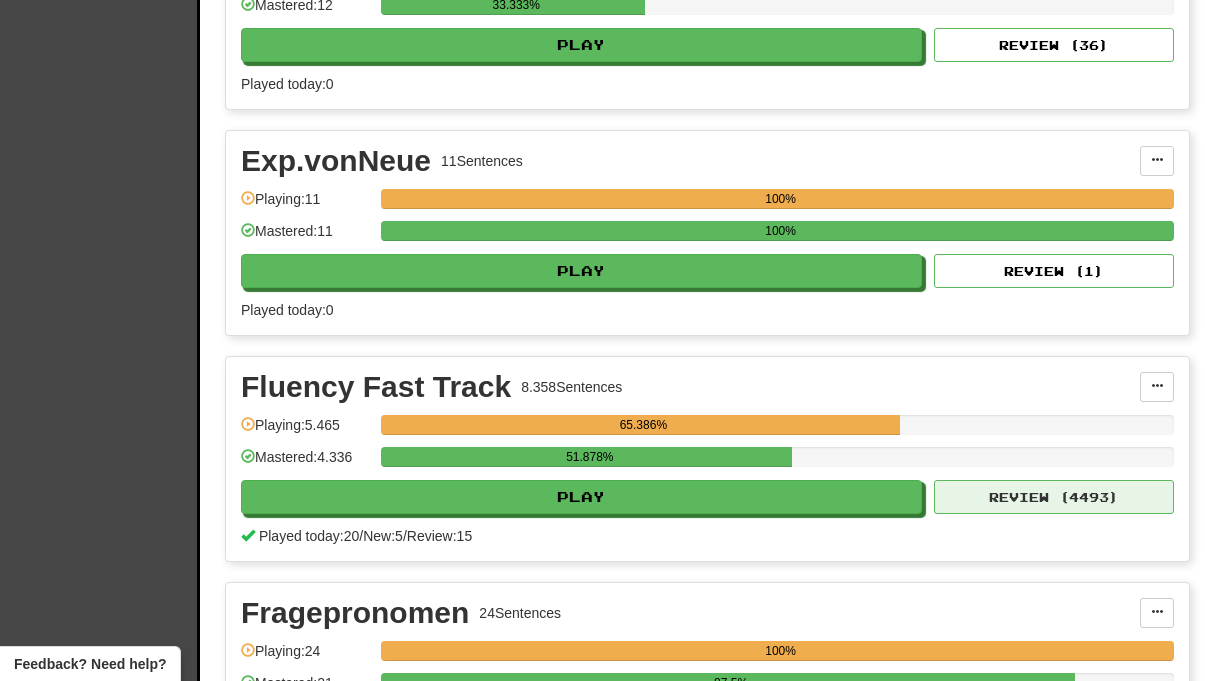 click on "Review ( 4493 )" at bounding box center [1054, 497] 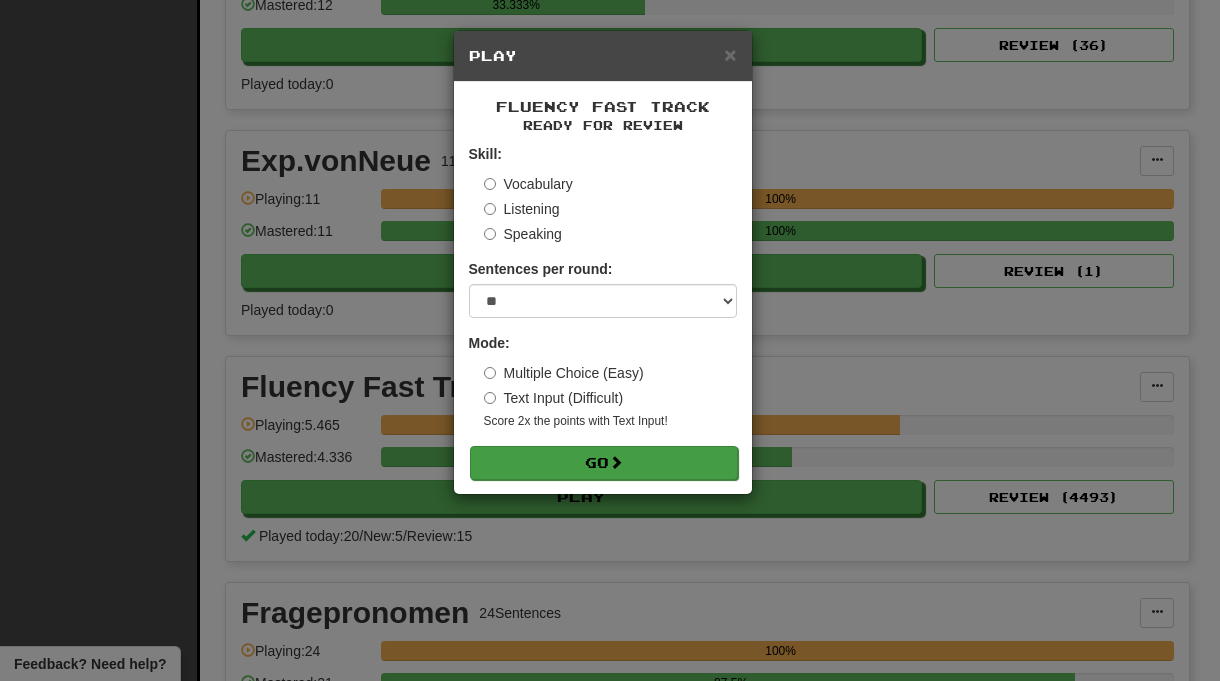 click on "Go" at bounding box center [604, 463] 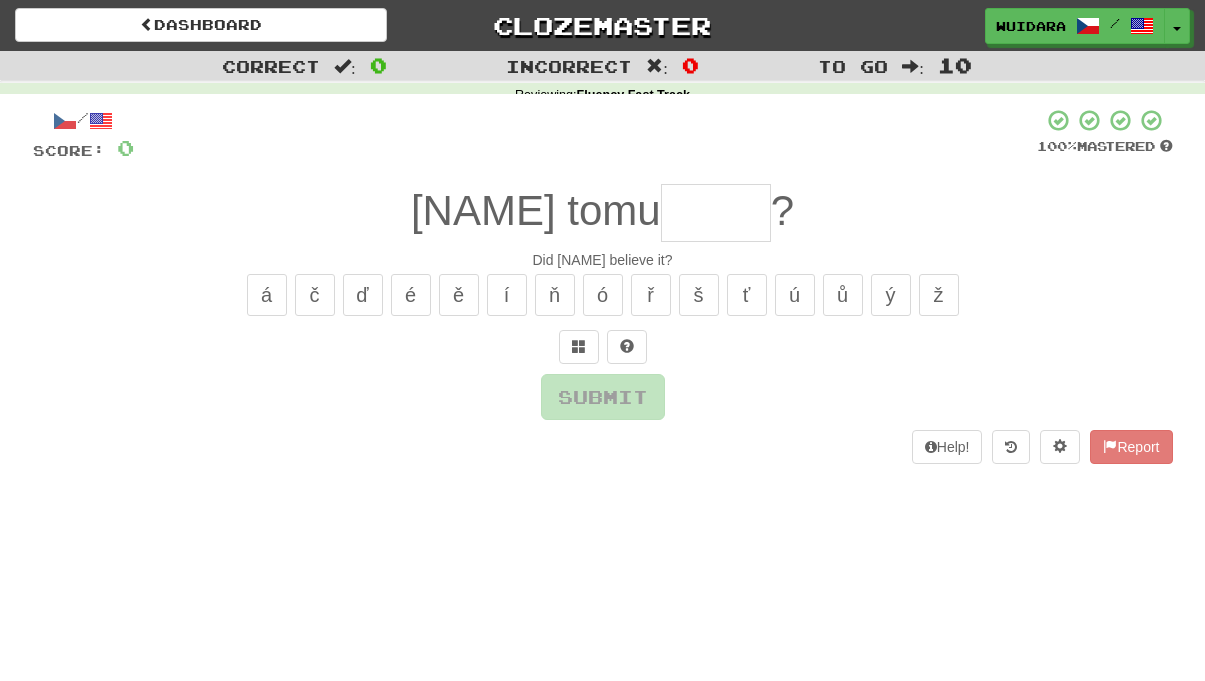 scroll, scrollTop: 0, scrollLeft: 0, axis: both 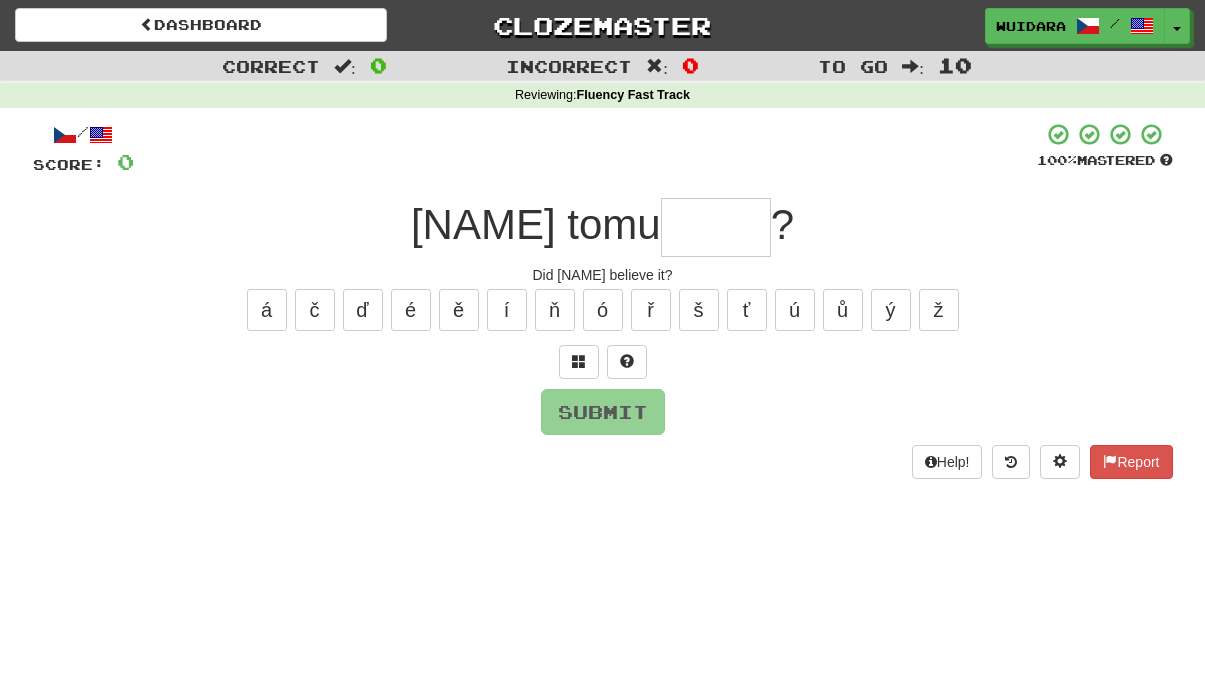 type on "*" 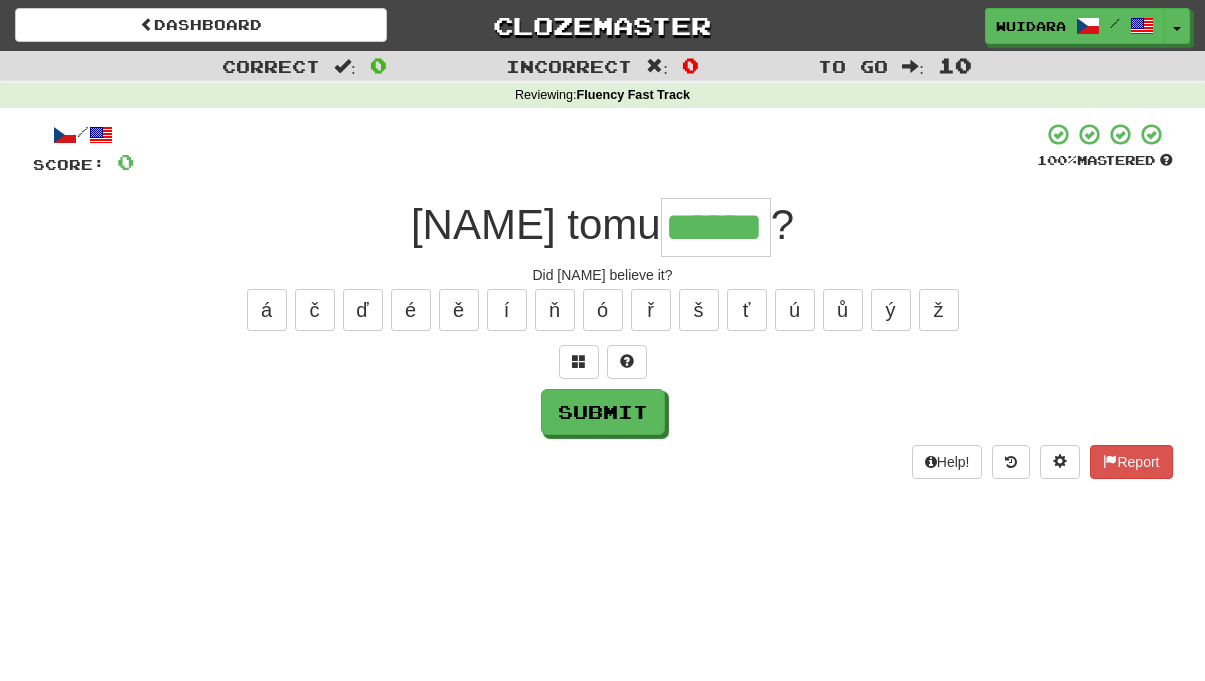 type on "******" 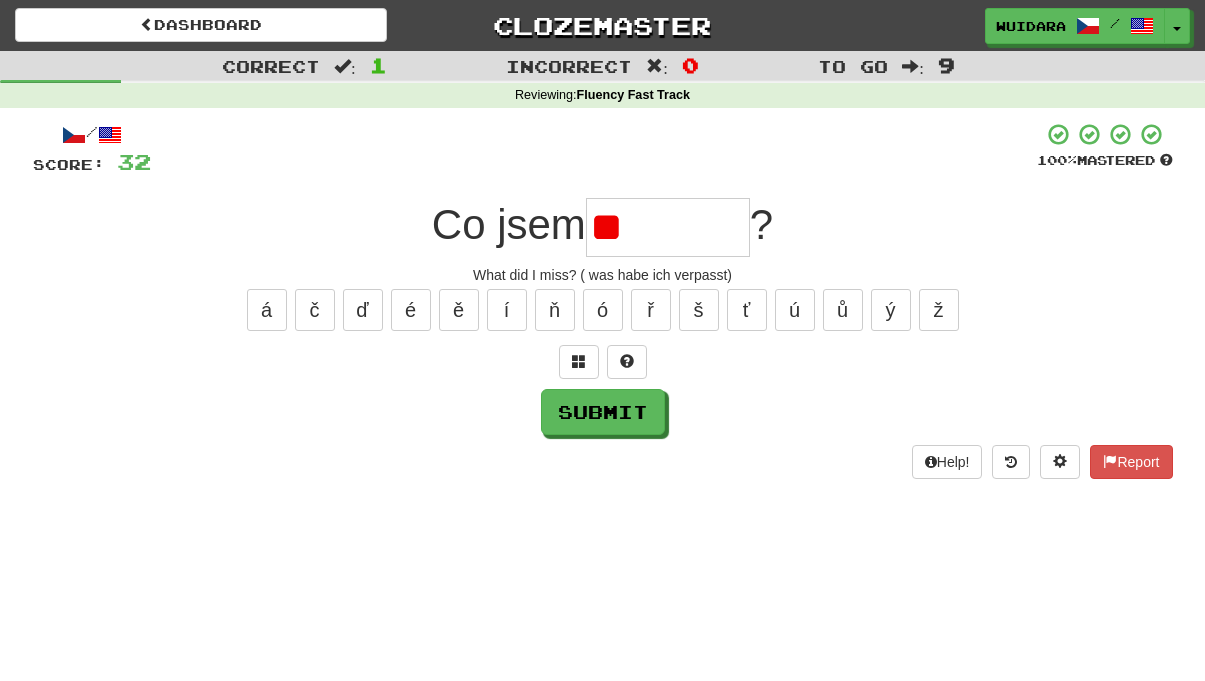 type on "*" 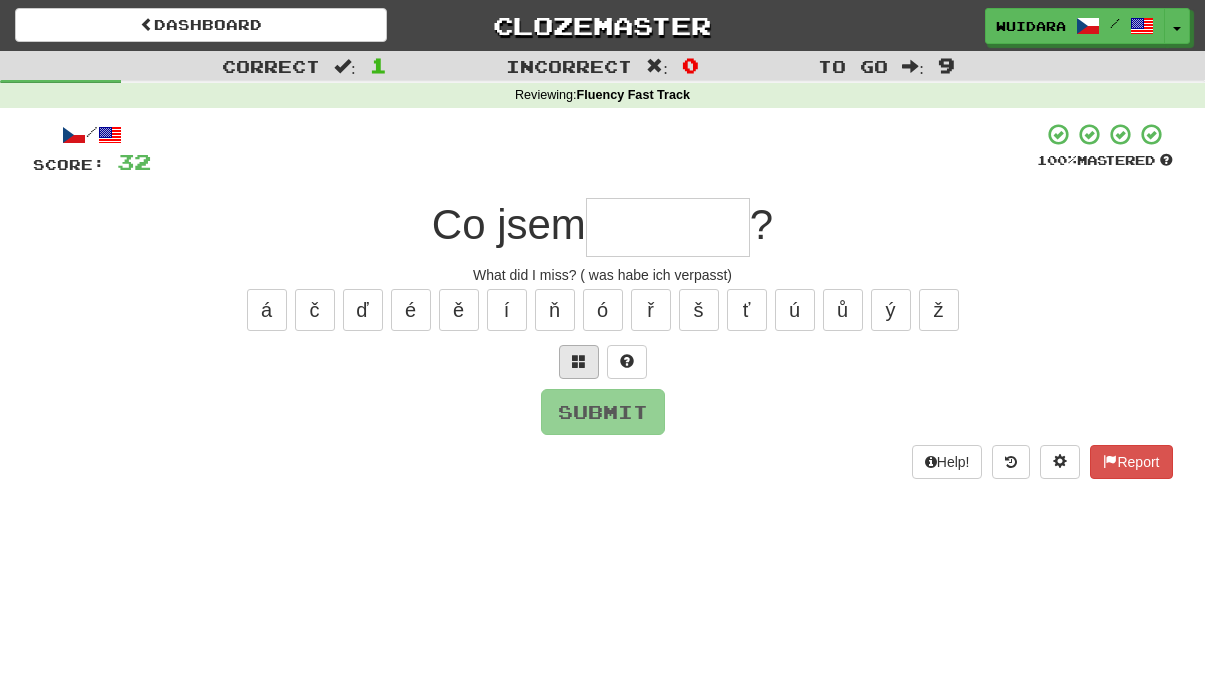 click at bounding box center (579, 361) 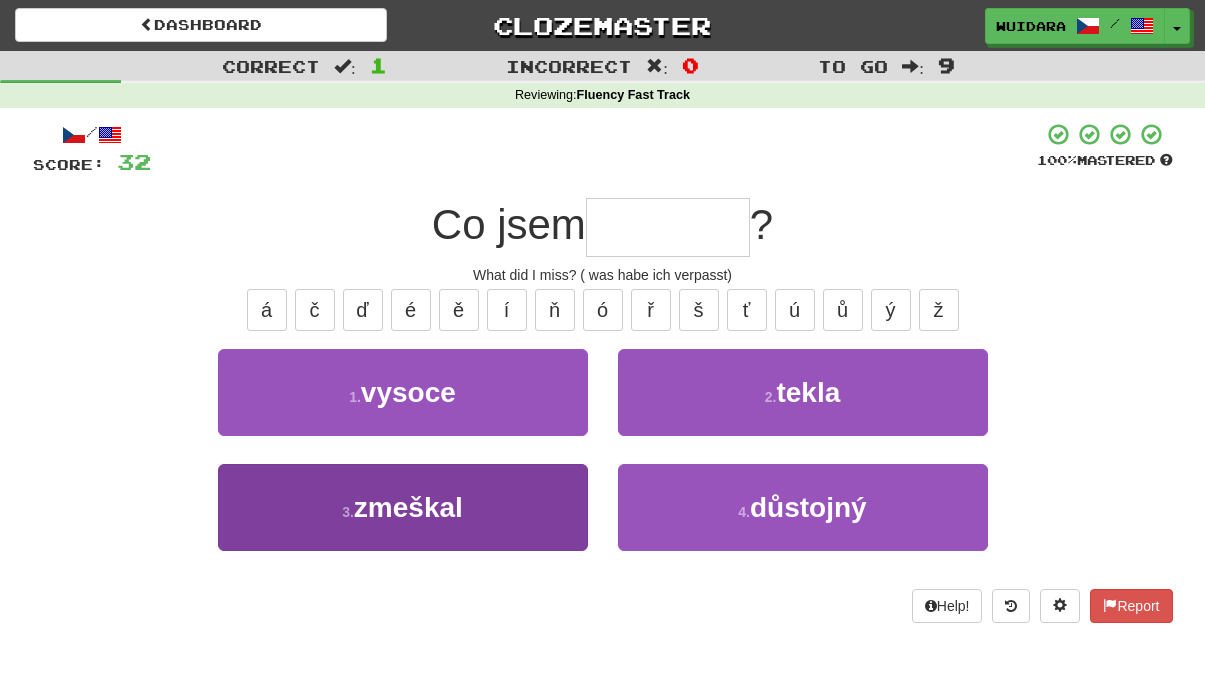 click on "3 .  zmeškal" at bounding box center [403, 507] 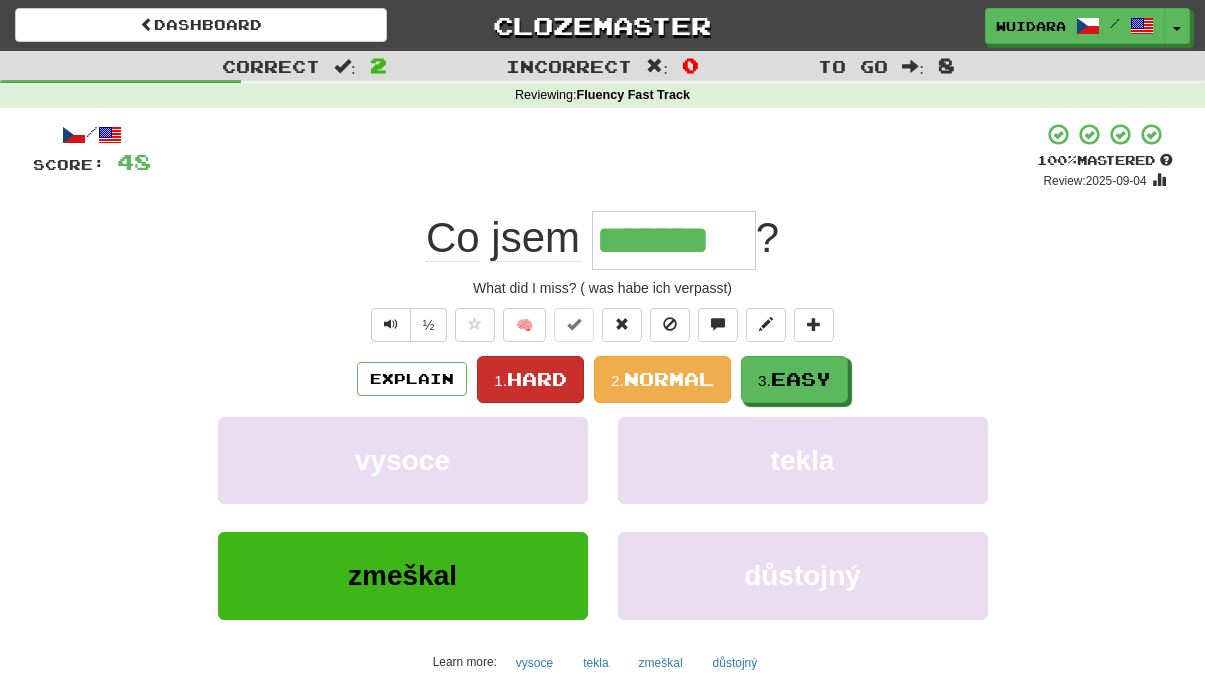 click on "Hard" at bounding box center (537, 379) 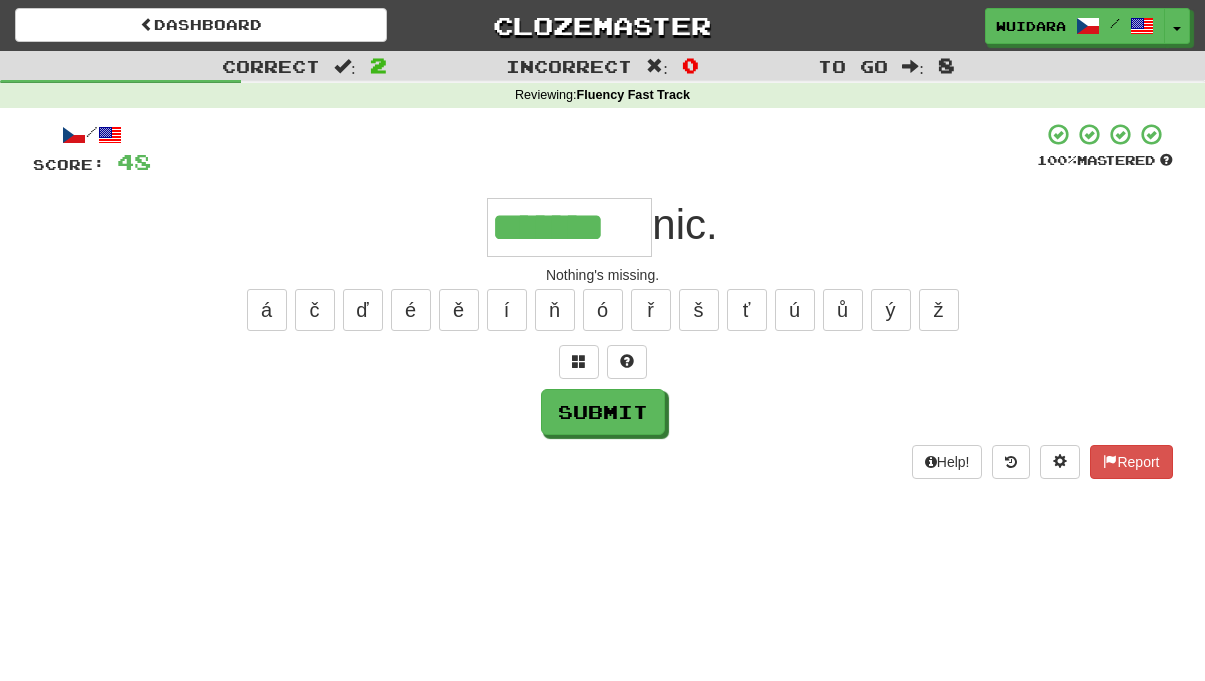 type on "*******" 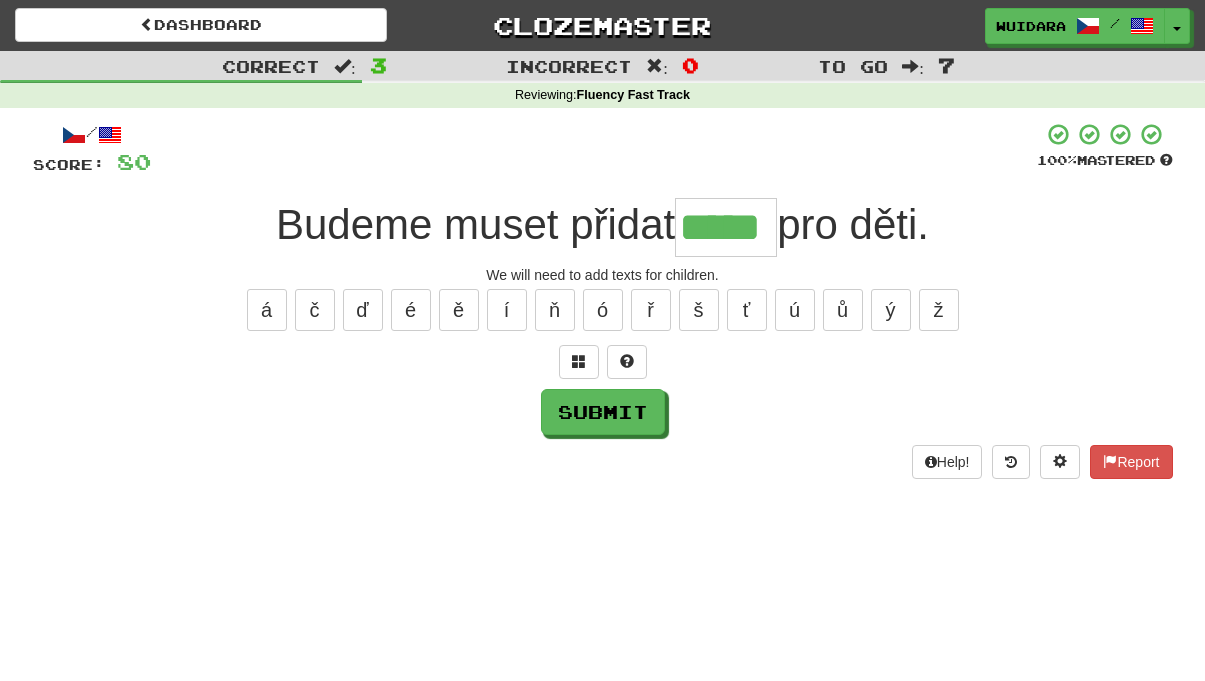 type on "*****" 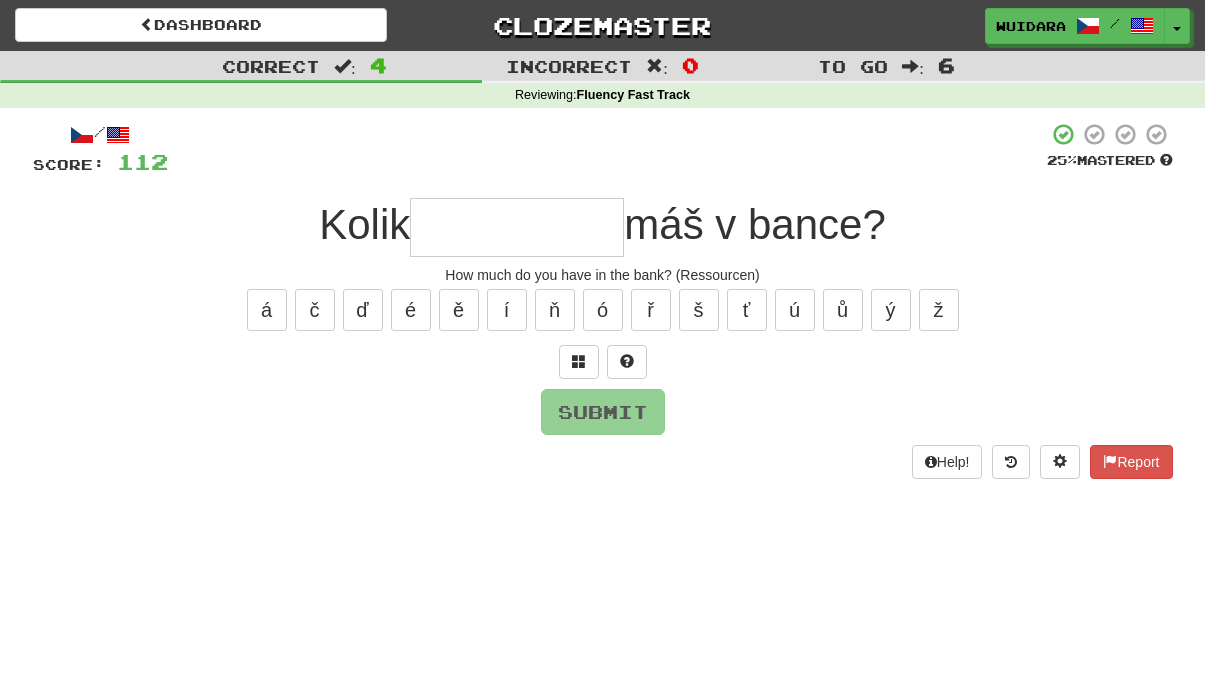 type on "*" 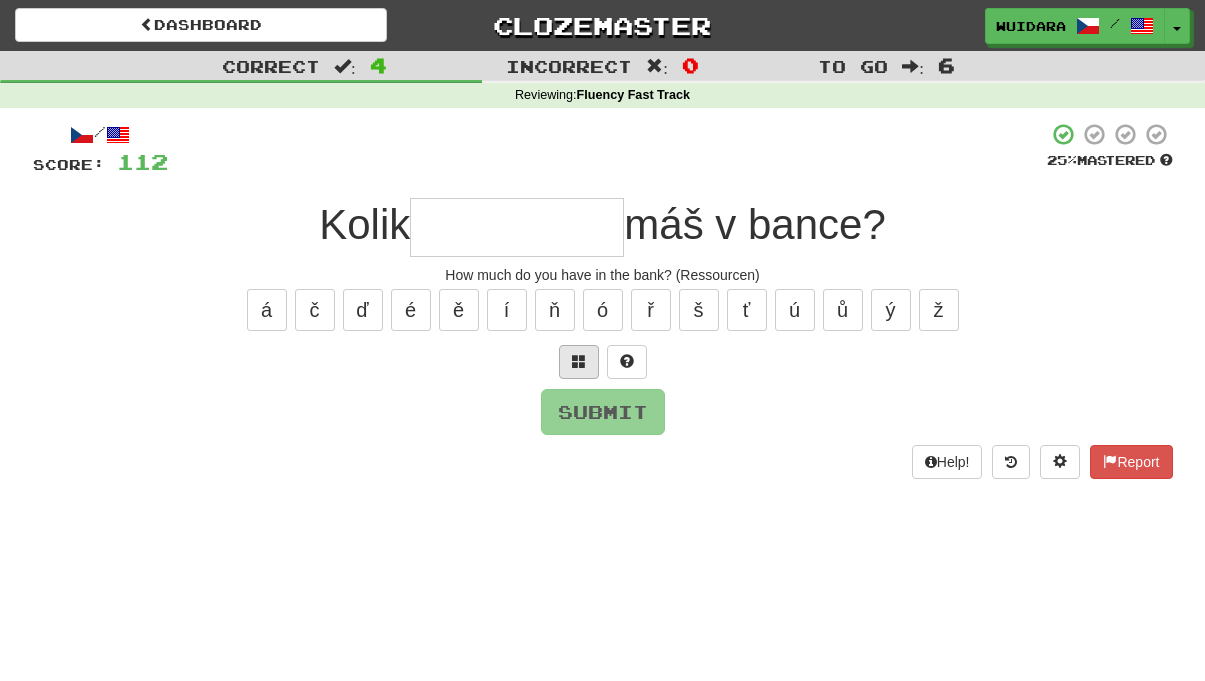 click at bounding box center [579, 361] 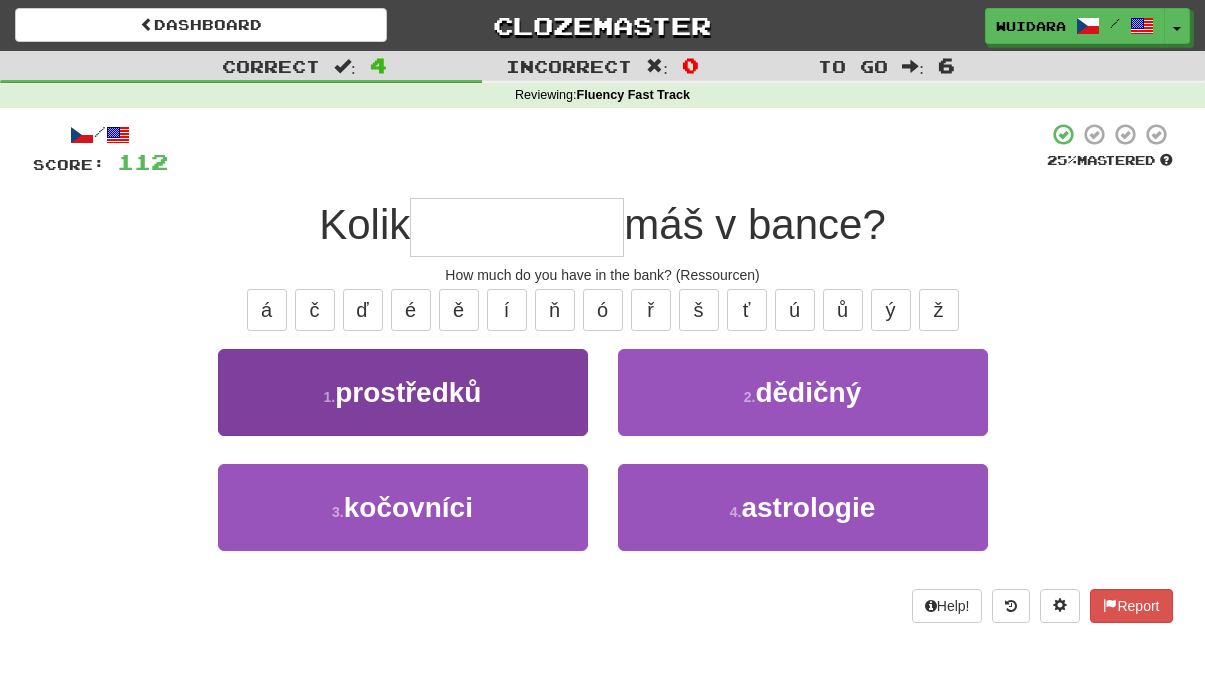 click on "1 .  prostředků" at bounding box center [403, 392] 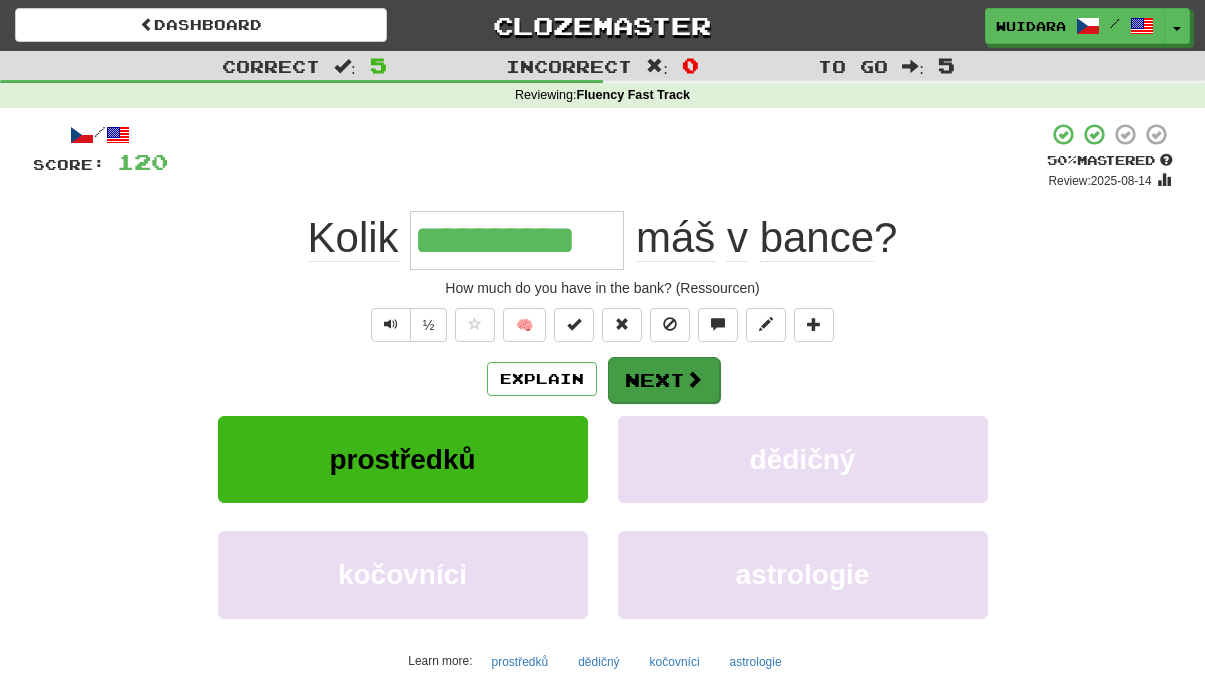 click on "Next" at bounding box center (664, 380) 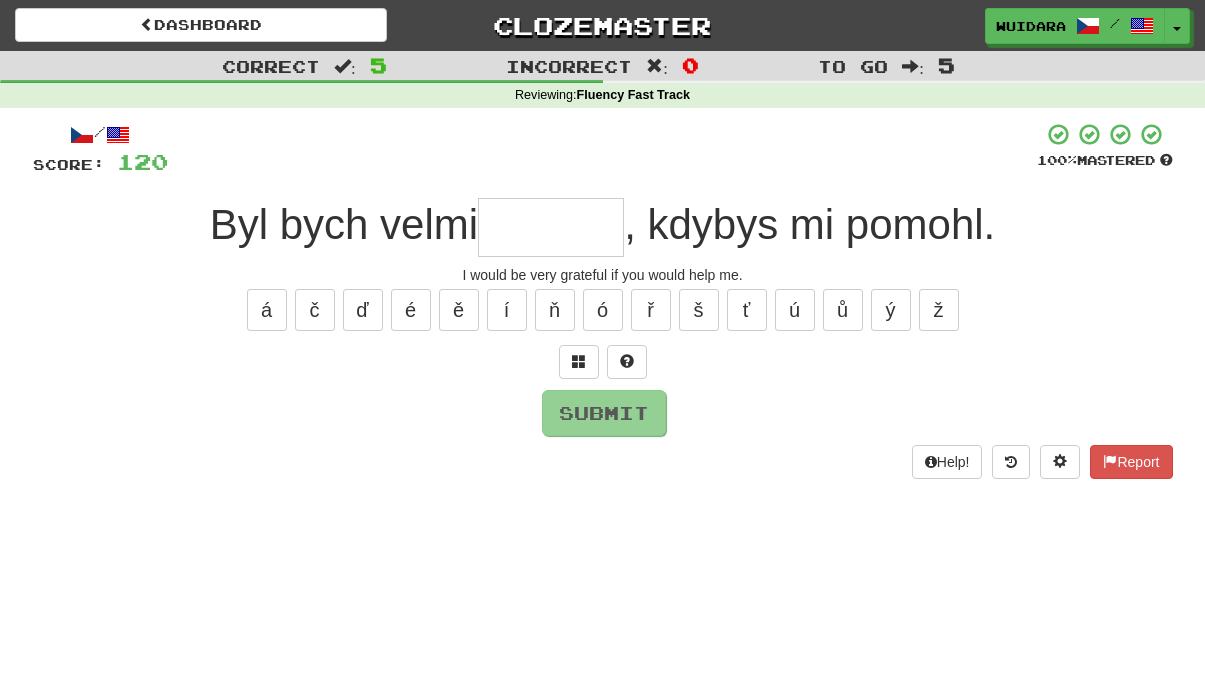 type on "*" 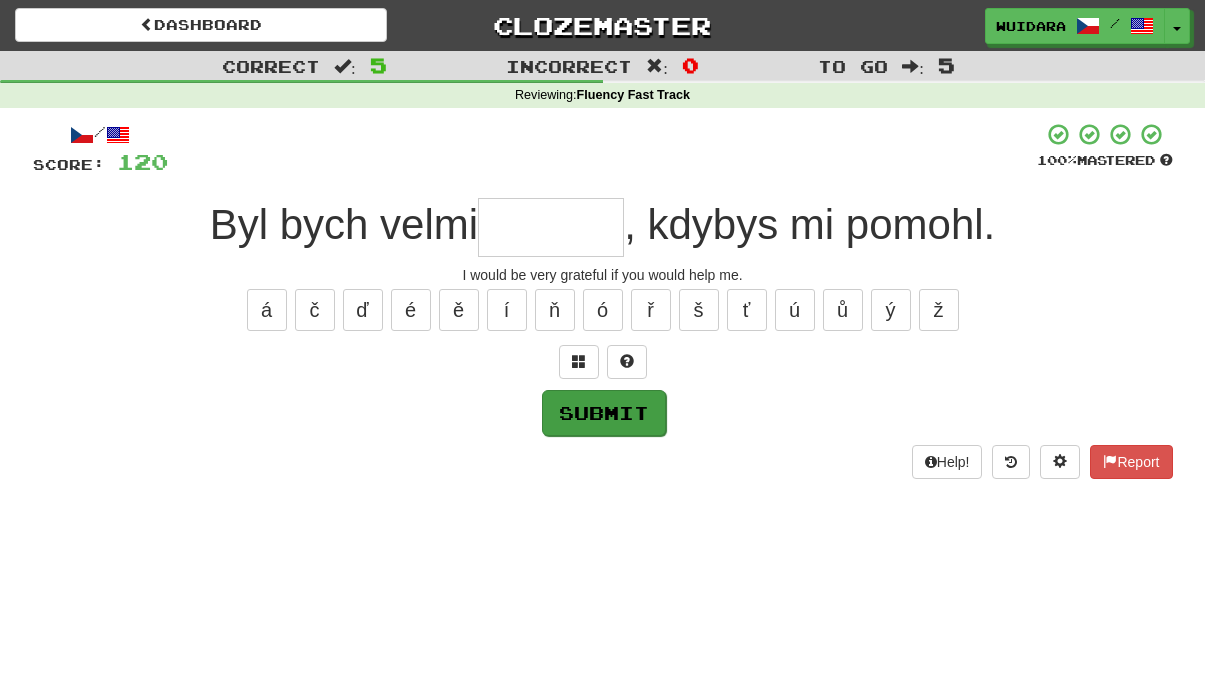 type on "*" 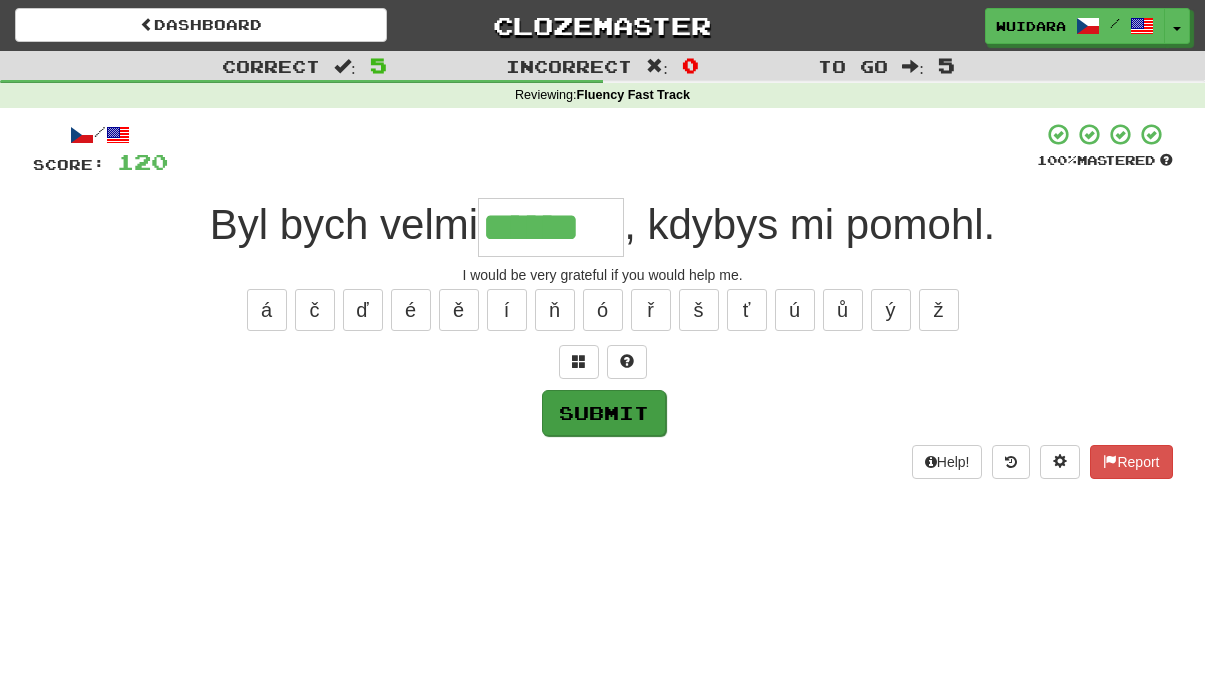 type on "******" 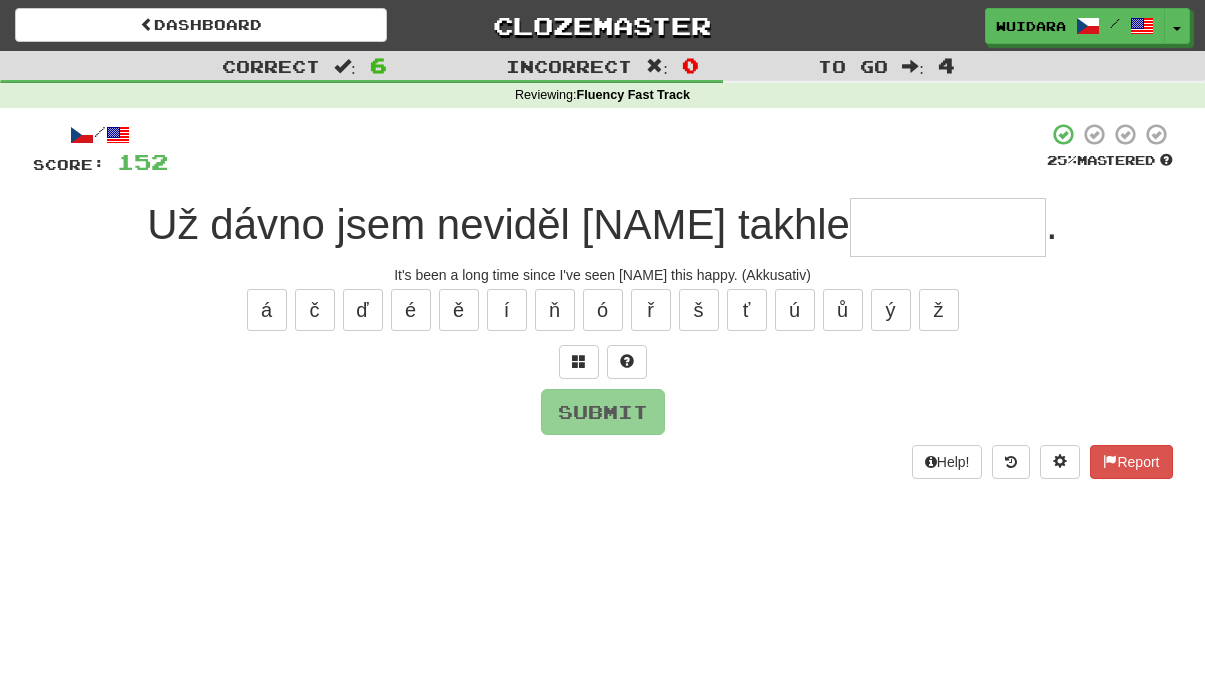 type on "*" 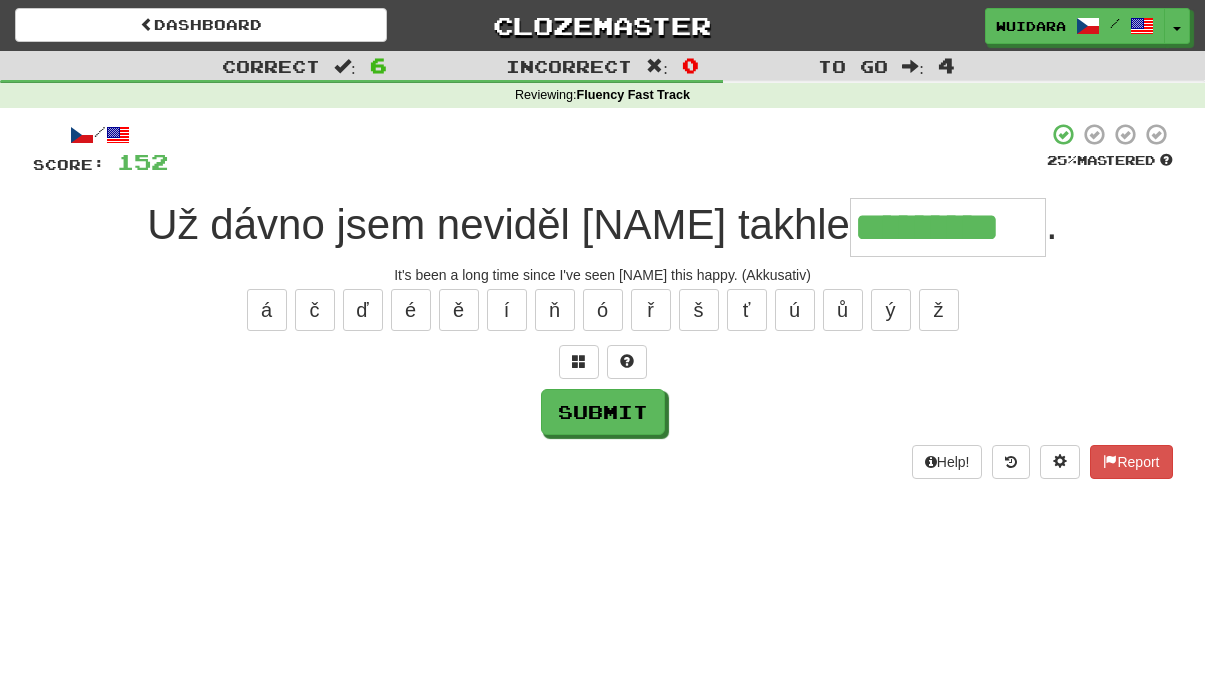 type on "*********" 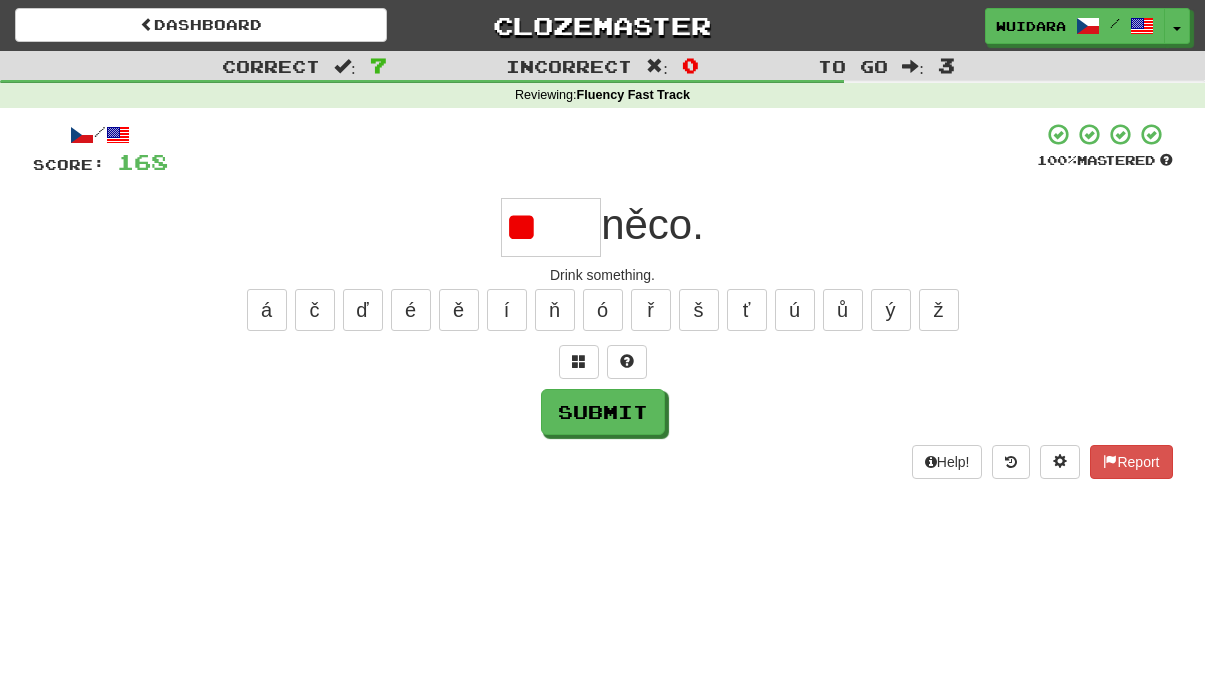 type on "*" 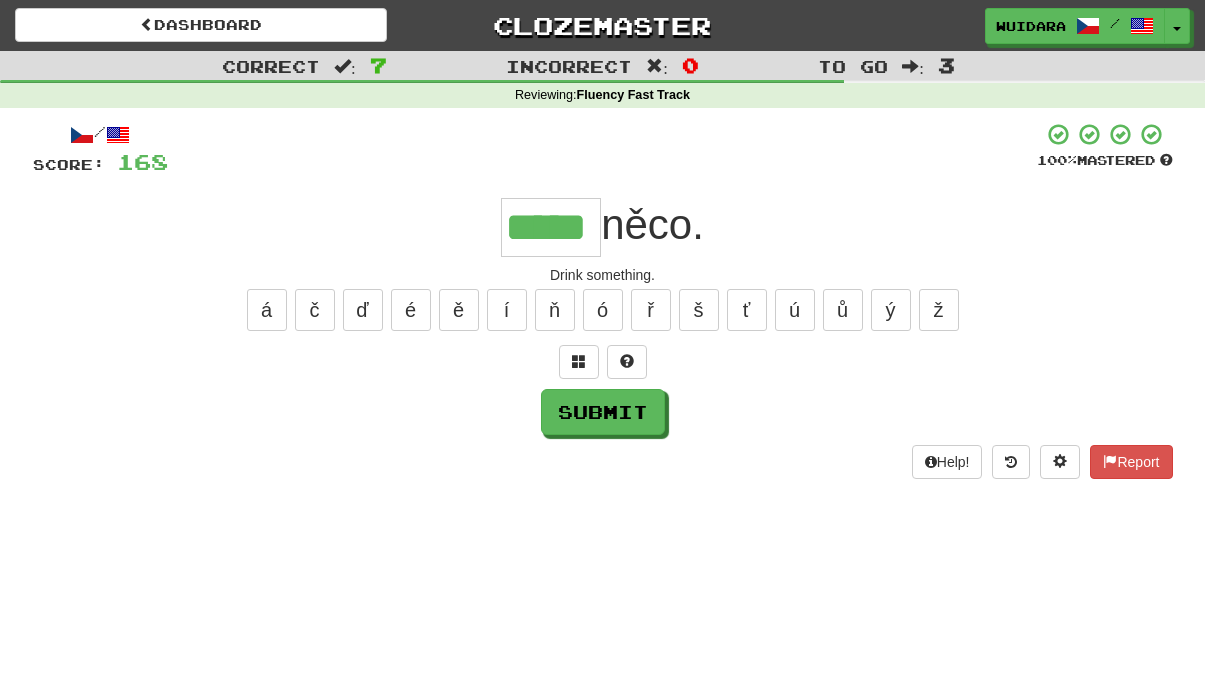 type on "*****" 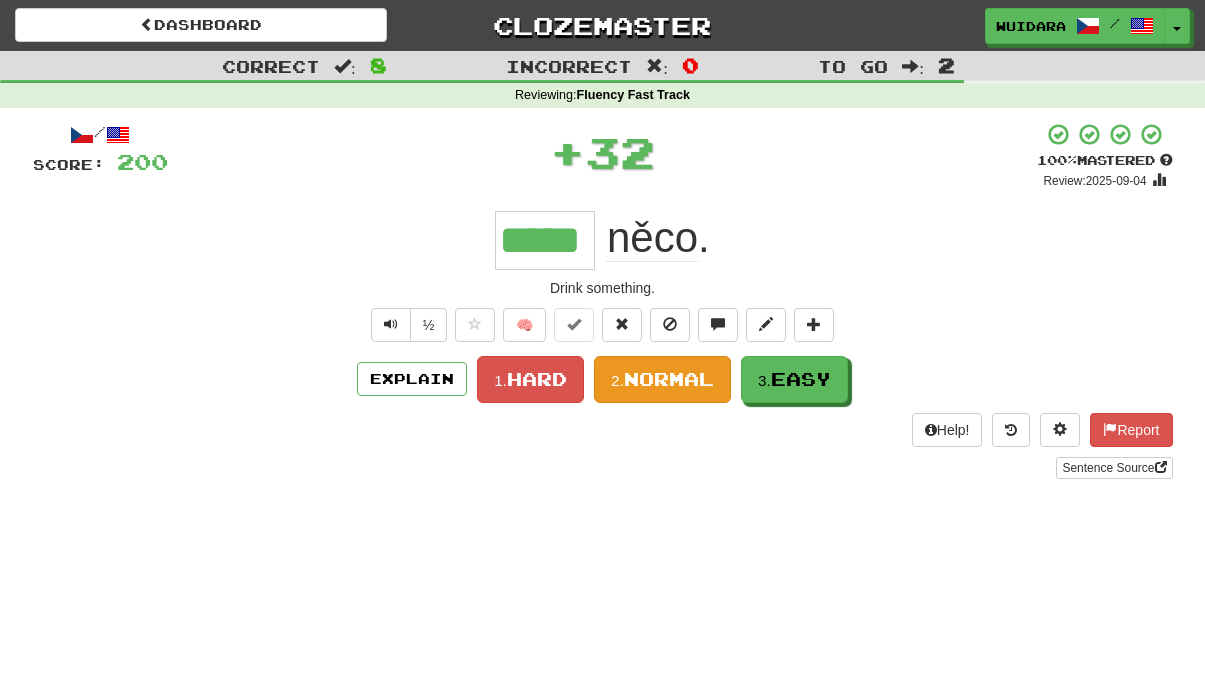 click on "2.  Normal" at bounding box center (662, 379) 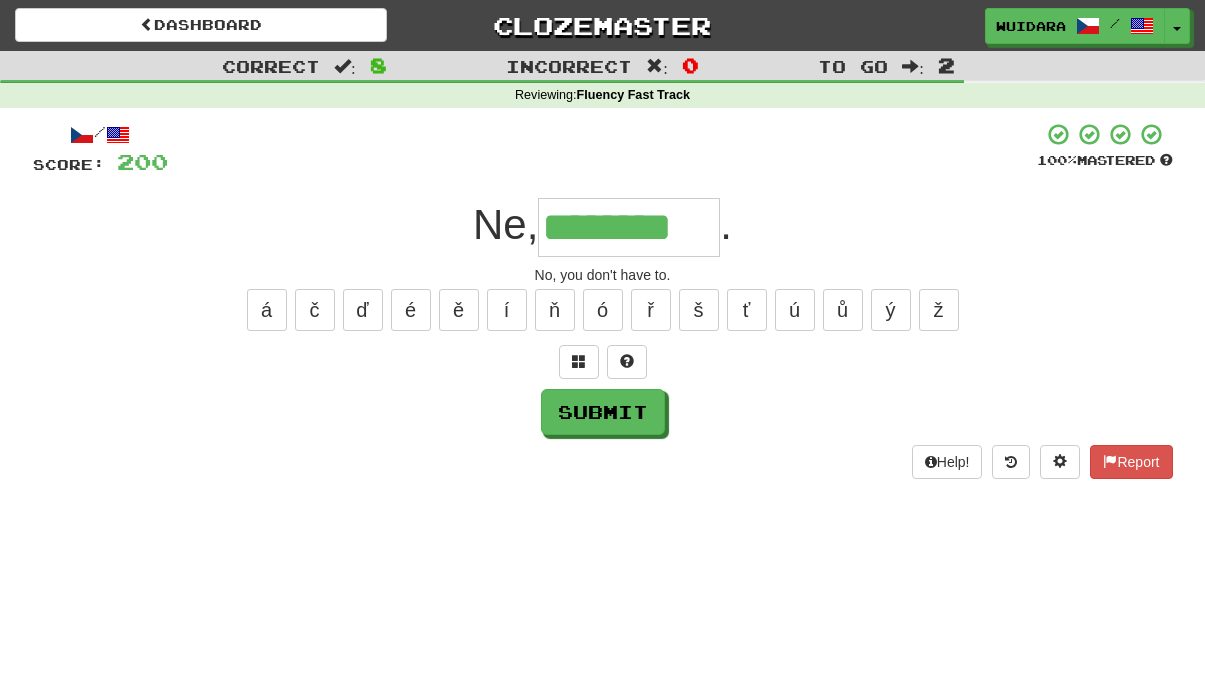 type on "********" 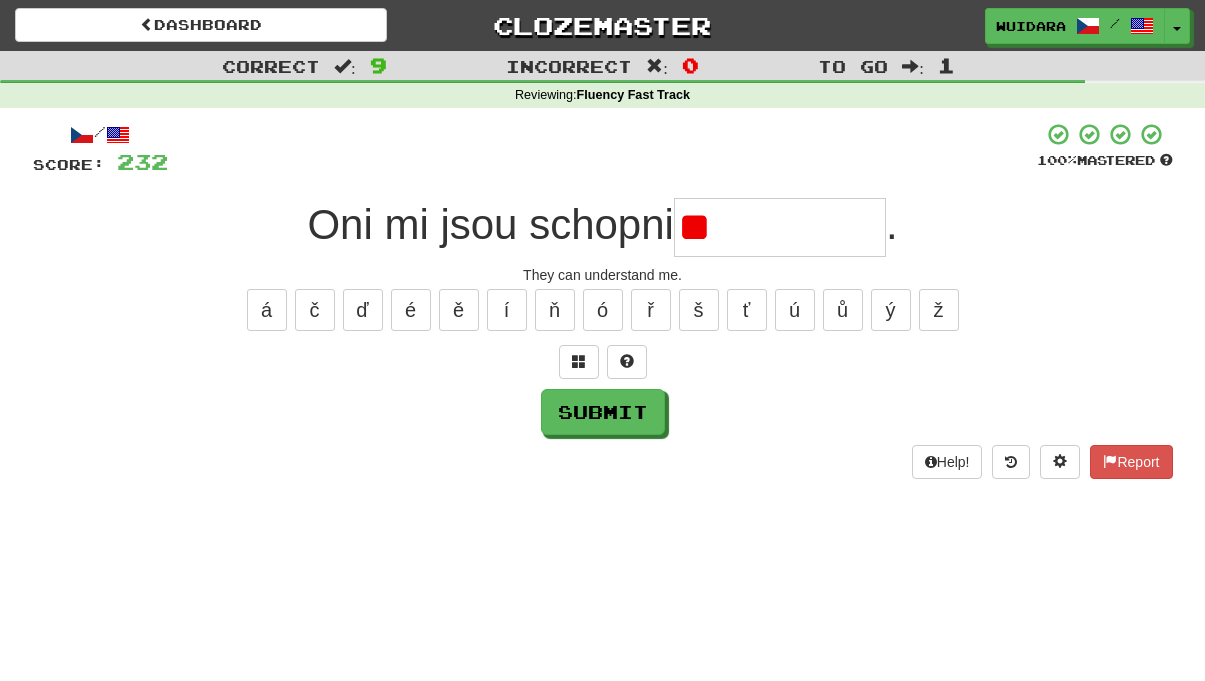 type on "*" 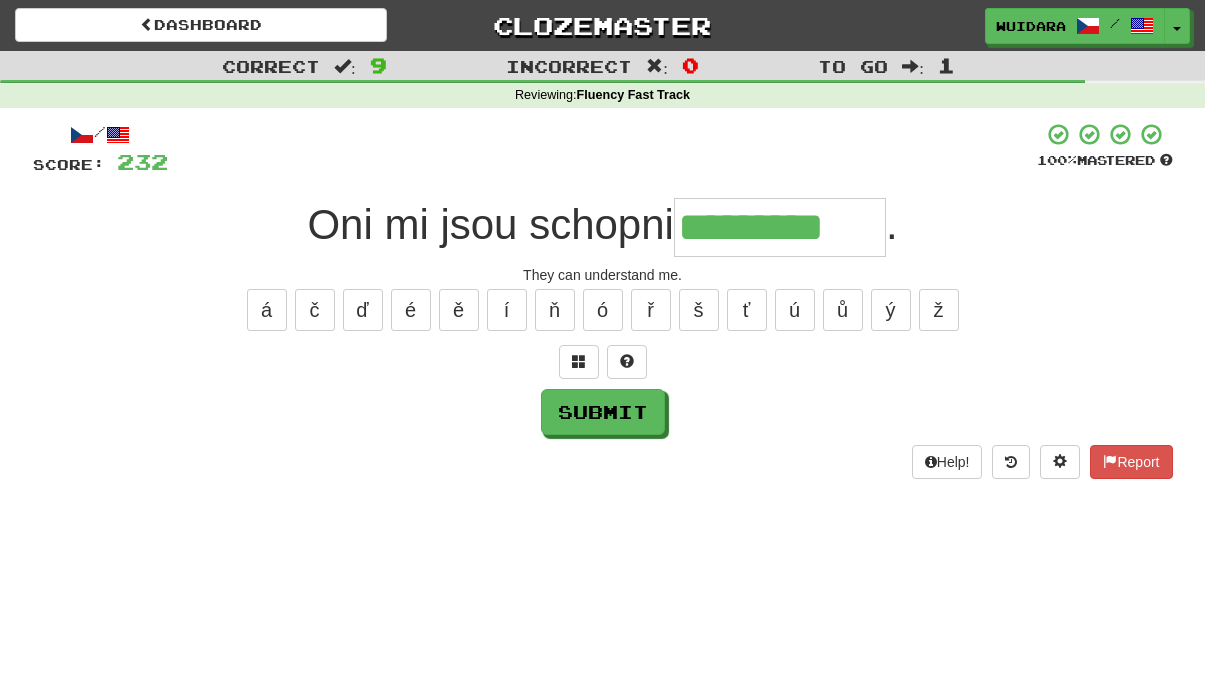 type on "*********" 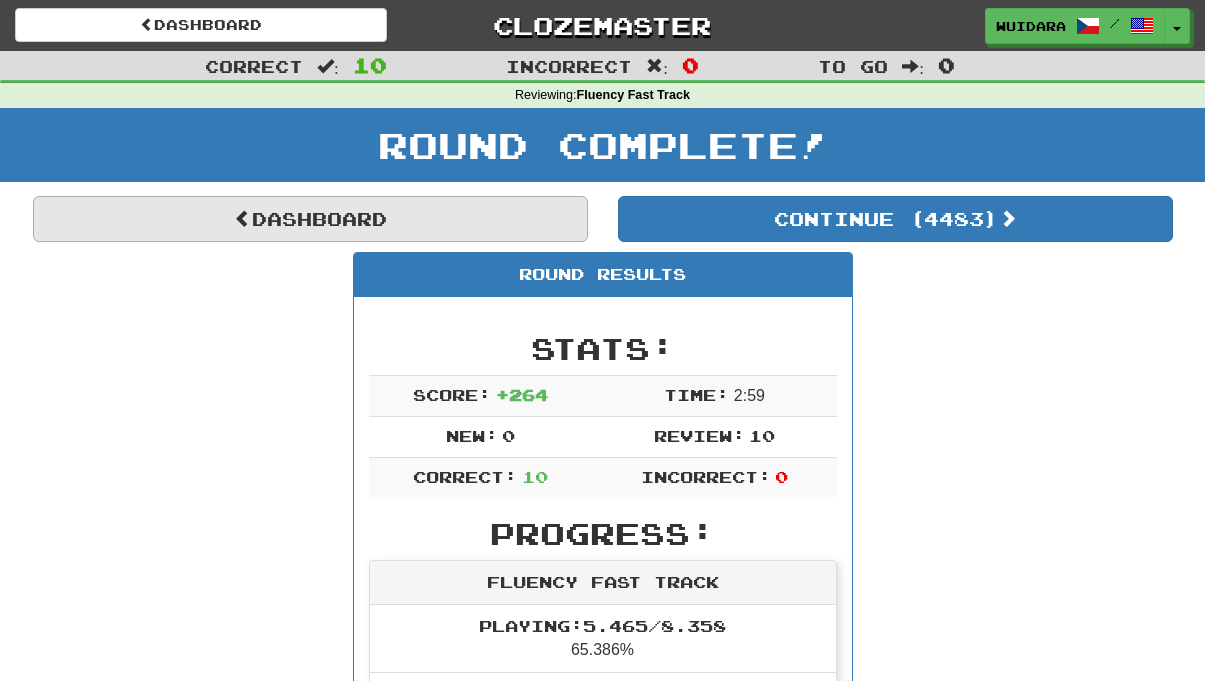 click on "Dashboard" at bounding box center (310, 219) 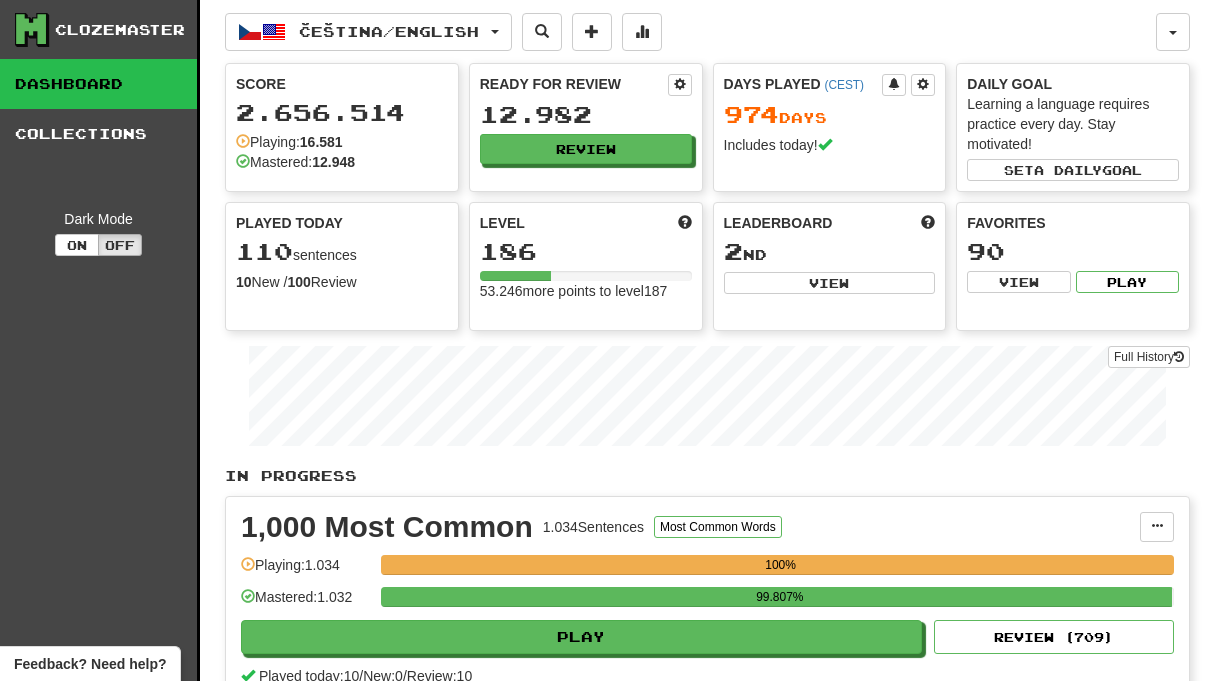 scroll, scrollTop: 0, scrollLeft: 0, axis: both 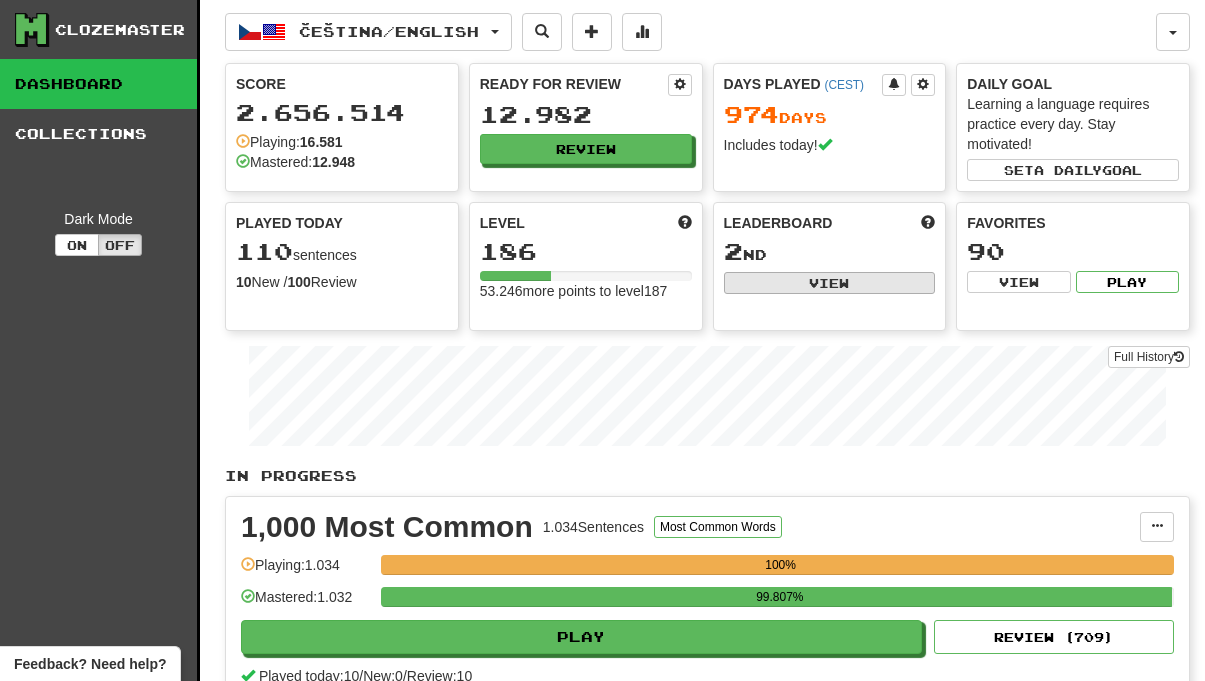 click on "View" at bounding box center (830, 283) 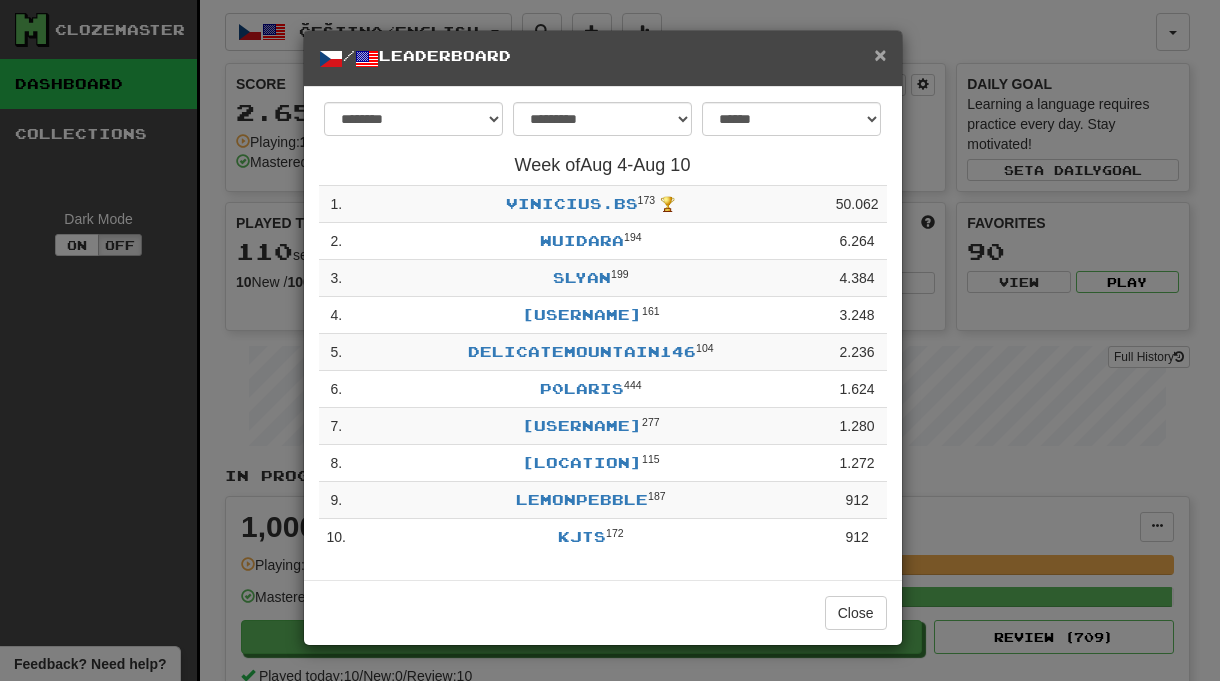 click on "×" at bounding box center (880, 54) 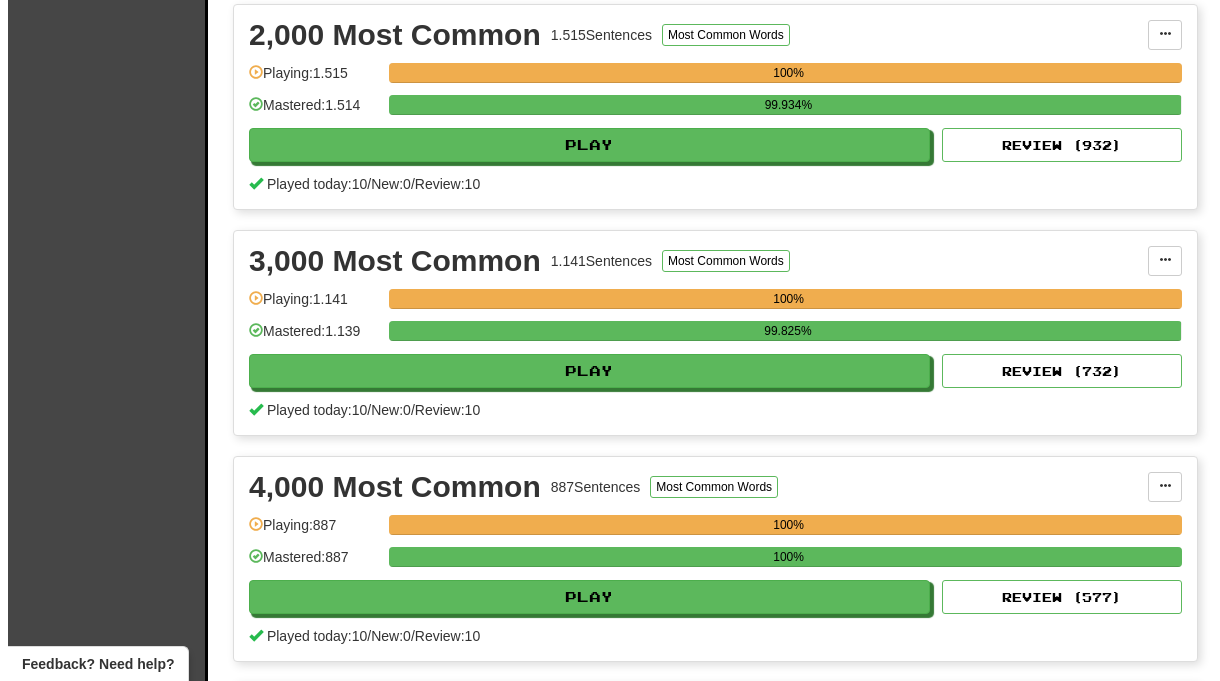 scroll, scrollTop: 0, scrollLeft: 0, axis: both 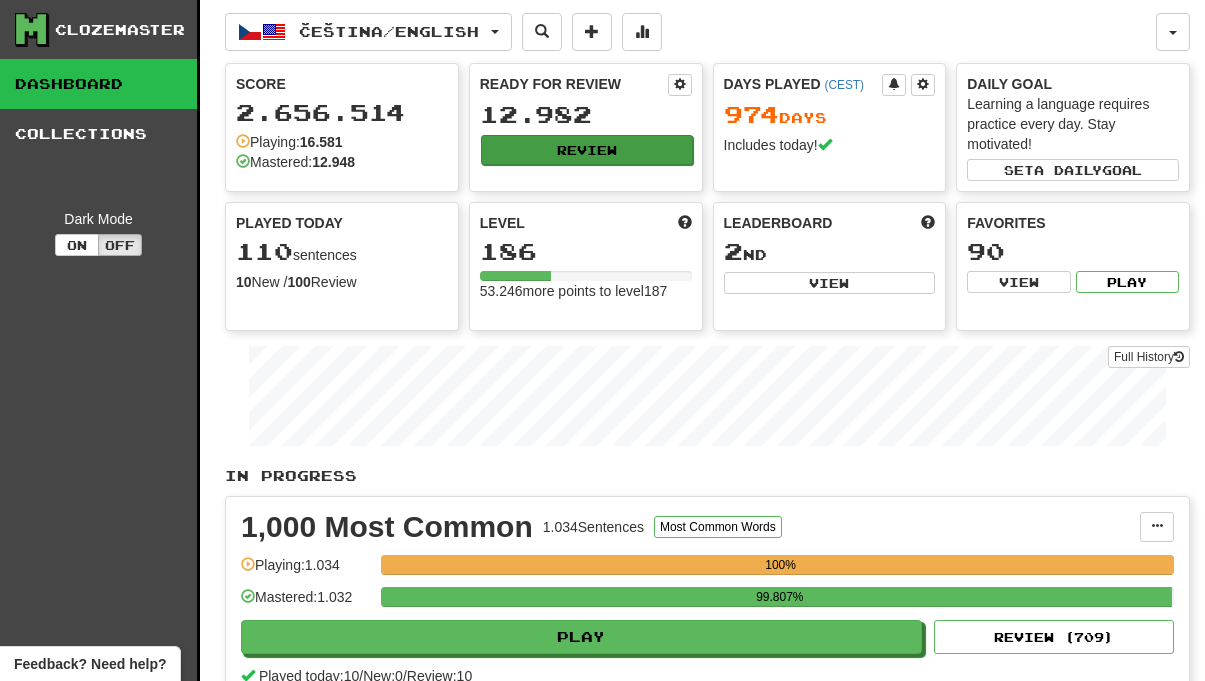 click on "Review" at bounding box center (587, 150) 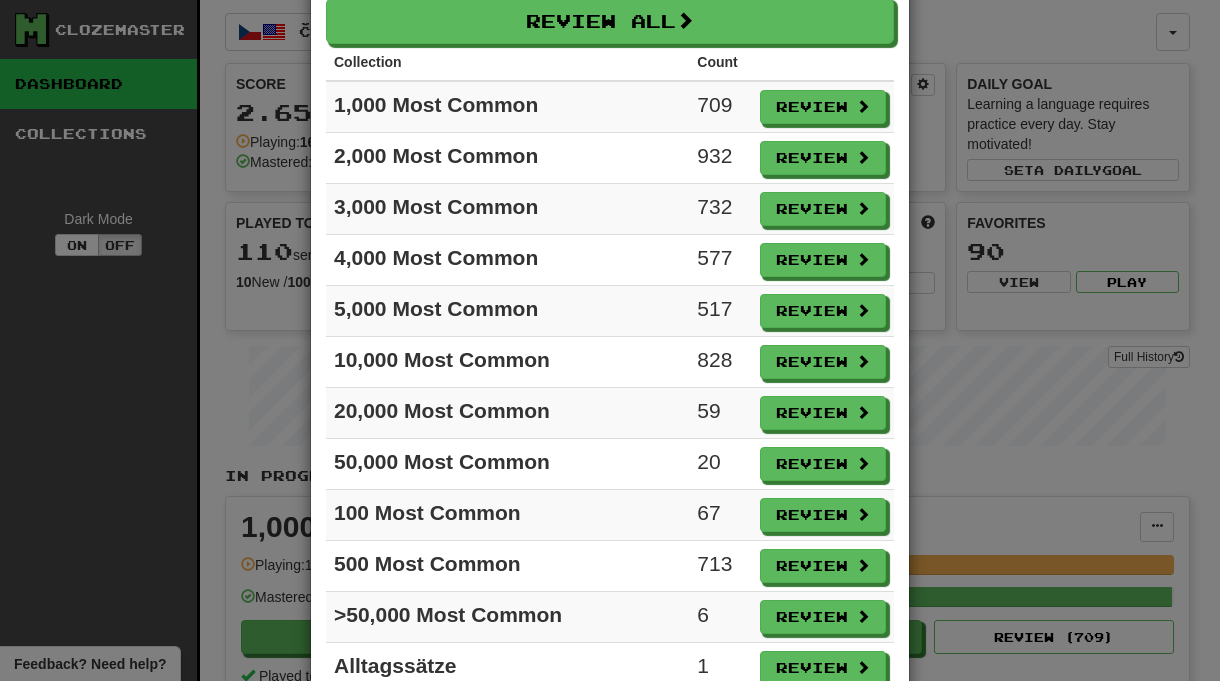 scroll, scrollTop: 95, scrollLeft: 0, axis: vertical 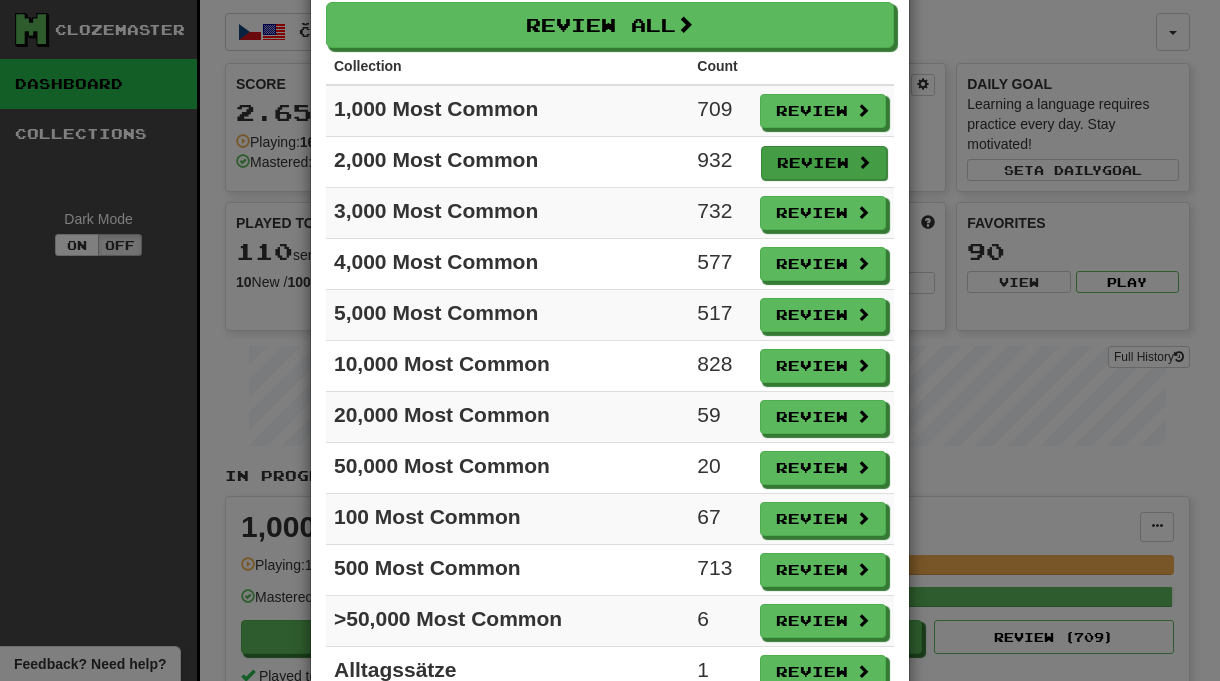 click on "Review" at bounding box center (824, 163) 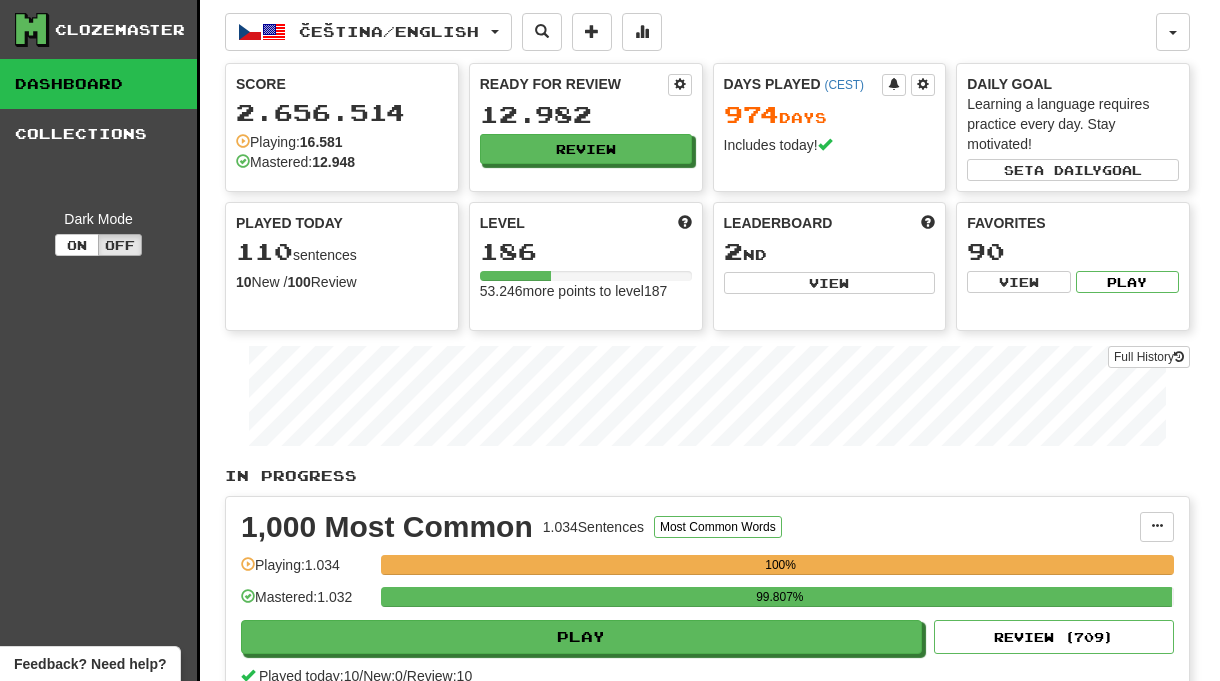 select on "**" 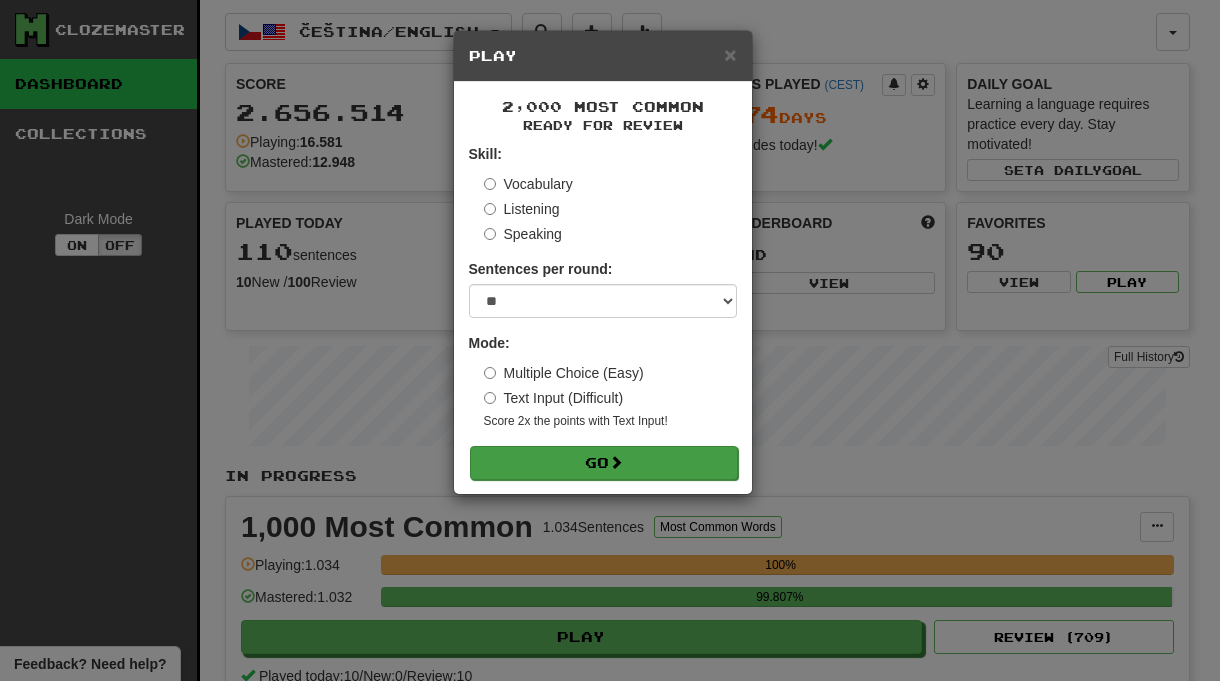 click on "Go" at bounding box center (604, 463) 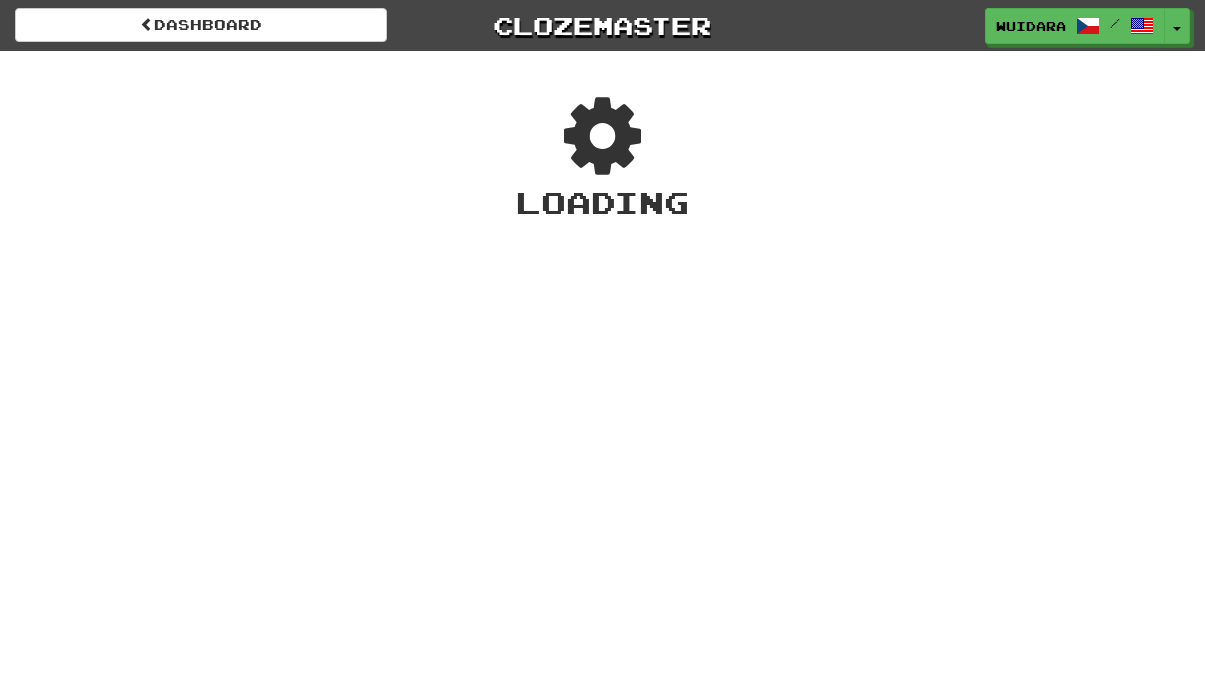 scroll, scrollTop: 0, scrollLeft: 0, axis: both 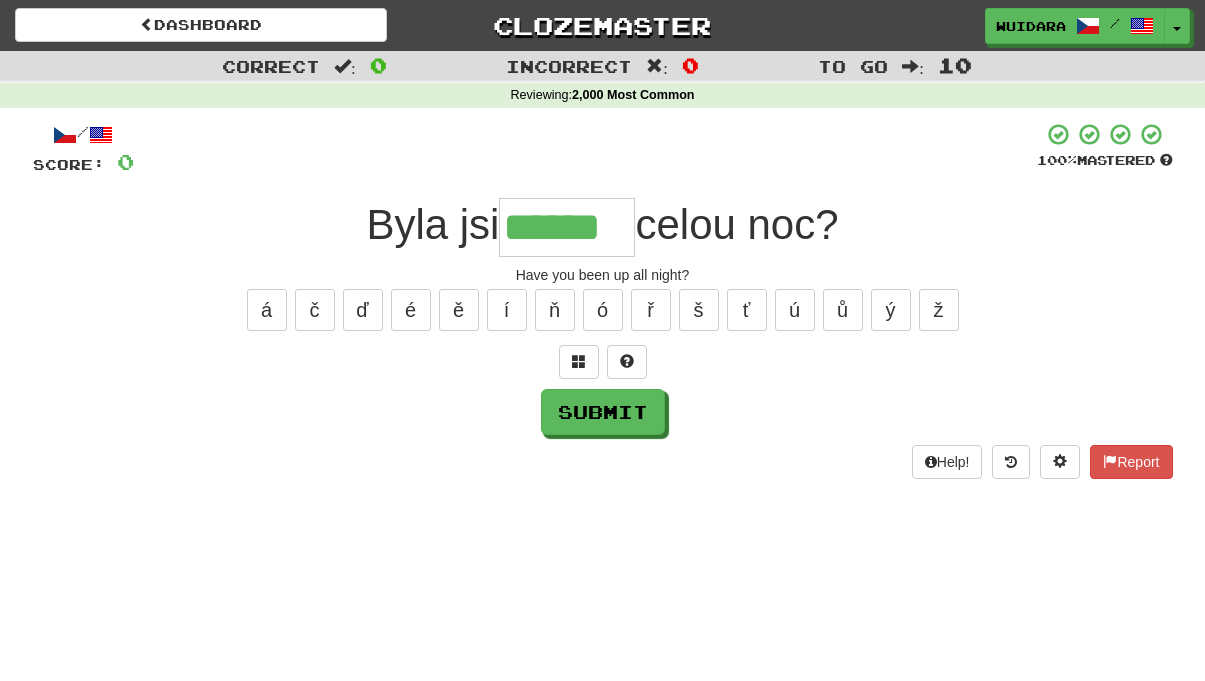 type on "******" 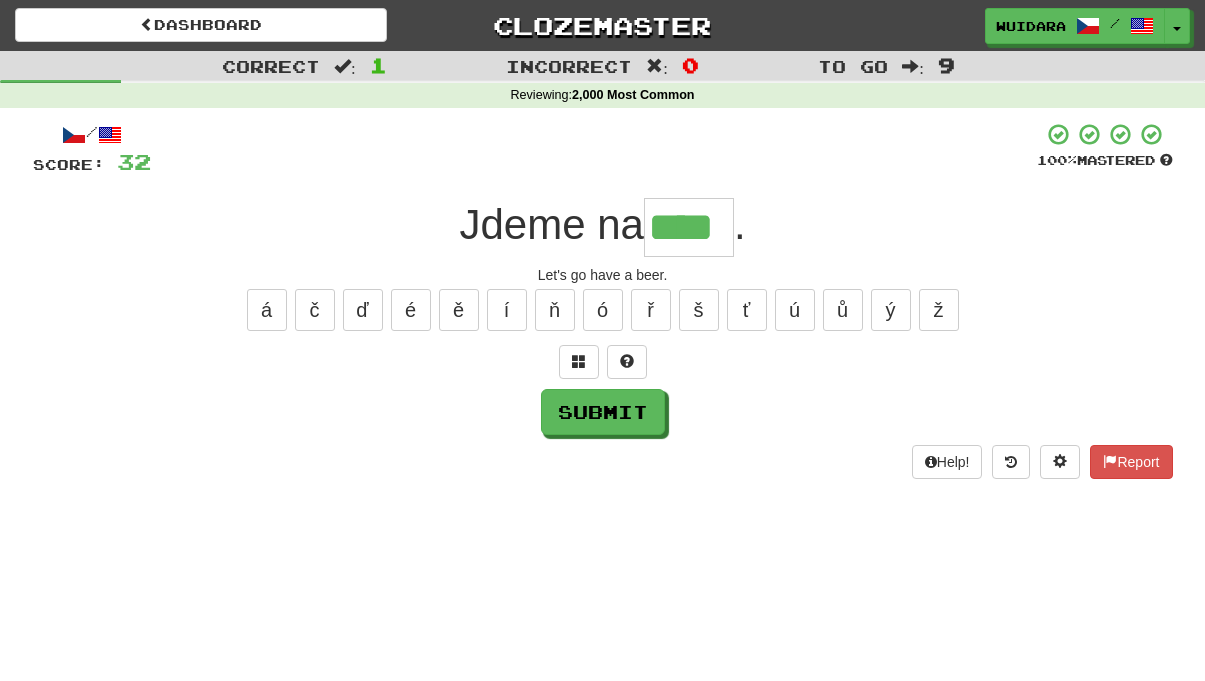 type on "****" 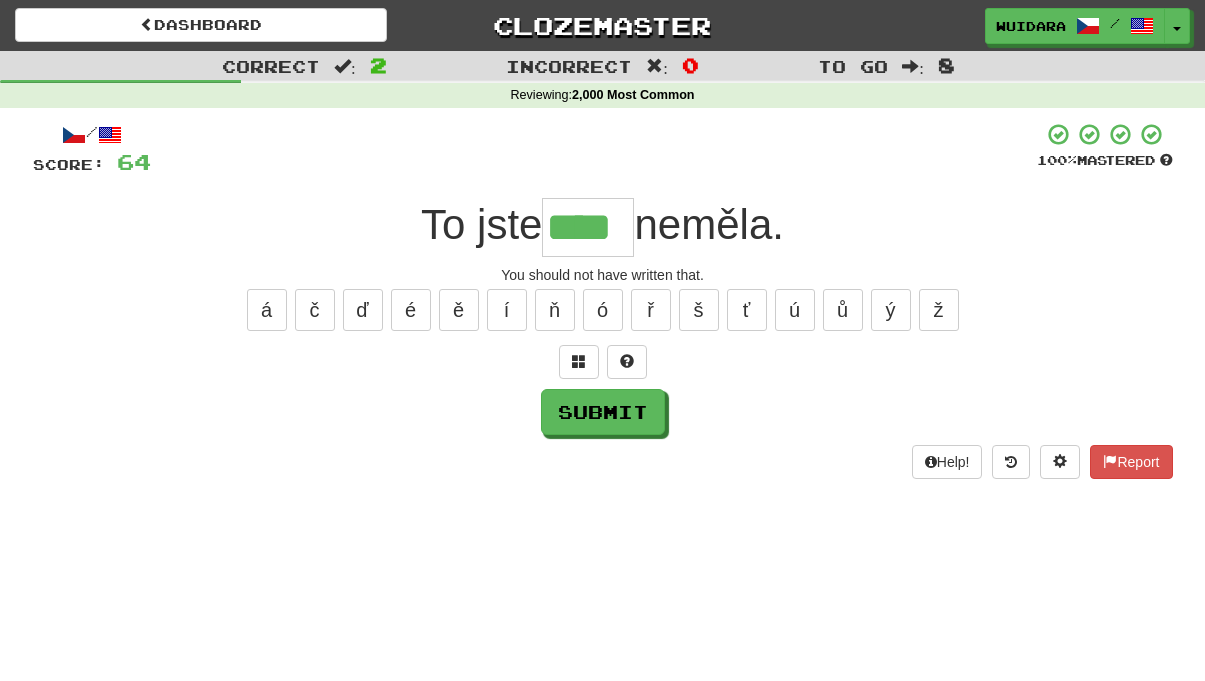 type on "****" 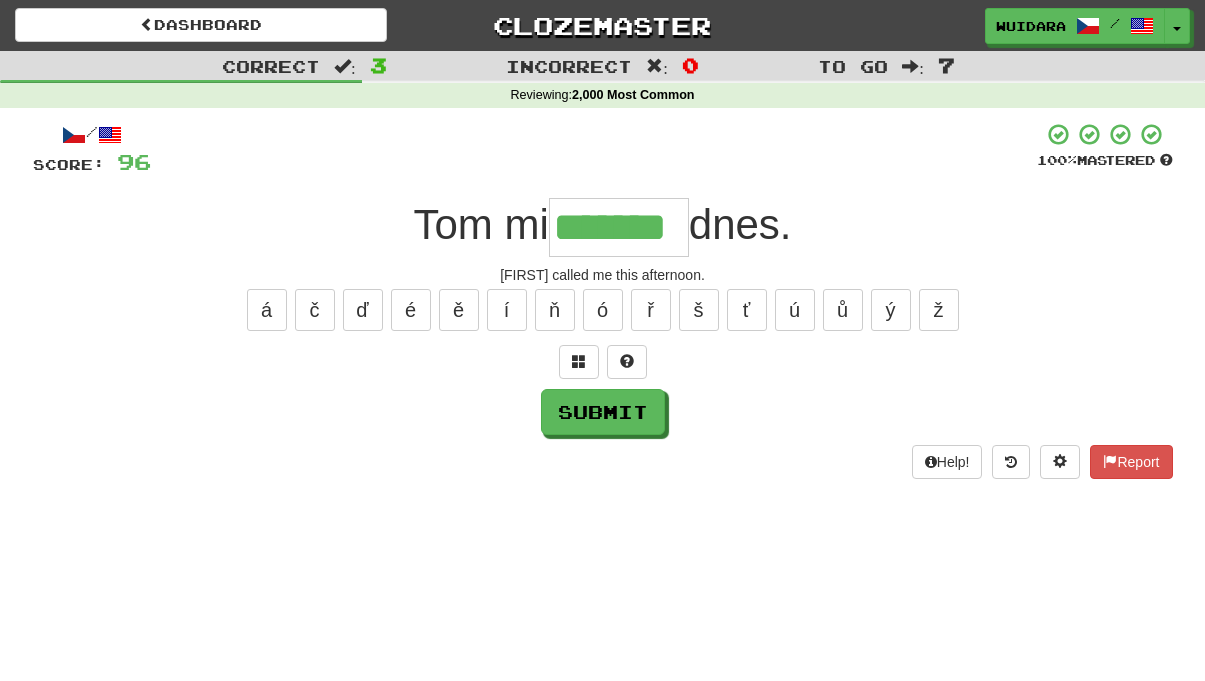 type on "*******" 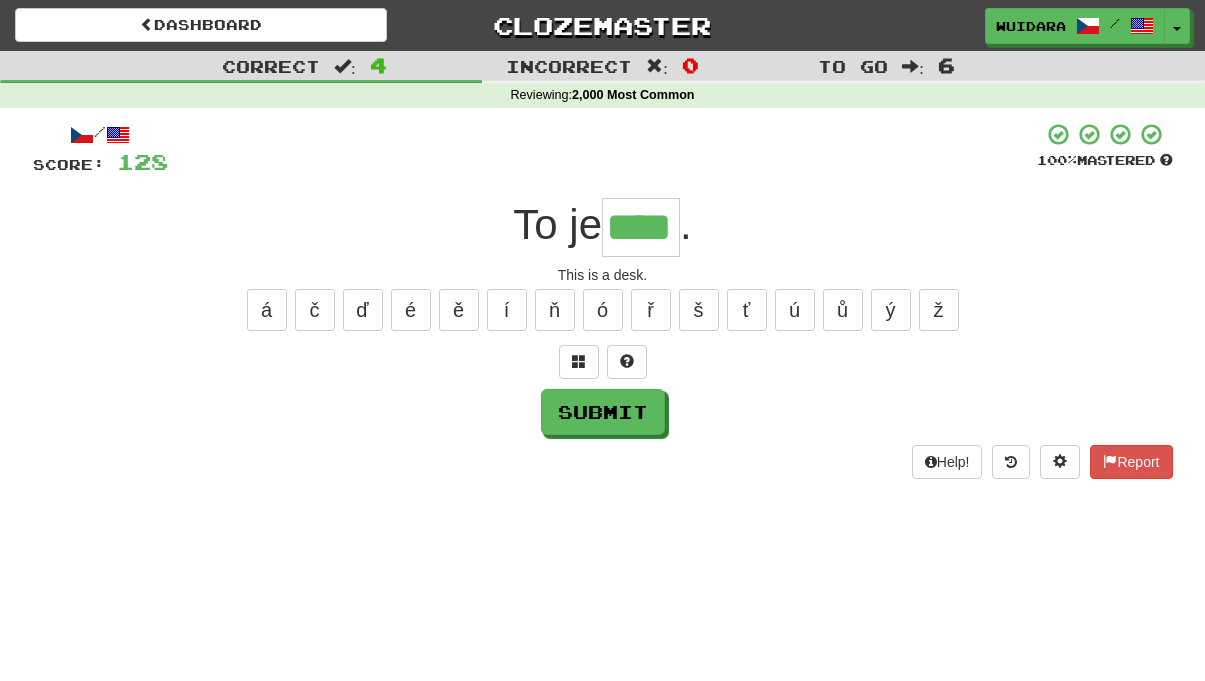 type on "****" 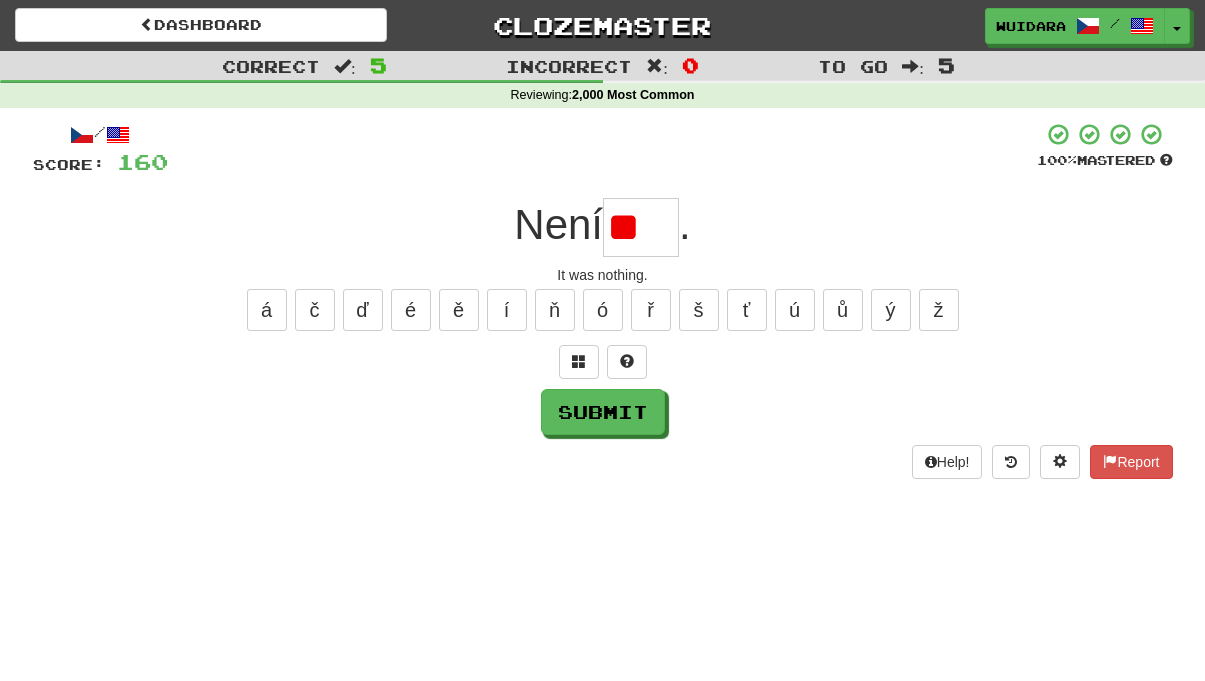 type on "*" 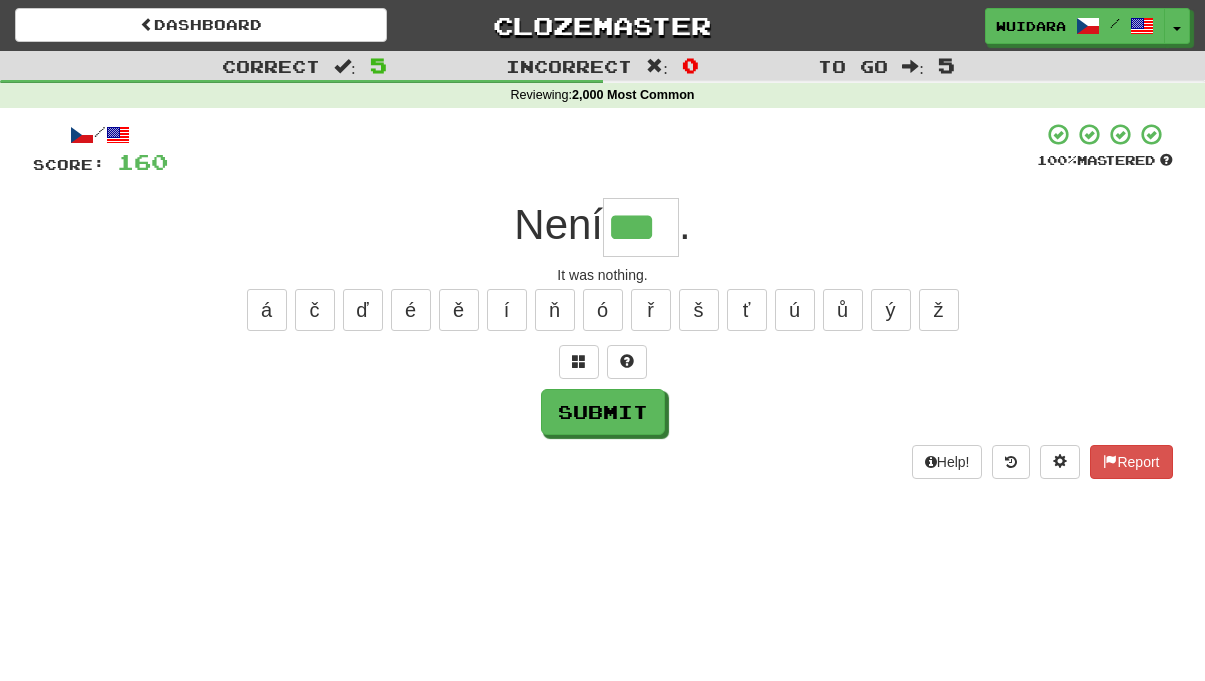 type on "***" 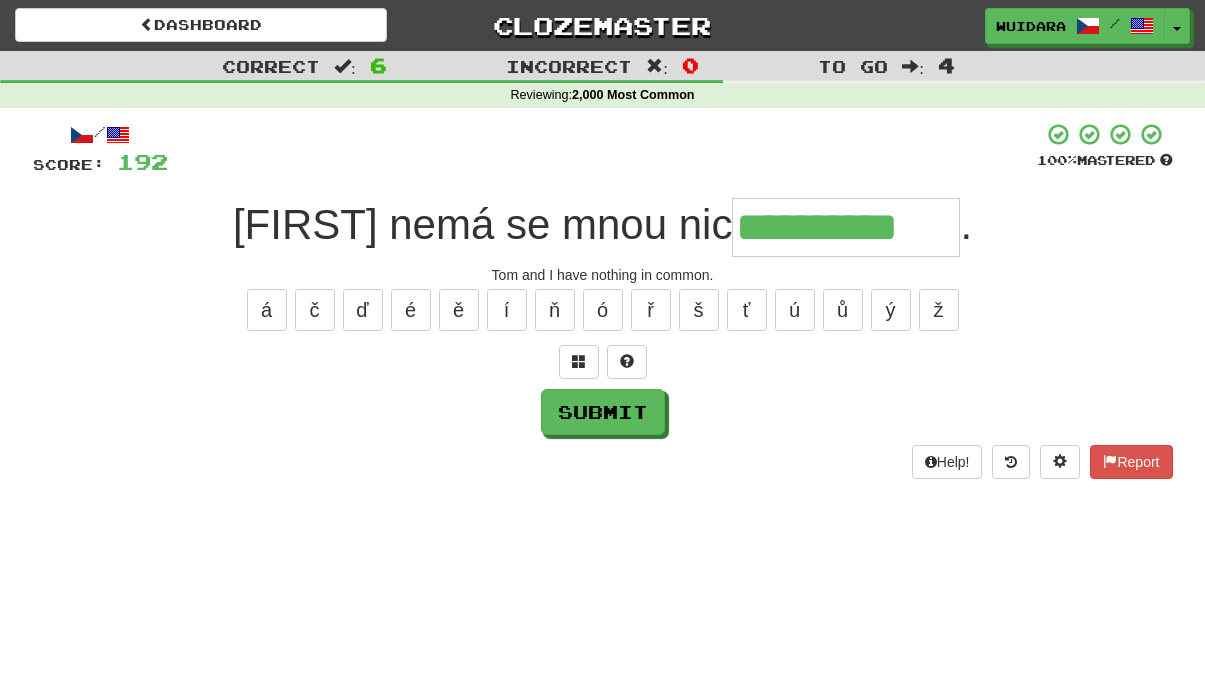 type on "**********" 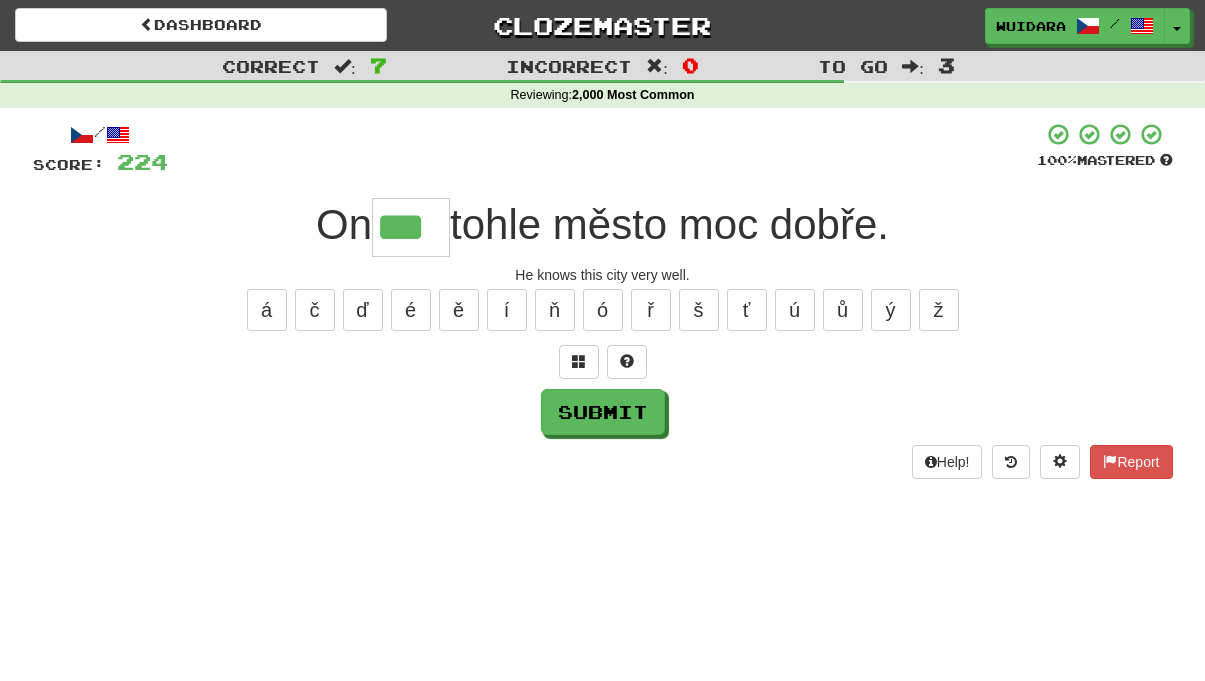 type on "***" 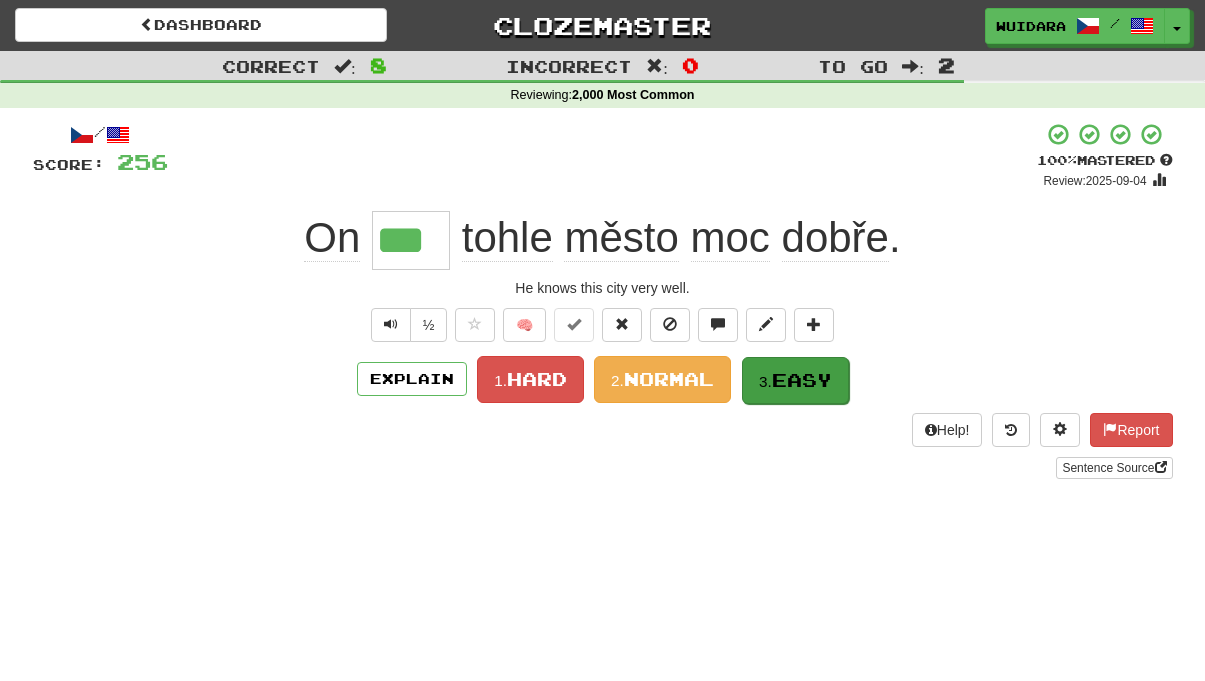 click on "3." at bounding box center [765, 381] 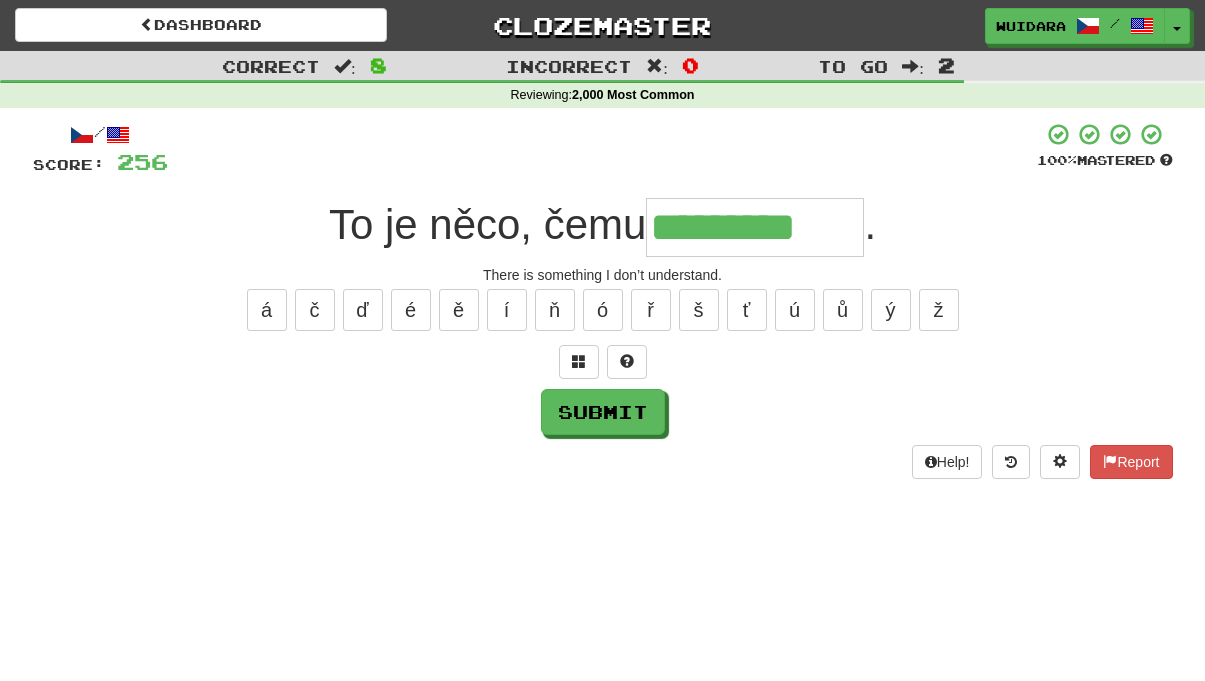 type on "*********" 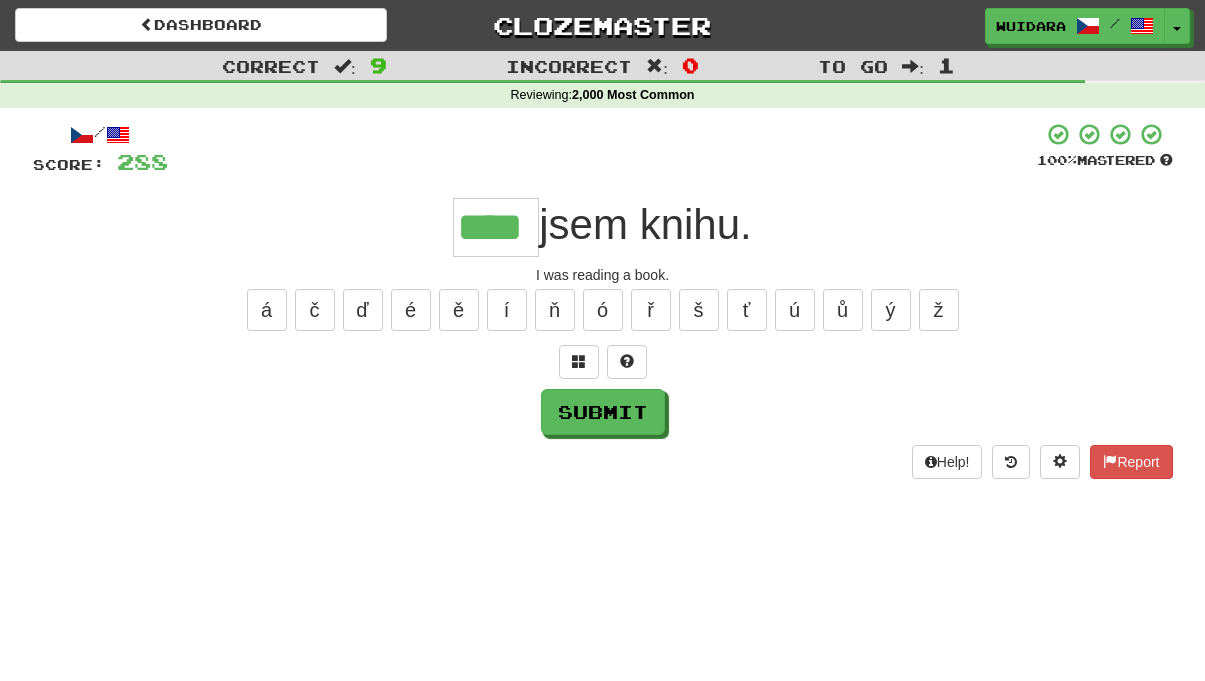 type on "****" 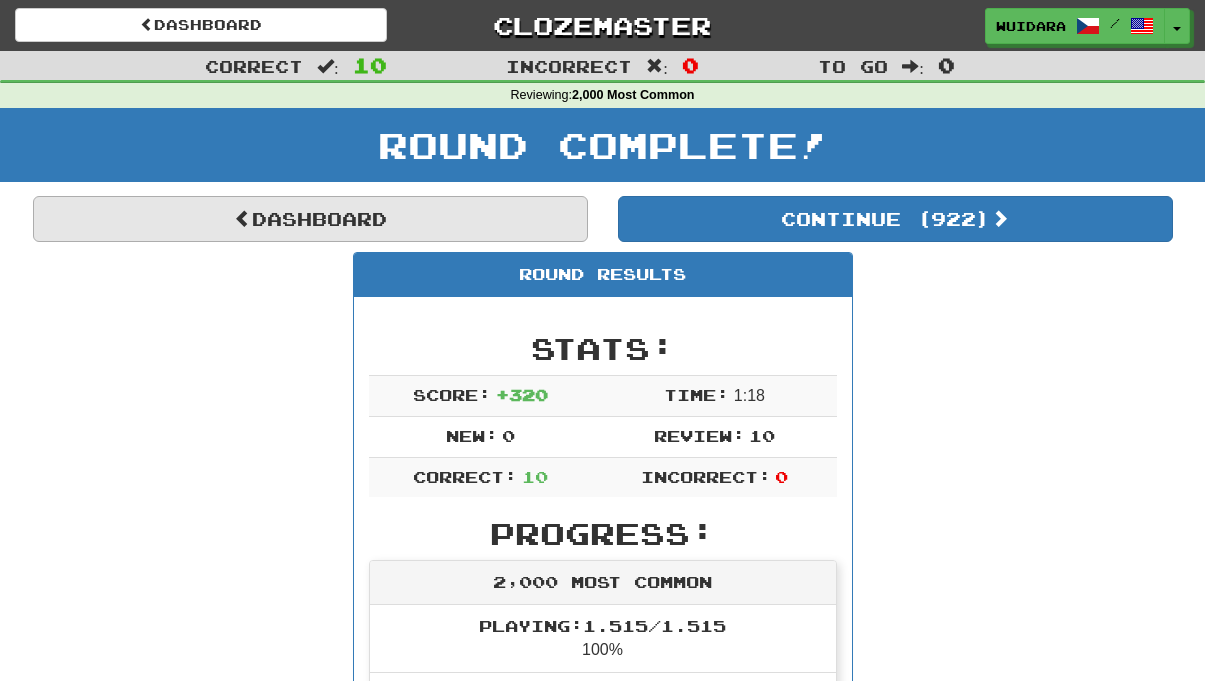click on "Dashboard" at bounding box center [310, 219] 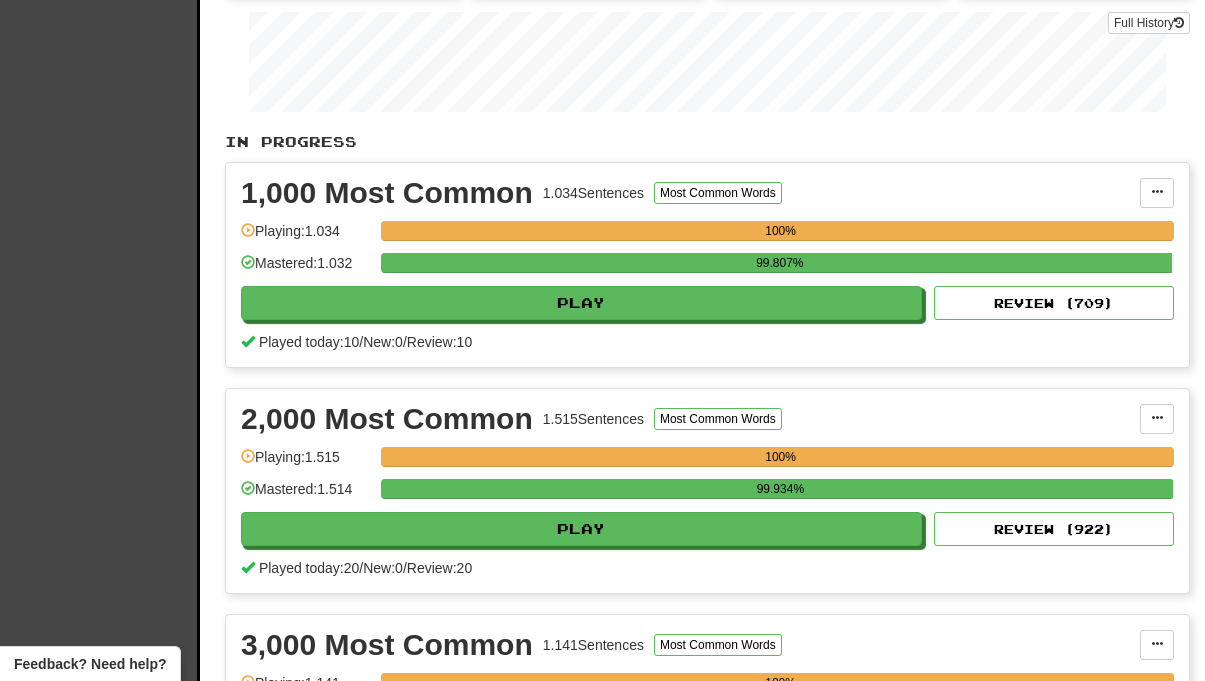 scroll, scrollTop: 0, scrollLeft: 0, axis: both 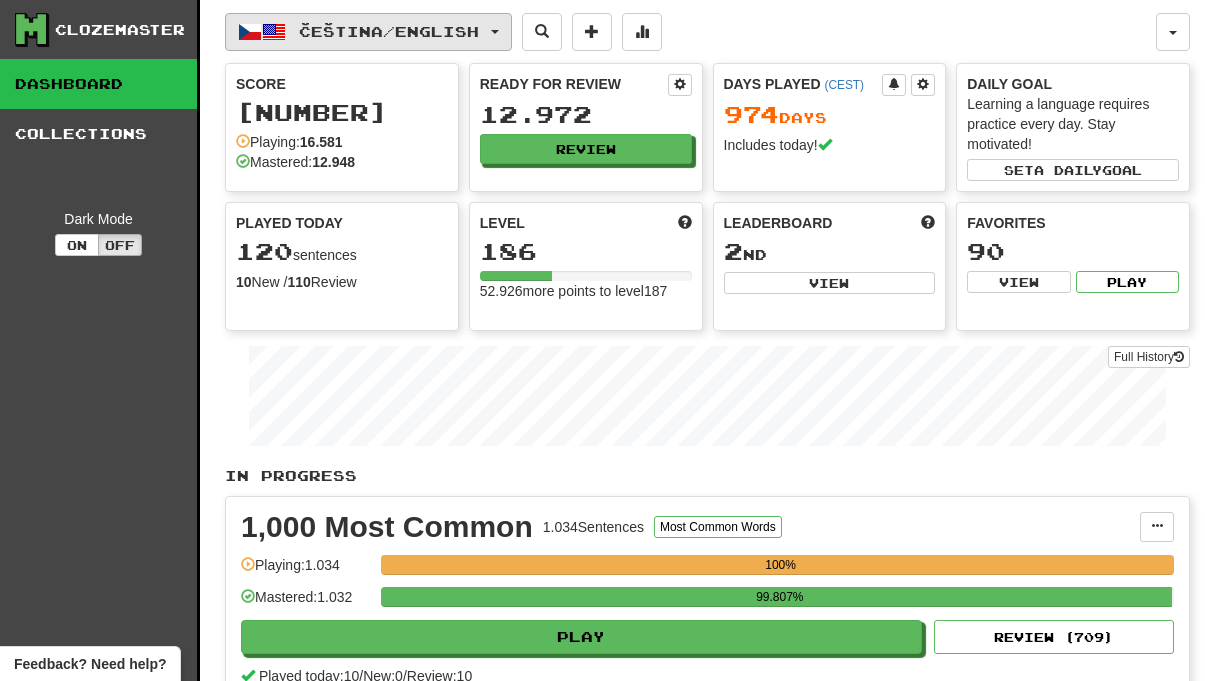 click on "Čeština  /  English" at bounding box center (368, 32) 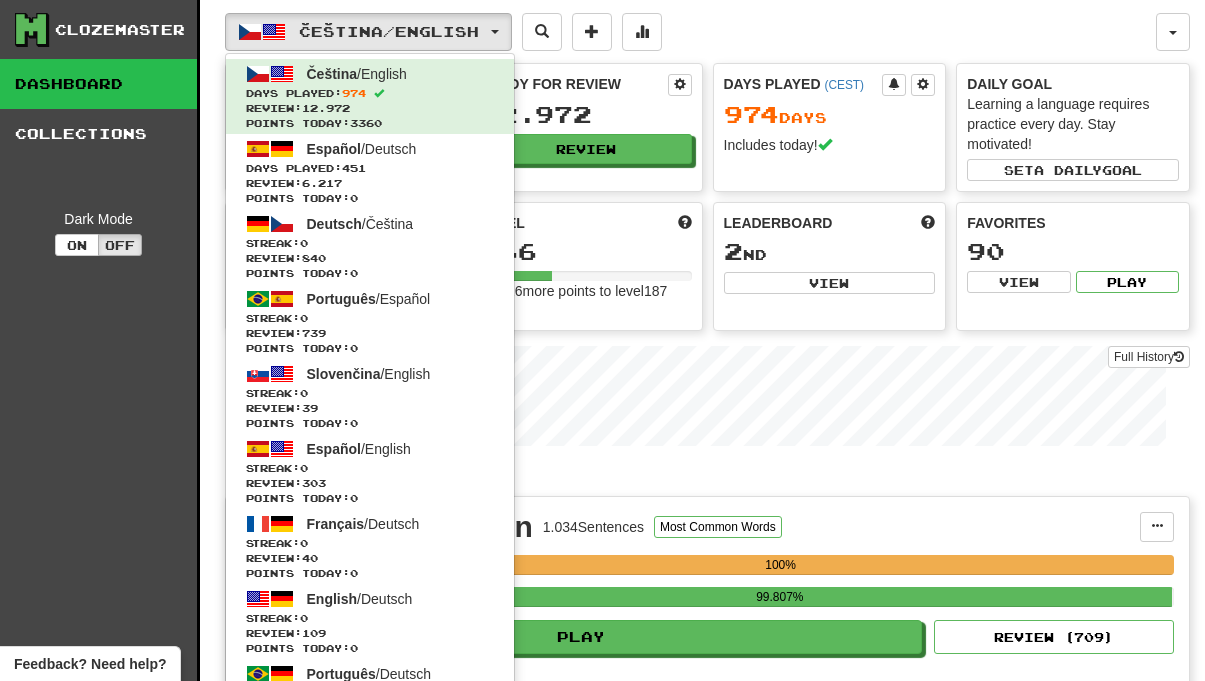 click on "Čeština  /  English Čeština  /  English Days Played:  [NUMBER]   Review:  [NUMBER] Points today:  [NUMBER] Español  /  Deutsch Days Played:  [NUMBER]   Review:  [NUMBER] Points today:  [NUMBER] Deutsch  /  Čeština Streak:  [NUMBER]   Review:  [NUMBER] Points today:  [NUMBER] Português  /  Español Streak:  [NUMBER]   Review:  [NUMBER] Points today:  [NUMBER] Slovenčina  /  English Streak:  [NUMBER]   Review:  [NUMBER] Points today:  [NUMBER] Español  /  English Streak:  [NUMBER]   Review:  [NUMBER] Points today:  [NUMBER] Français  /  Deutsch Streak:  [NUMBER]   Review:  [NUMBER] Points today:  [NUMBER] English  /  Deutsch Streak:  [NUMBER]   Review:  [NUMBER] Points today:  [NUMBER] Português  /  Deutsch Streak:  [NUMBER]   Review:  [NUMBER] Points today:  [NUMBER] Română  /  English Streak:  [NUMBER]   Review:  [NUMBER] Points today:  [NUMBER] Latina  /  English Streak:  [NUMBER]   Review:  [NUMBER] Points today:  [NUMBER] Čeština  /  Français Streak:  [NUMBER]   Review:  [NUMBER] Points today:  [NUMBER] Deutsch  /  English Streak:  [NUMBER]   Review:  [NUMBER] Points today:  [NUMBER] English  /  Čeština Streak:  [NUMBER]   Review:  [NUMBER] Points today:  [NUMBER] Hrvatski  /  English Streak:  [NUMBER]   Review:  [NUMBER] Points today:  [NUMBER] Português  /  English" at bounding box center [690, 32] 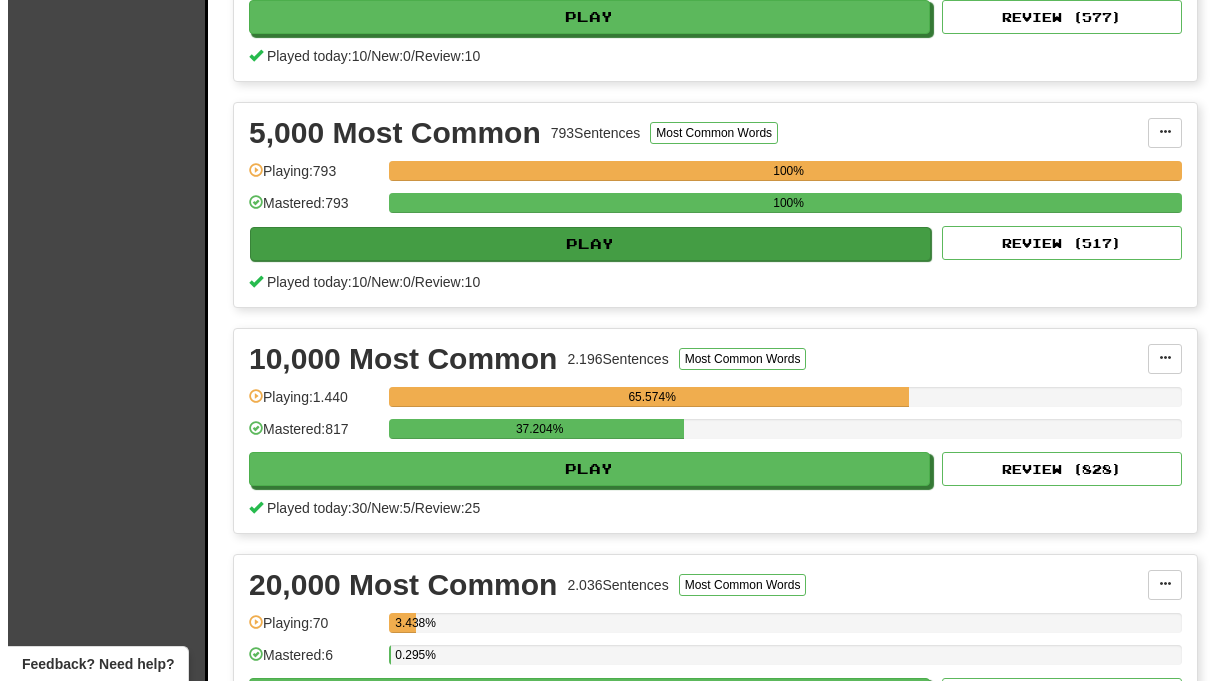 scroll, scrollTop: 1411, scrollLeft: 0, axis: vertical 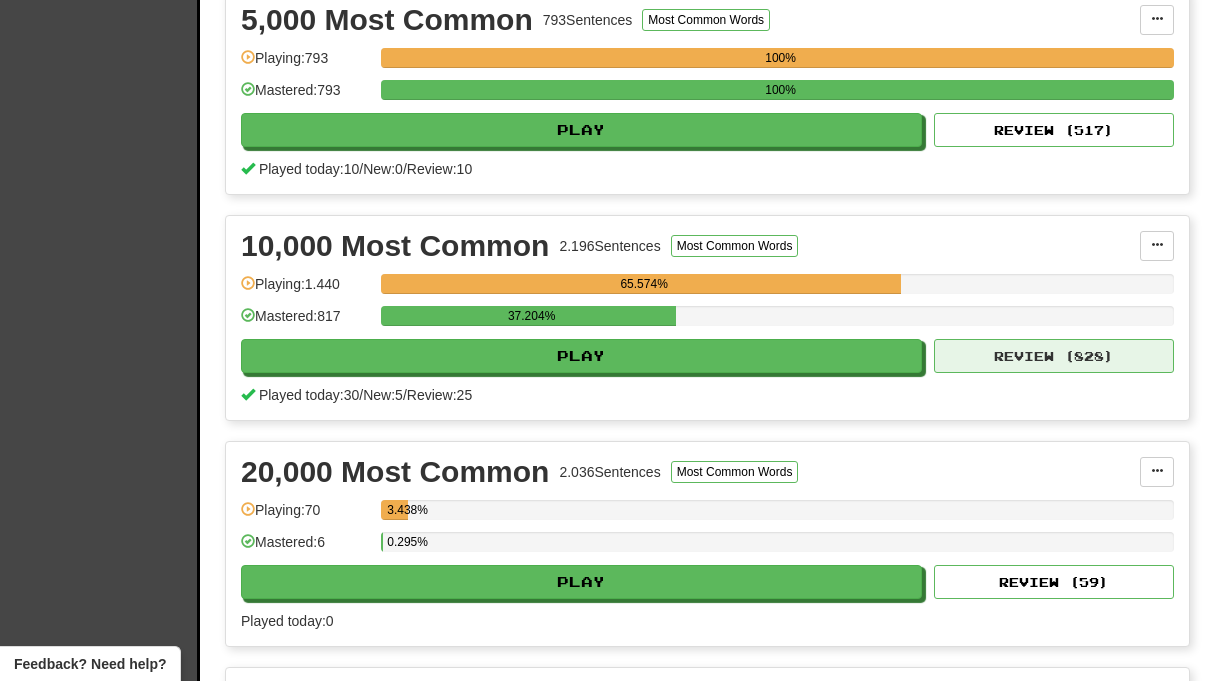 click on "Review ( [NUMBER] )" at bounding box center (1054, 356) 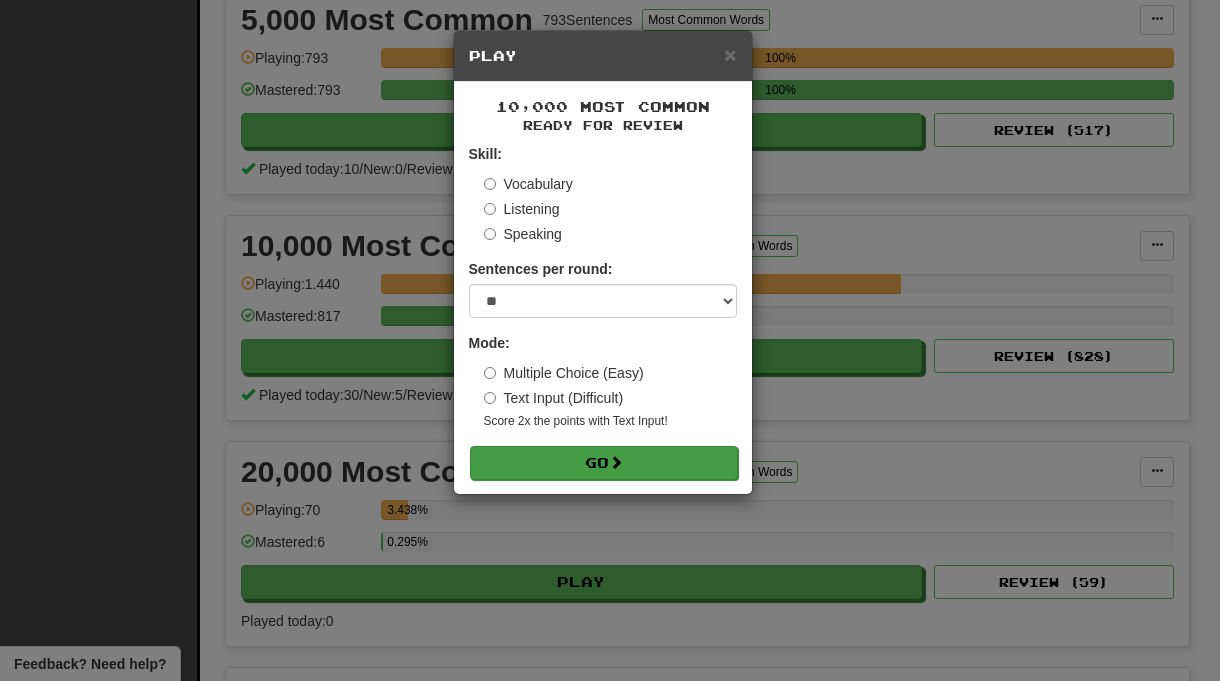 click on "Go" at bounding box center (604, 463) 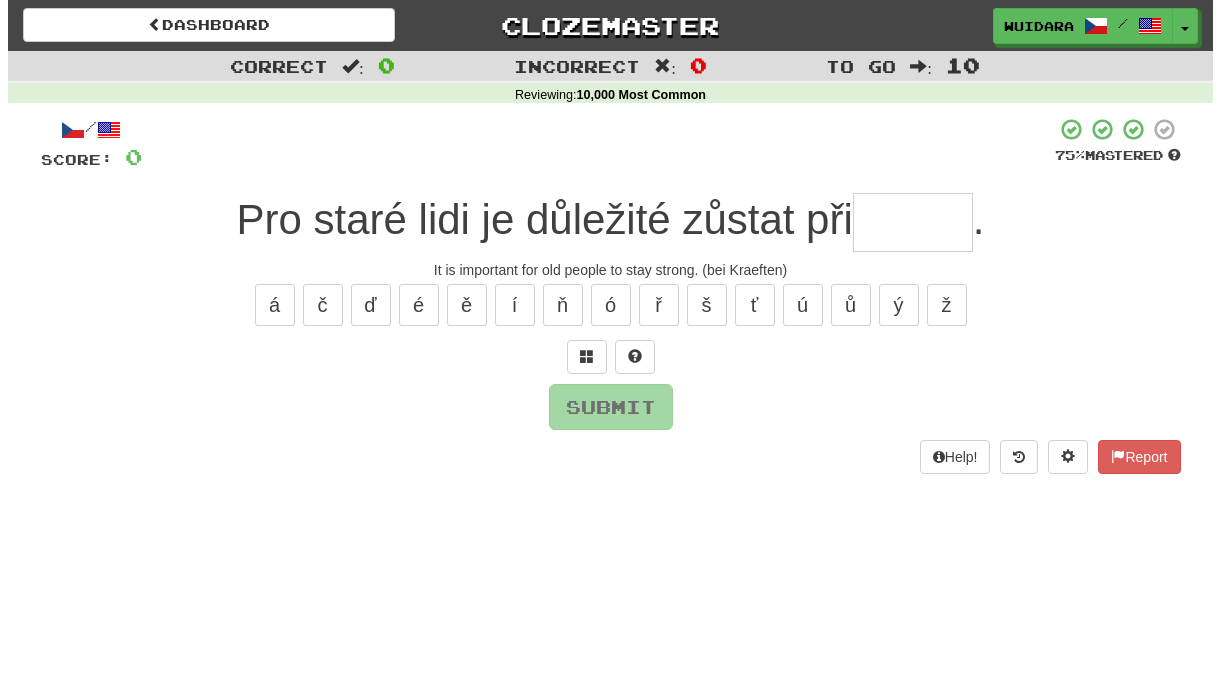 scroll, scrollTop: 0, scrollLeft: 0, axis: both 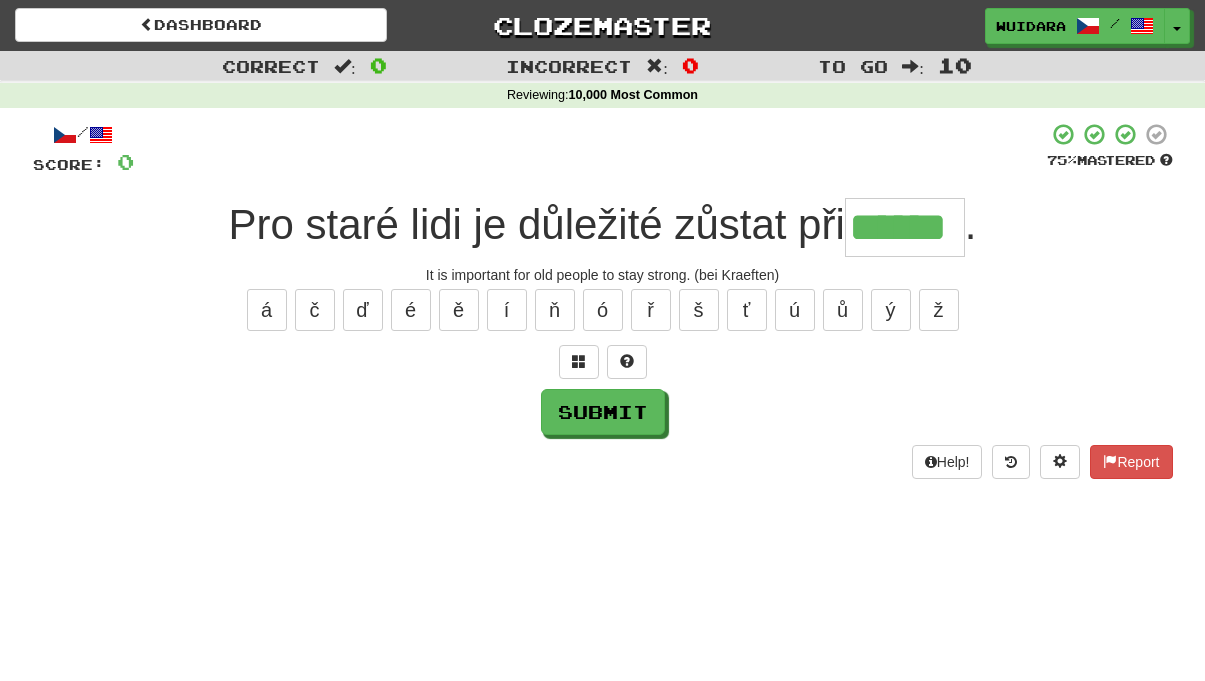 type on "******" 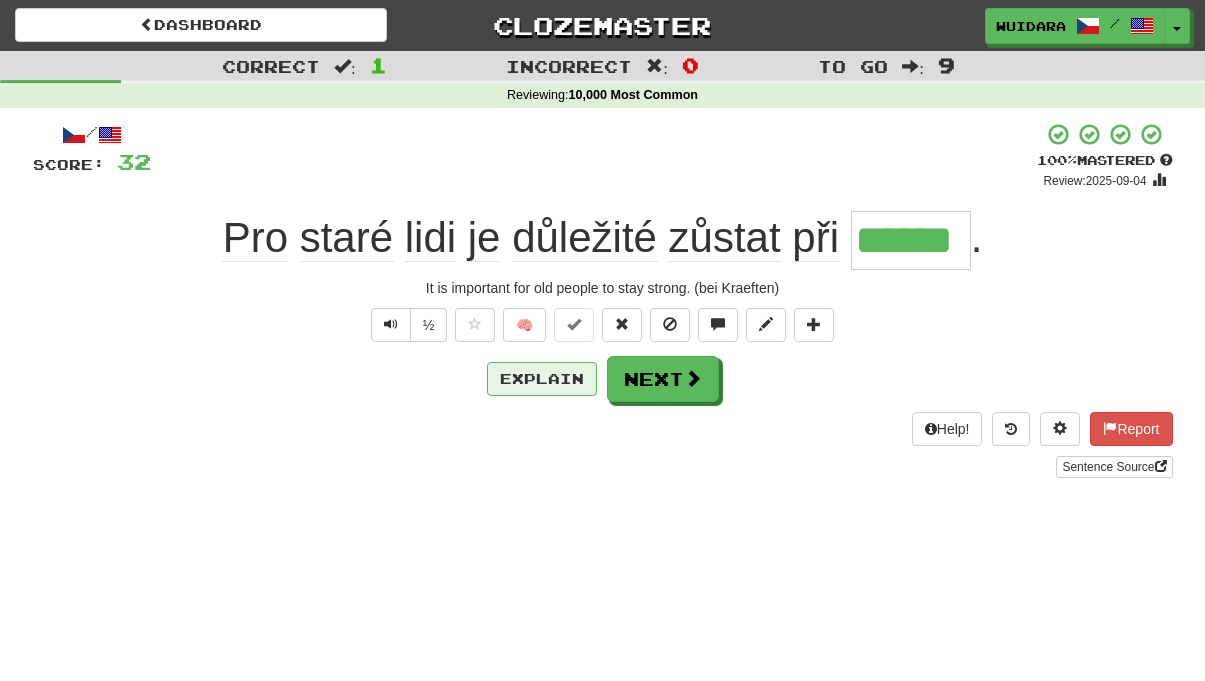 click on "Explain" at bounding box center [542, 379] 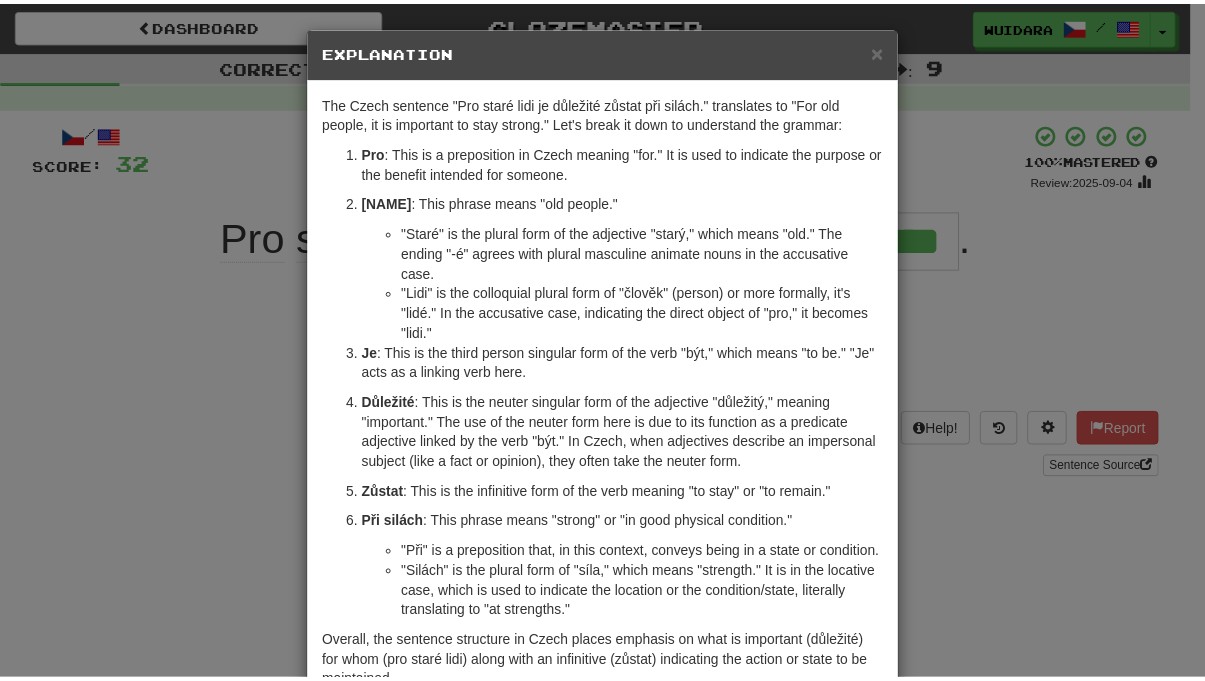 scroll, scrollTop: 8, scrollLeft: 0, axis: vertical 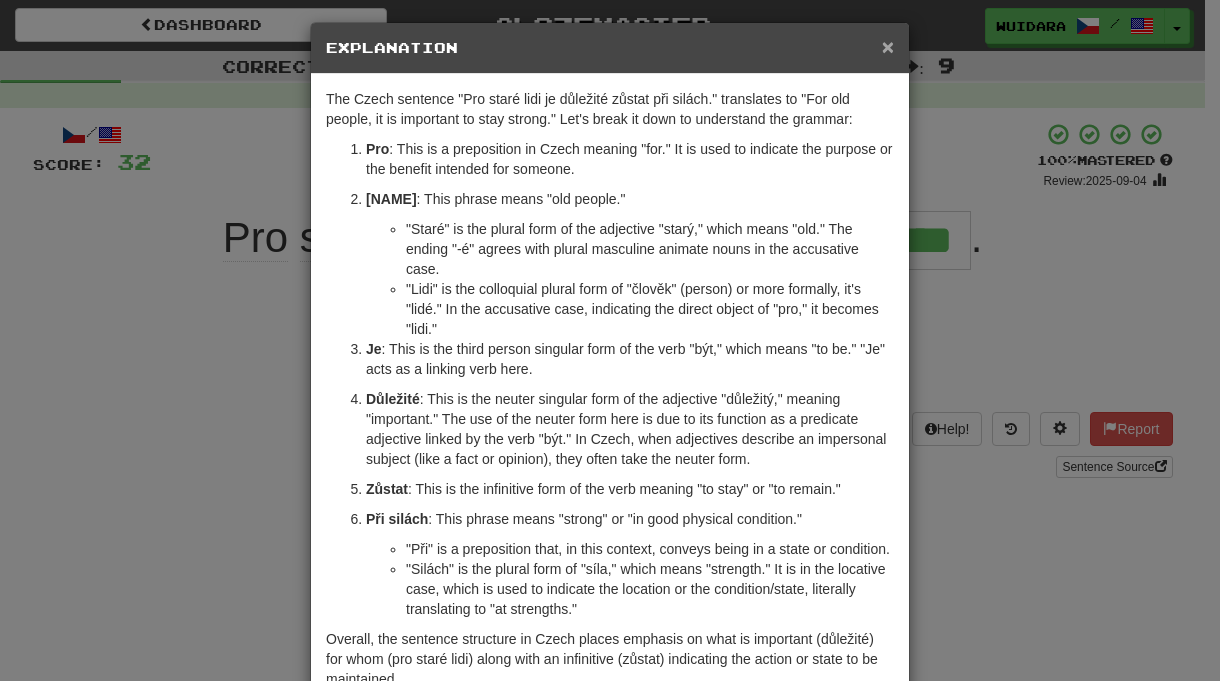 click on "×" at bounding box center [888, 46] 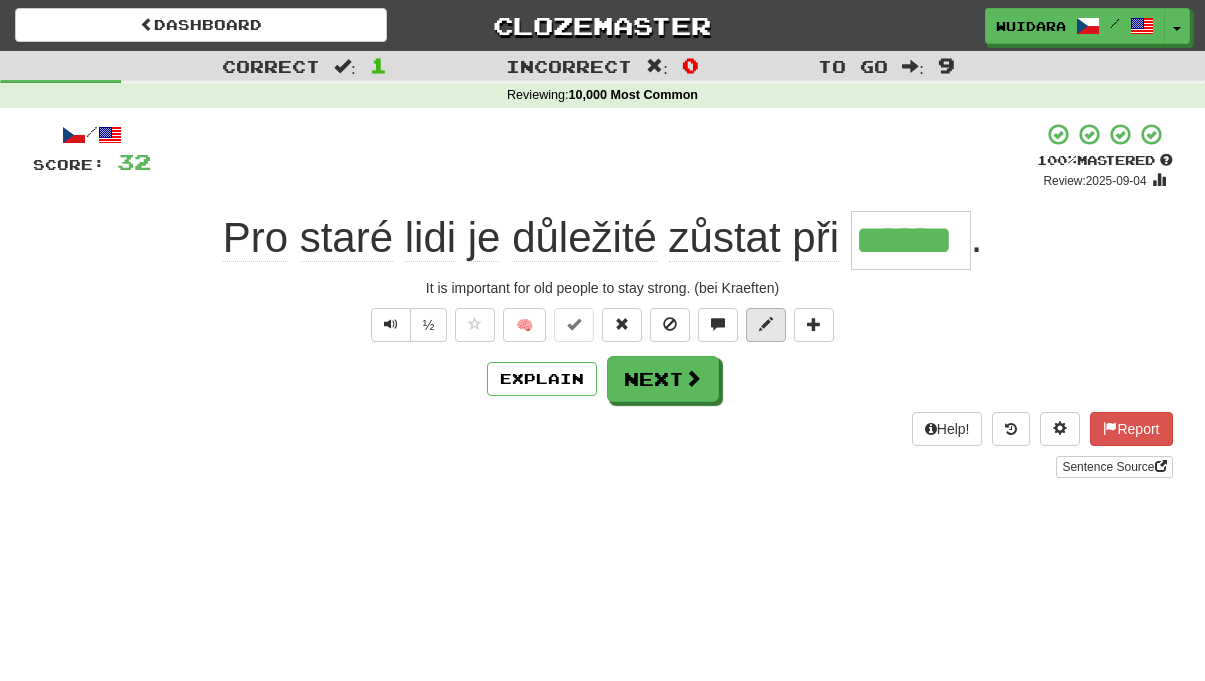 click at bounding box center [766, 324] 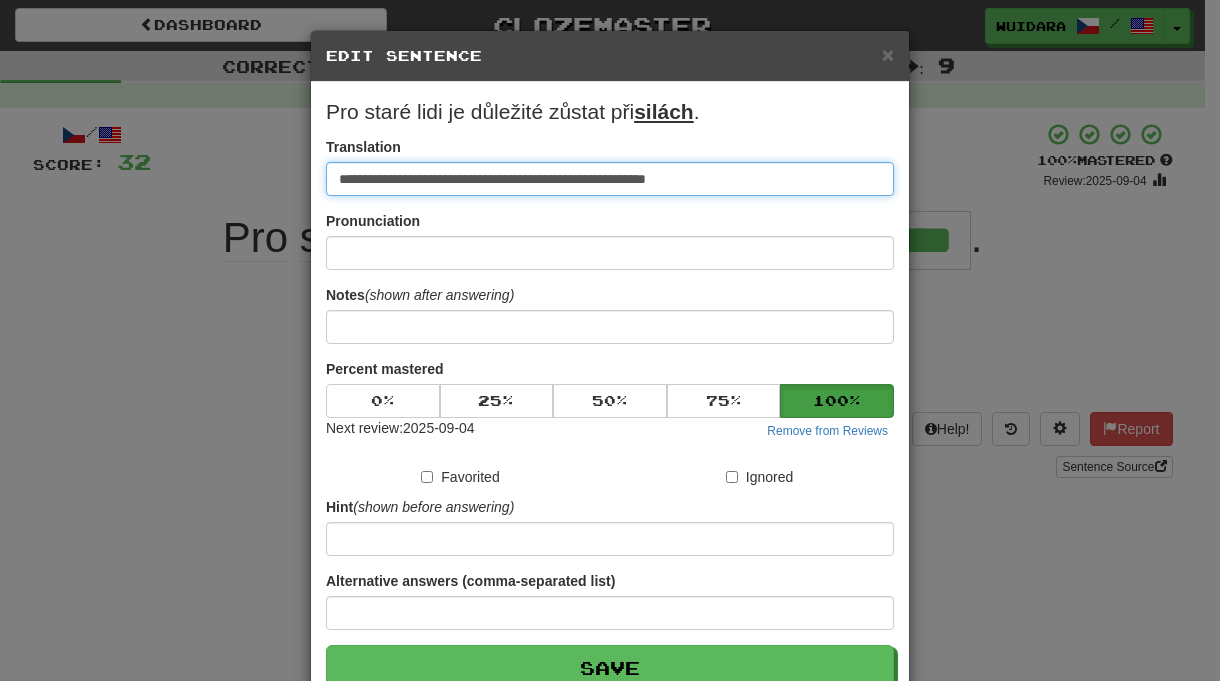 click on "**********" at bounding box center [610, 179] 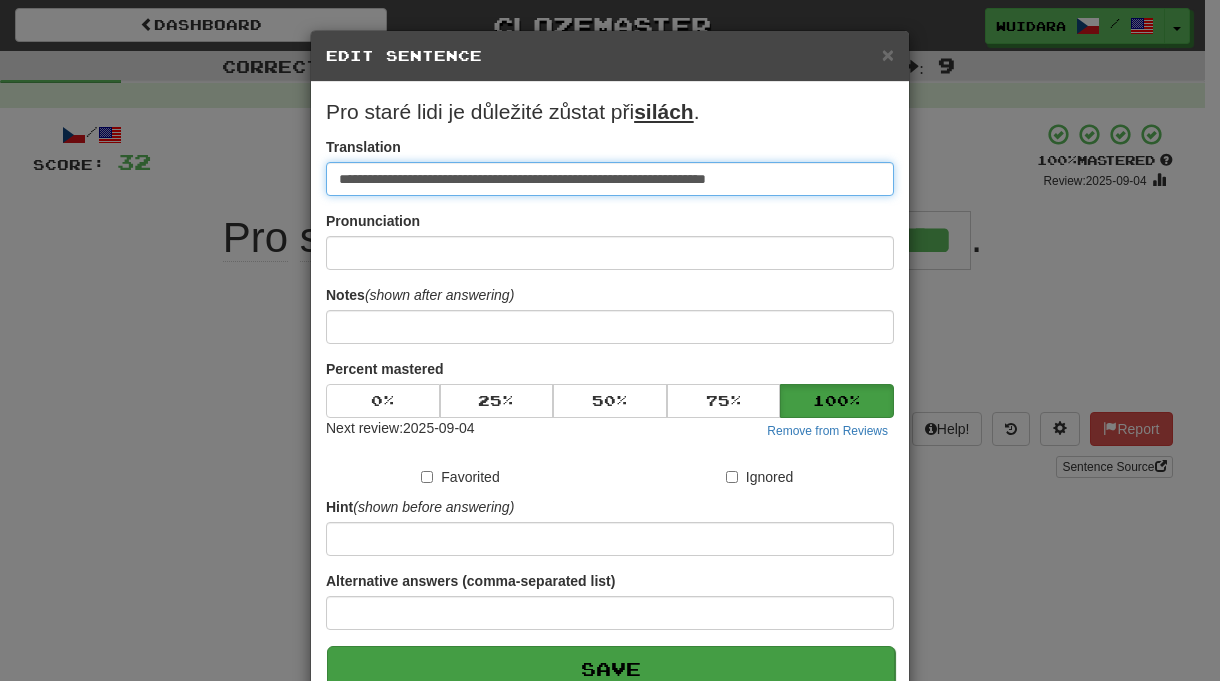 type on "**********" 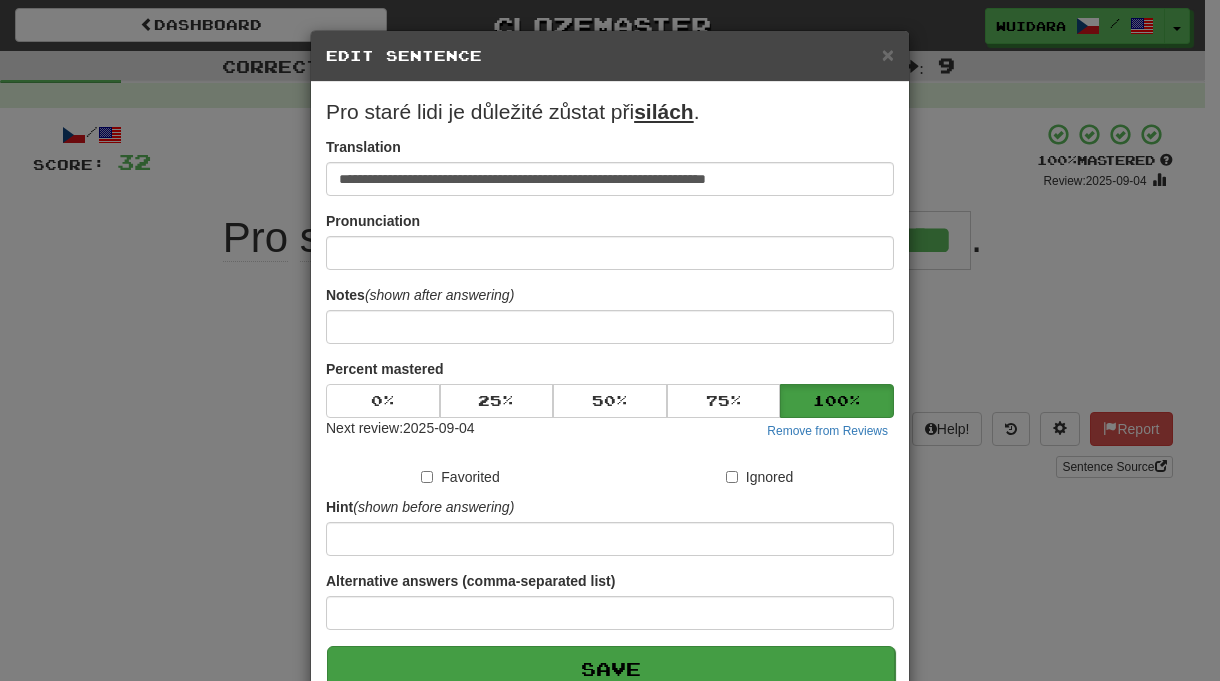 click on "Save" at bounding box center (611, 669) 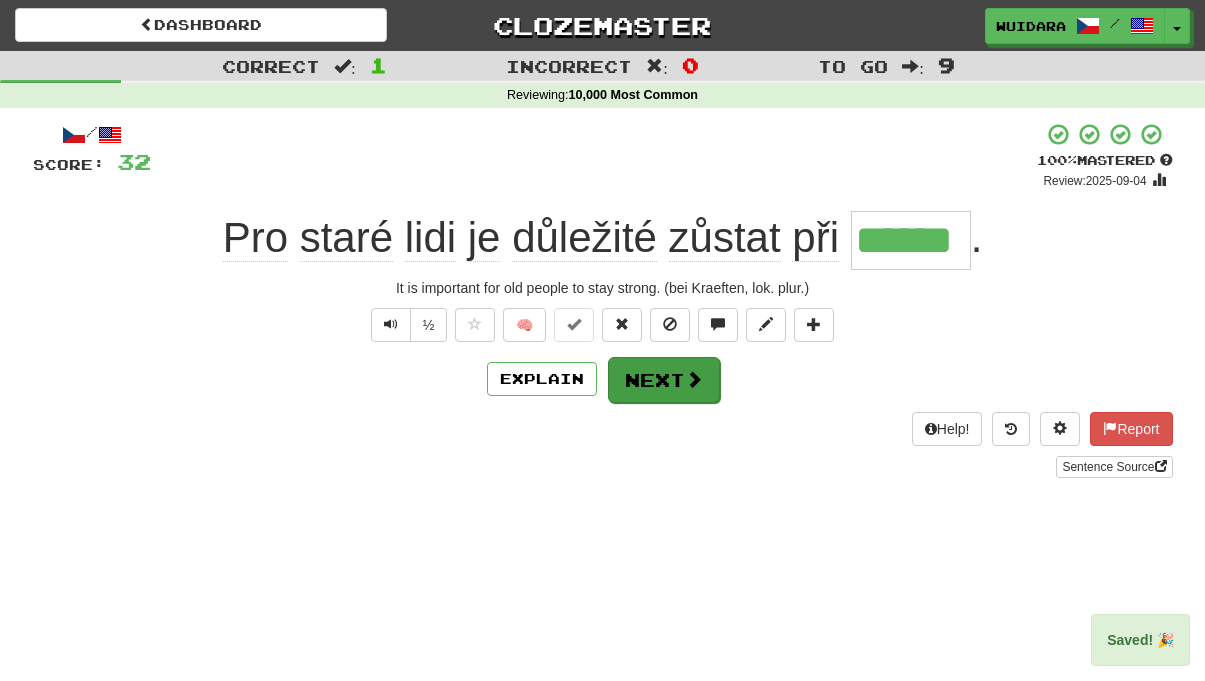 click on "Next" at bounding box center [664, 380] 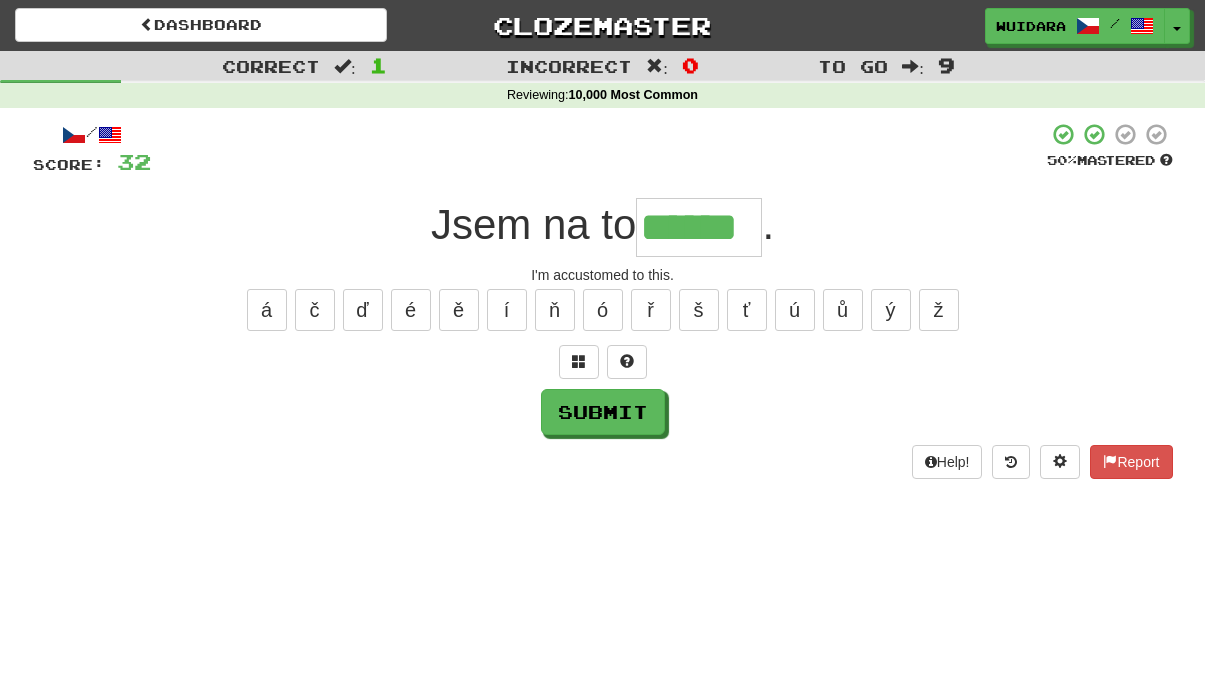 type on "******" 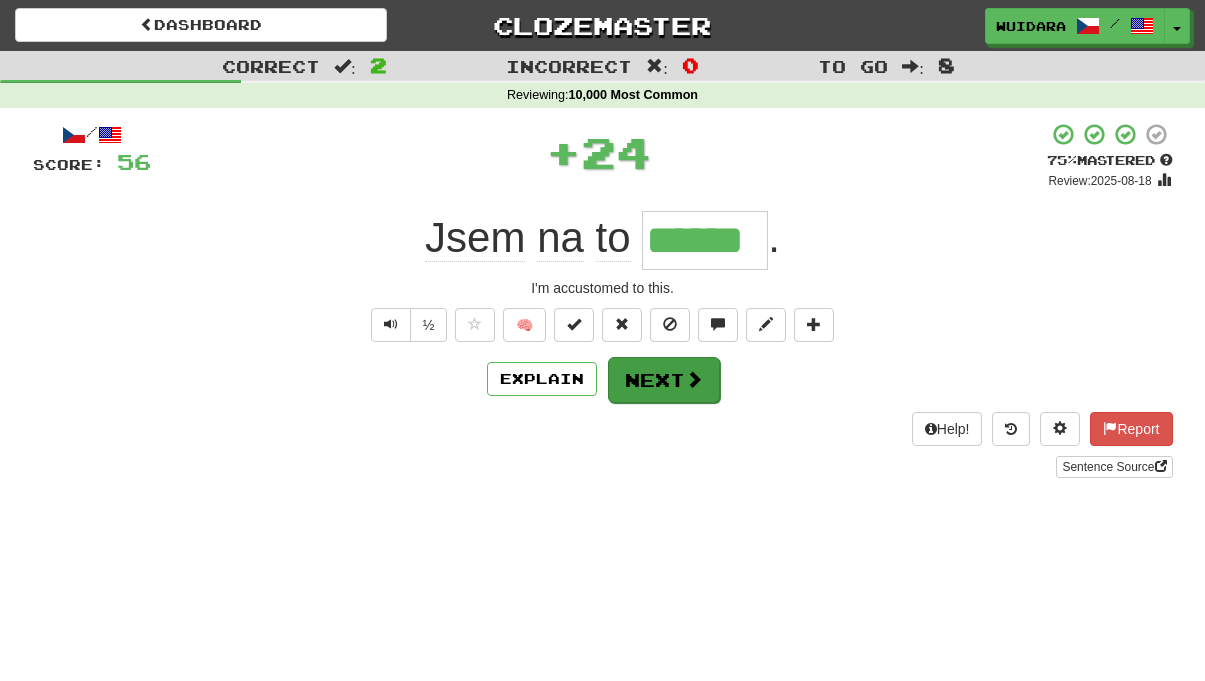 click on "Next" at bounding box center [664, 380] 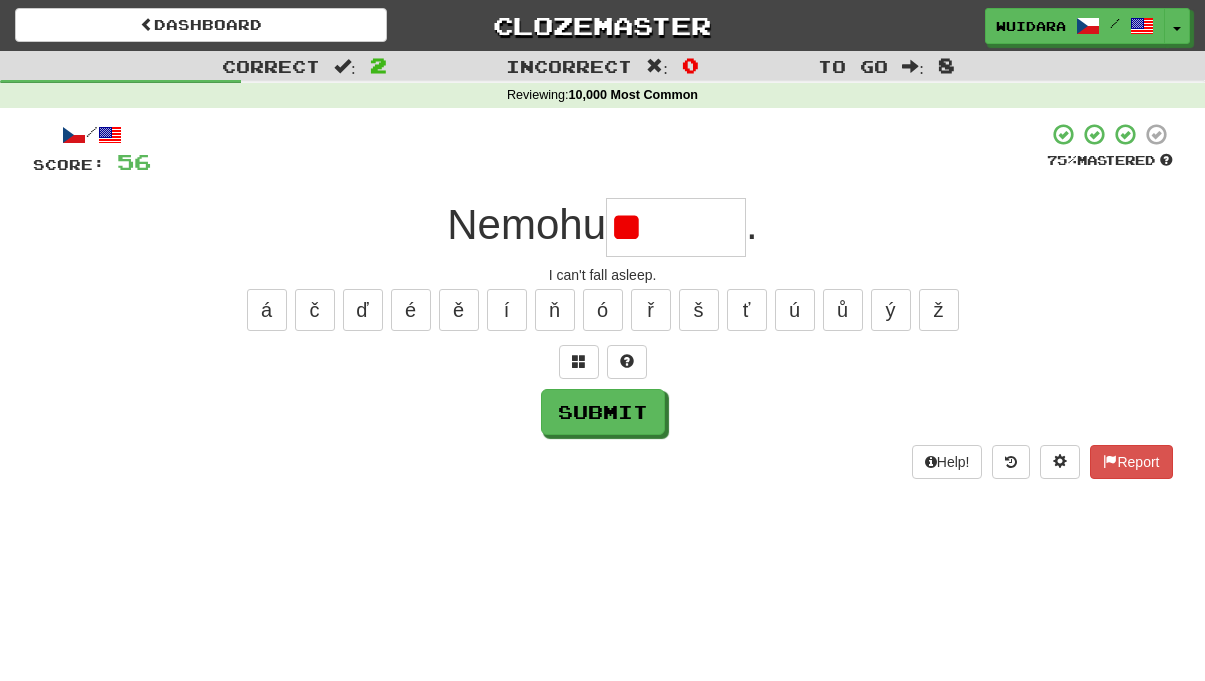 type on "*" 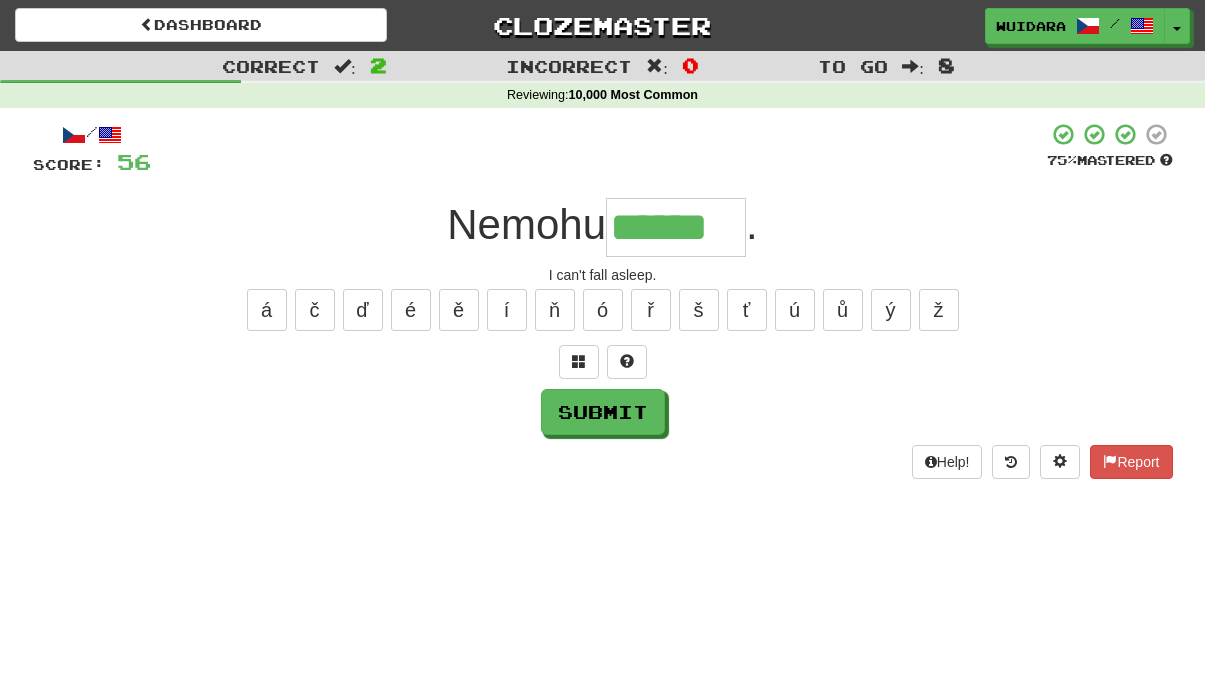 type on "******" 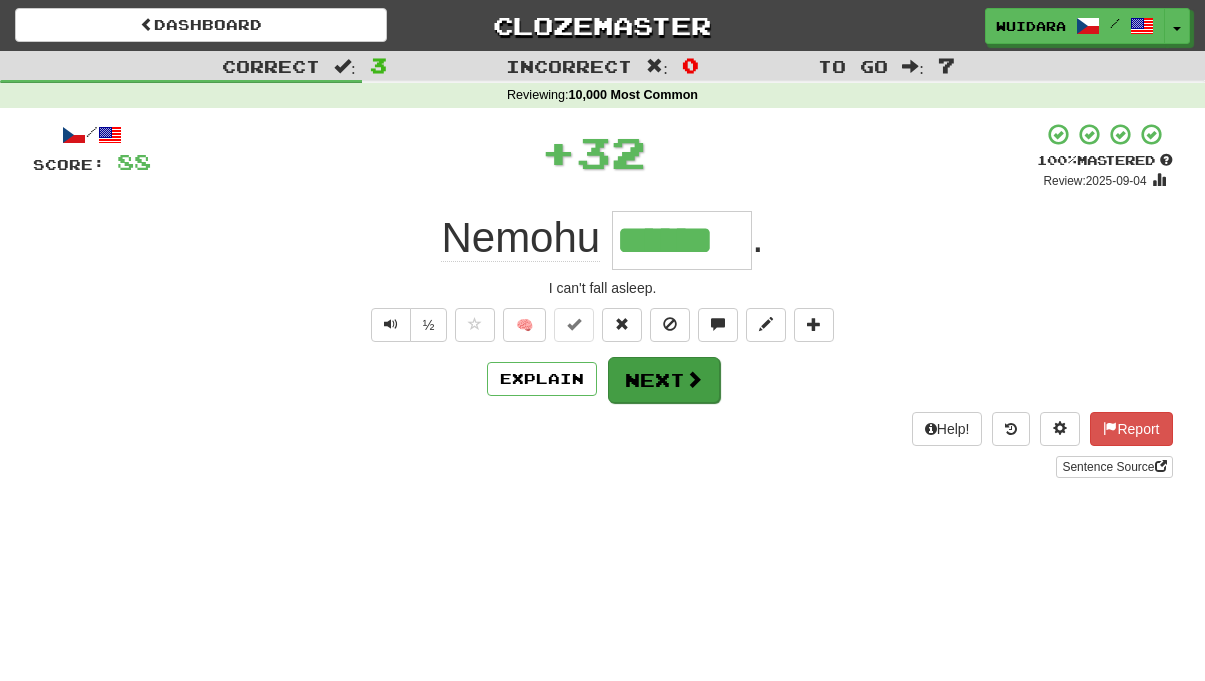 click at bounding box center [694, 379] 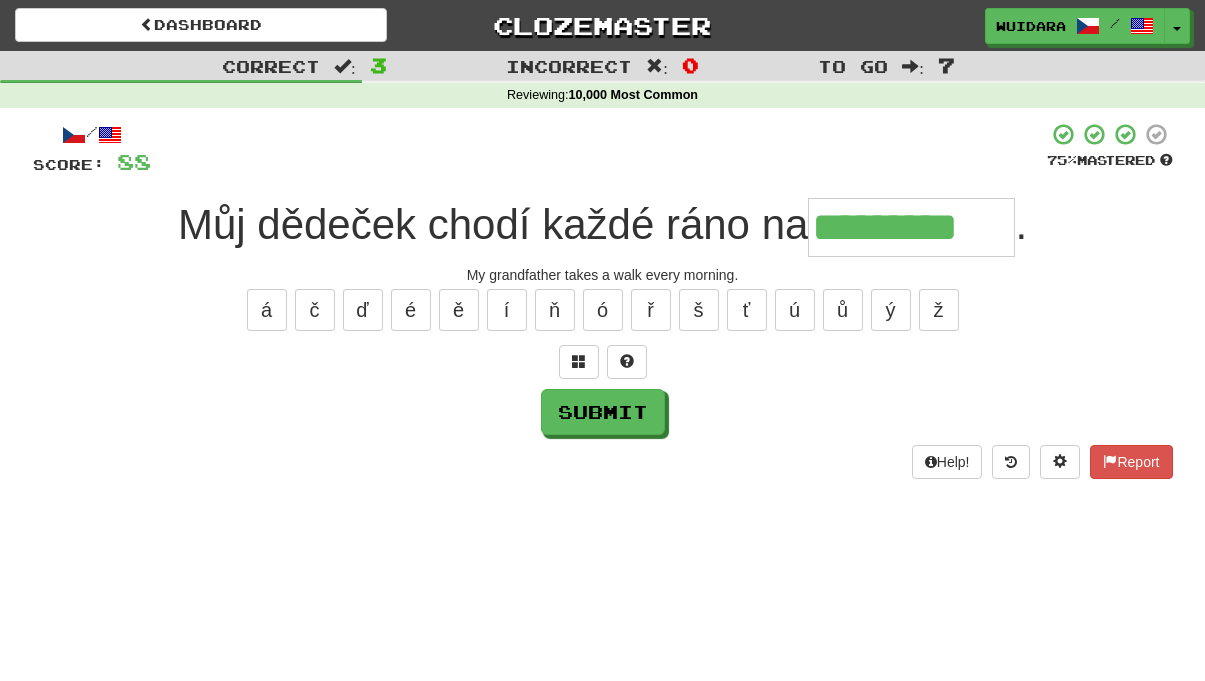 type on "*********" 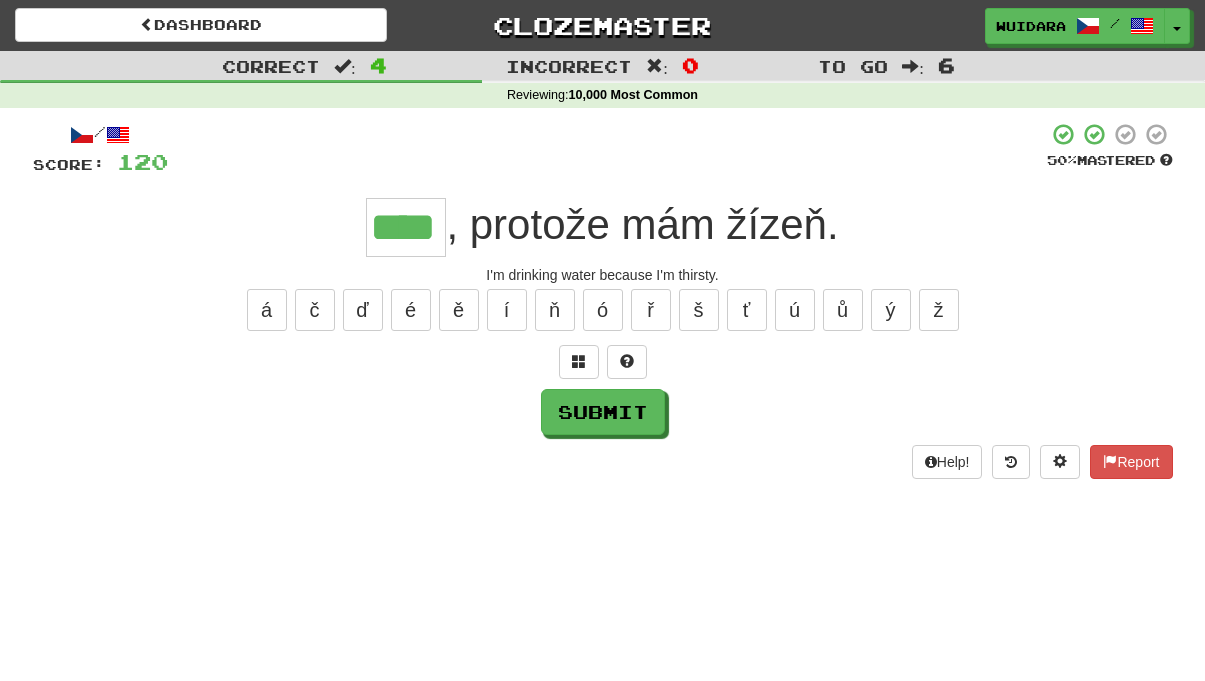 type on "****" 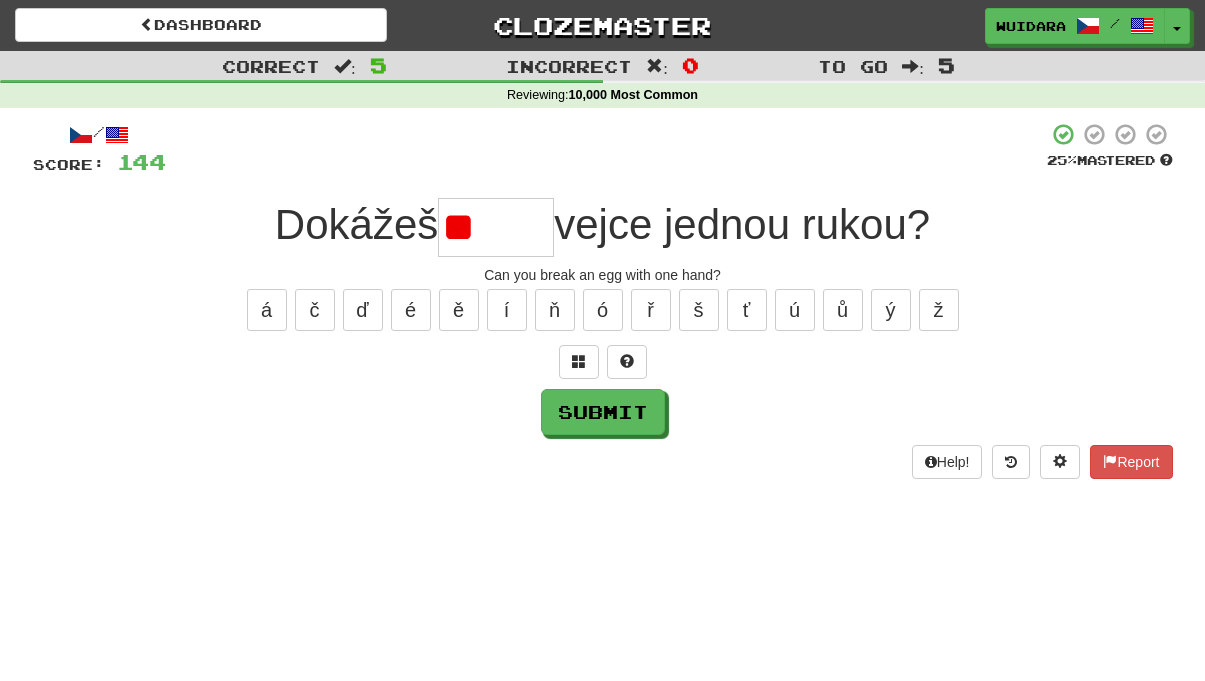 type on "*" 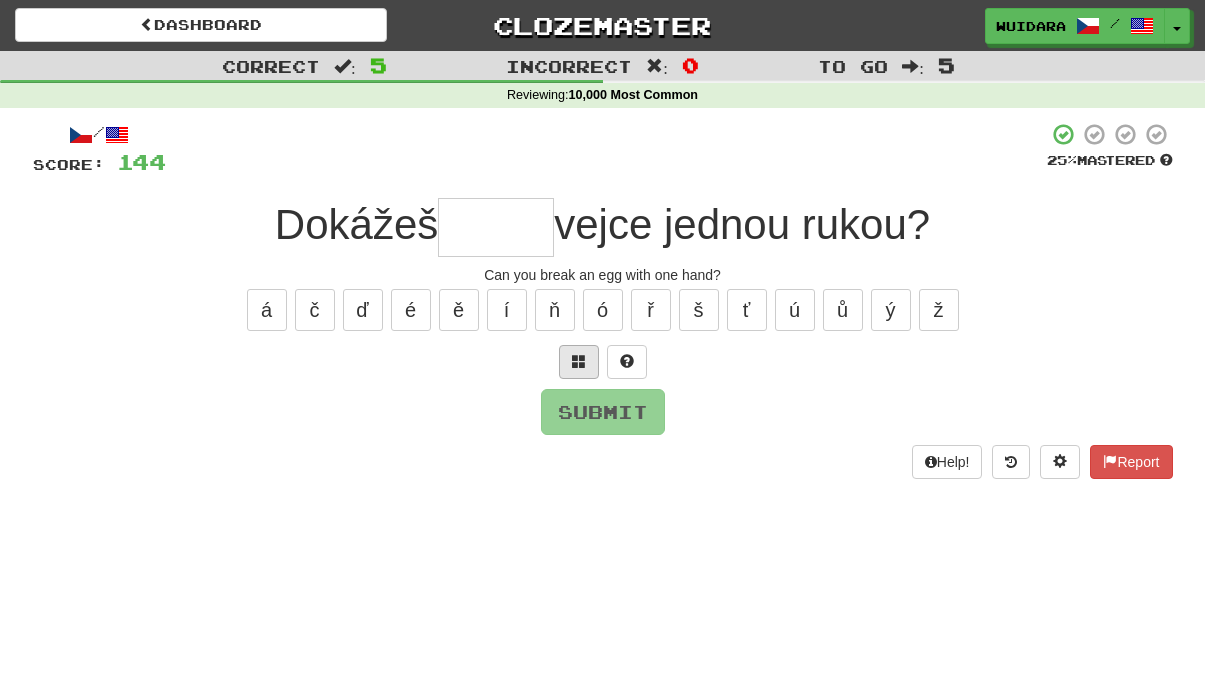 click at bounding box center (579, 361) 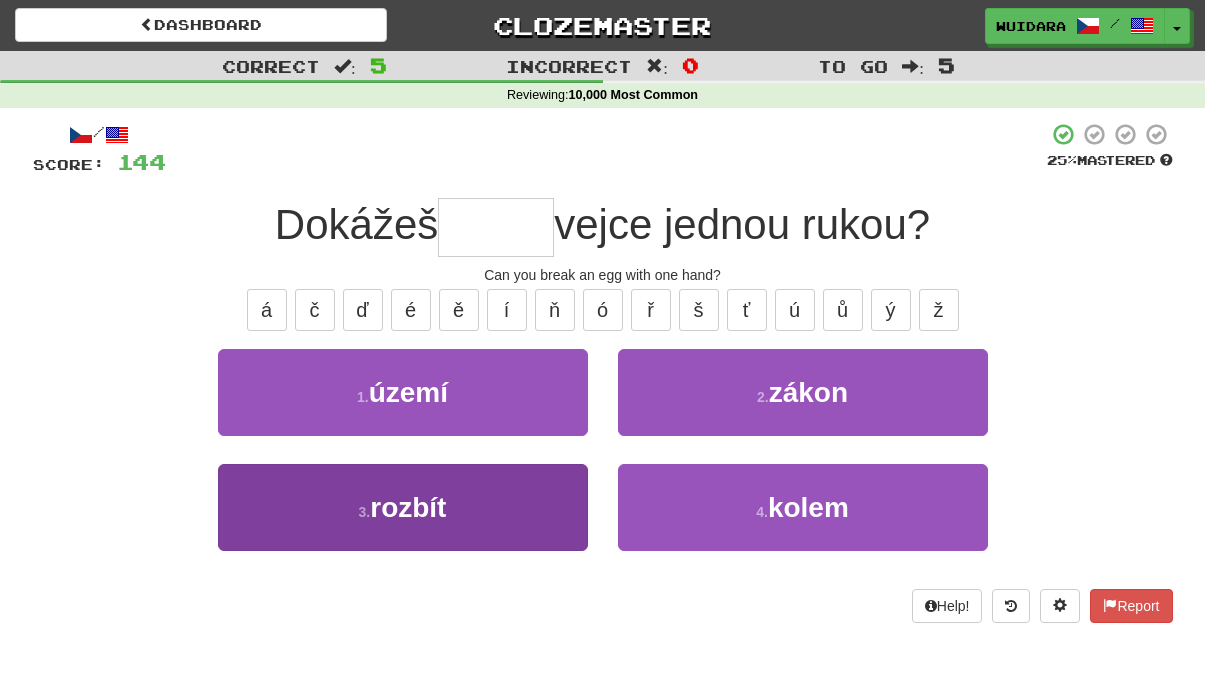 click on "3 .  rozbít" at bounding box center (403, 507) 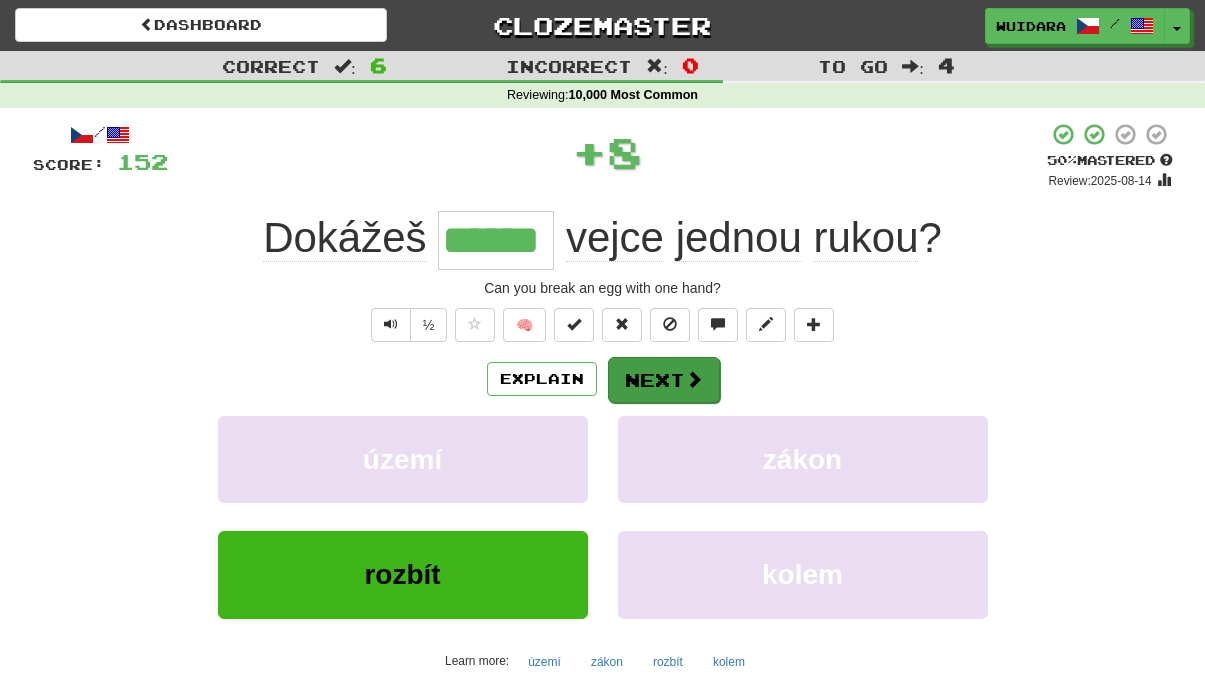 click on "Next" at bounding box center [664, 380] 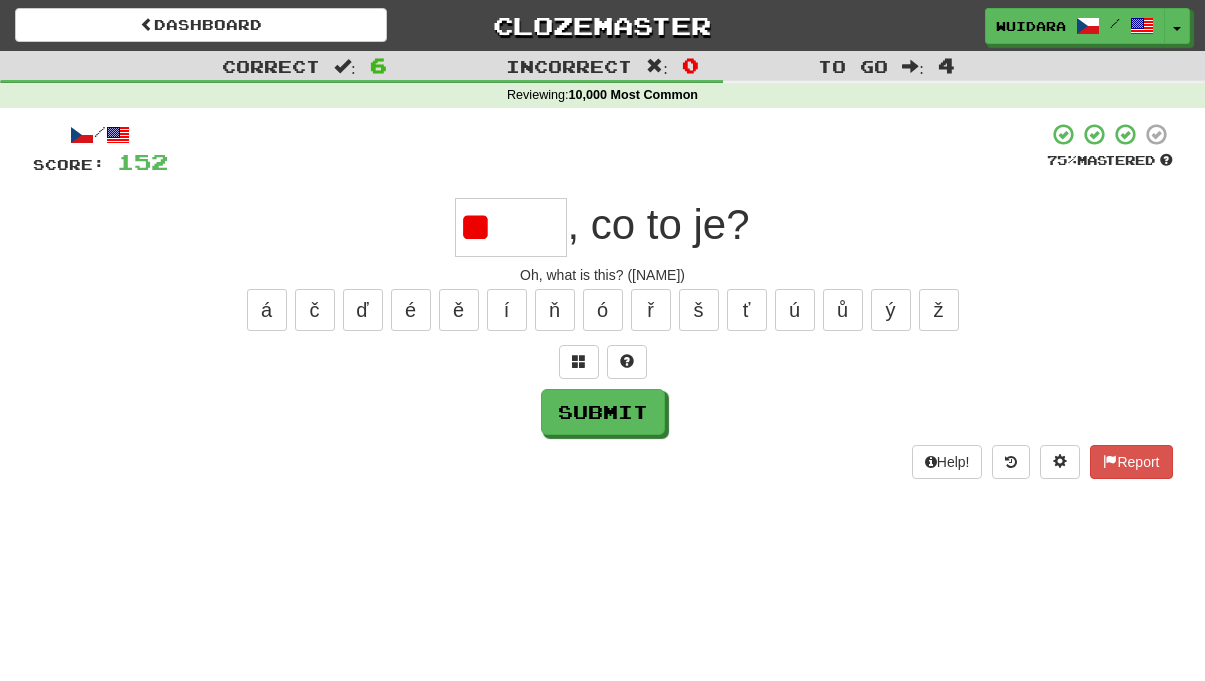 type on "*" 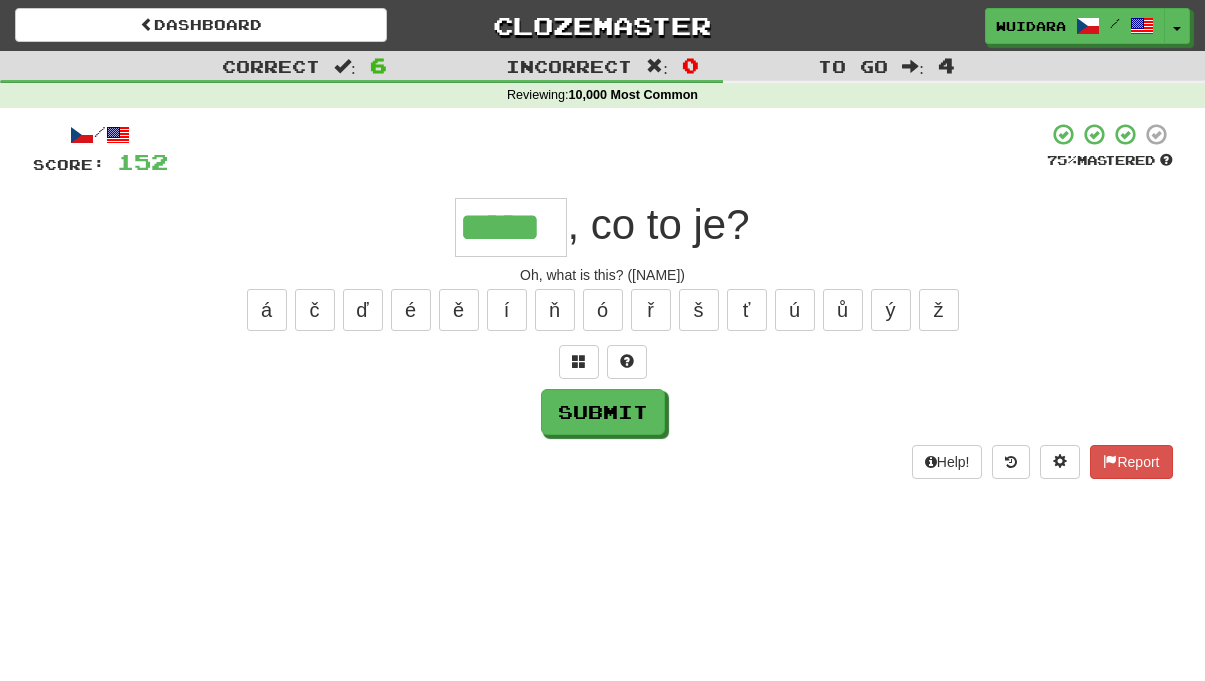 type on "*****" 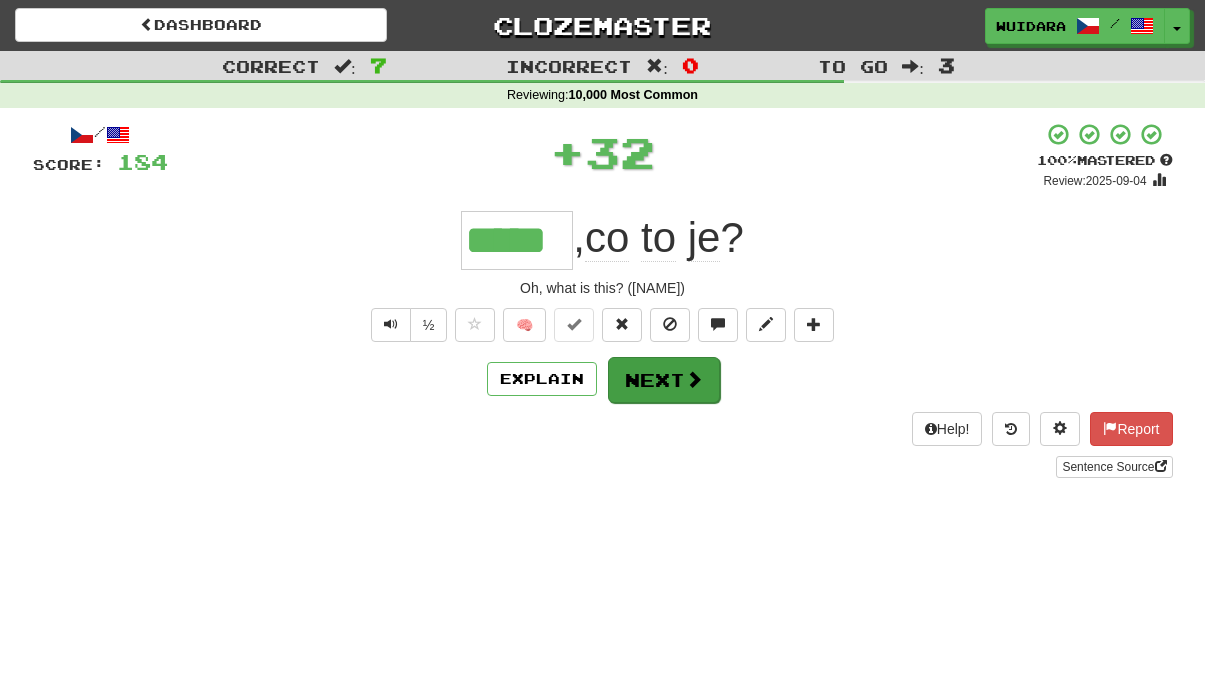 click on "Next" at bounding box center [664, 380] 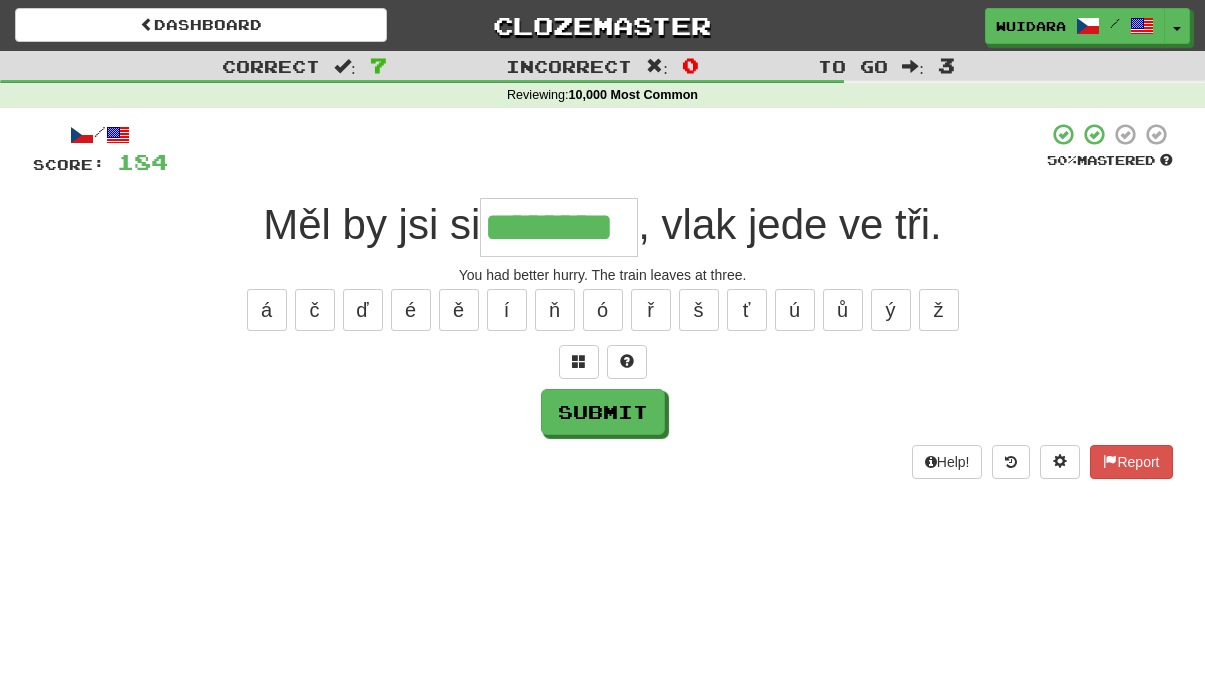 type on "********" 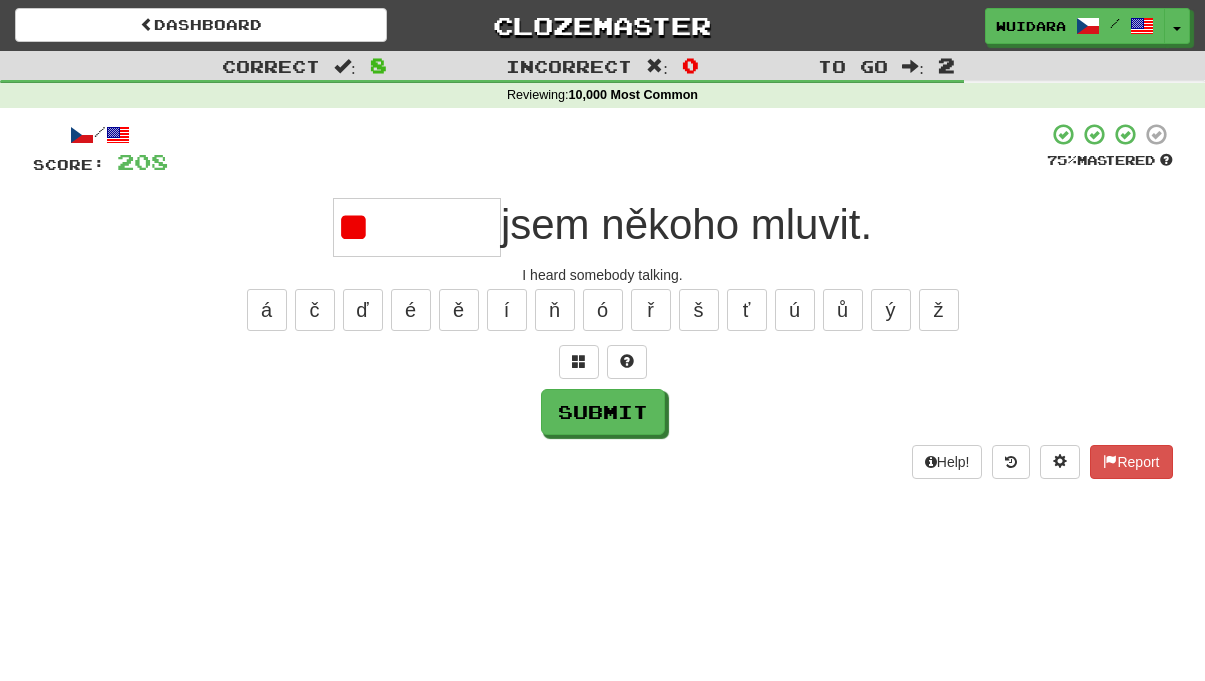 type on "*" 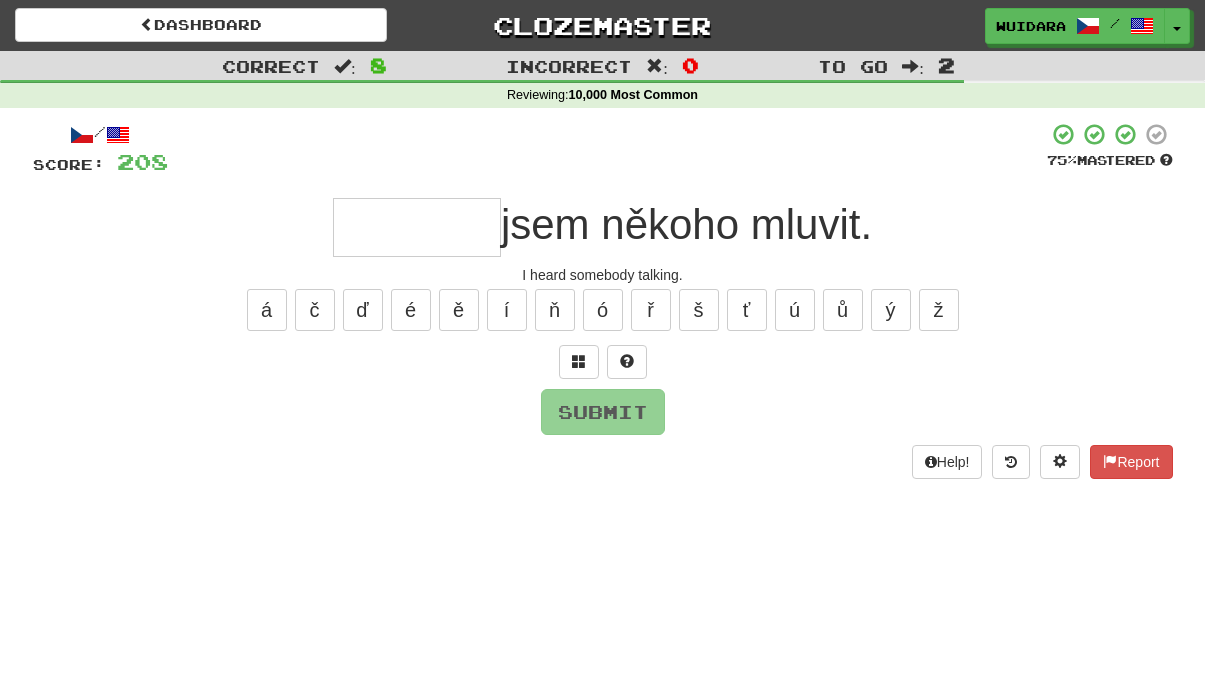 type on "*" 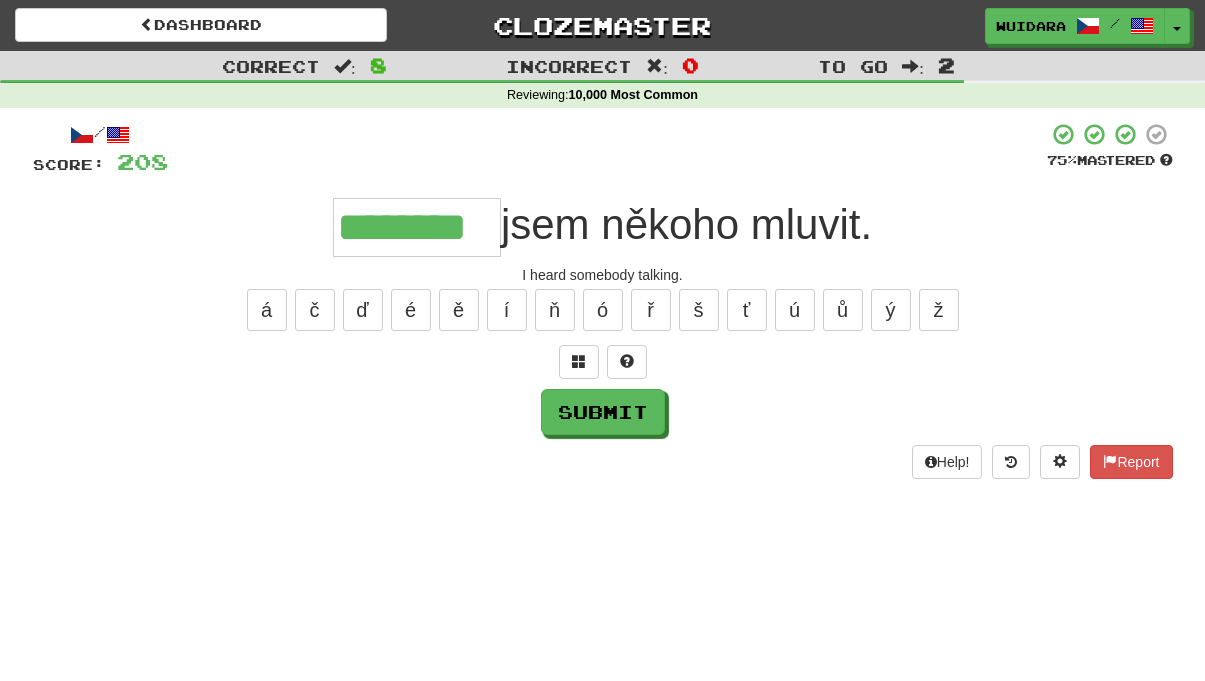type on "********" 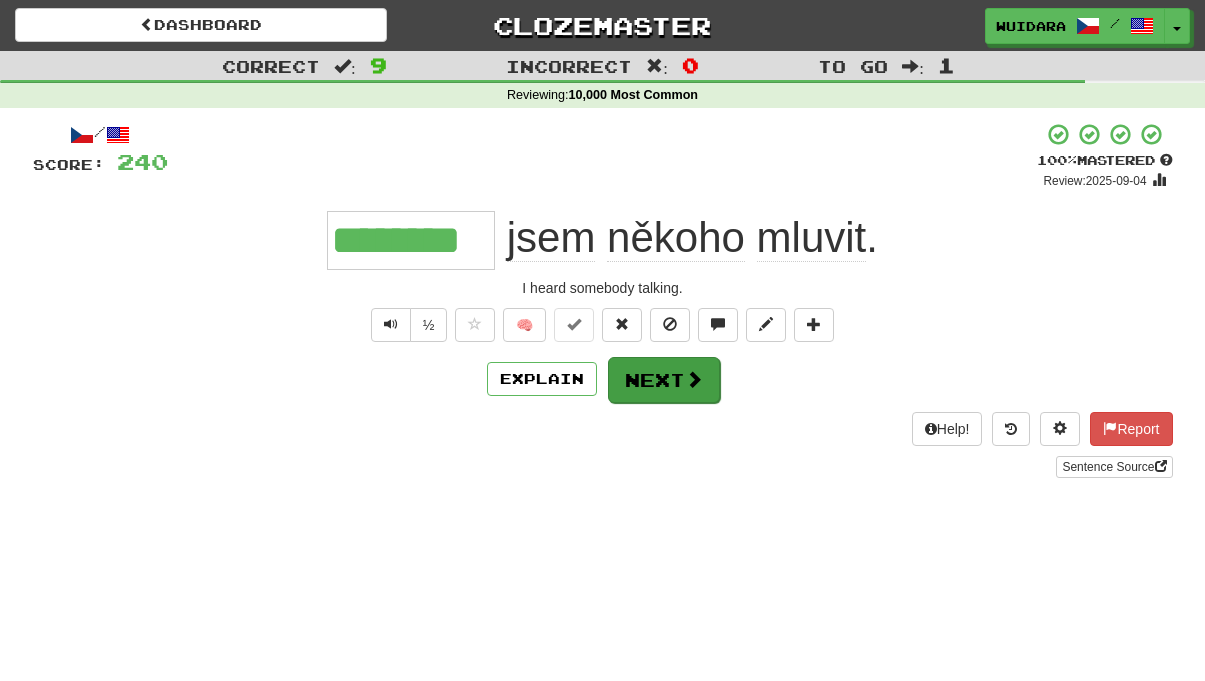 click on "Next" at bounding box center (664, 380) 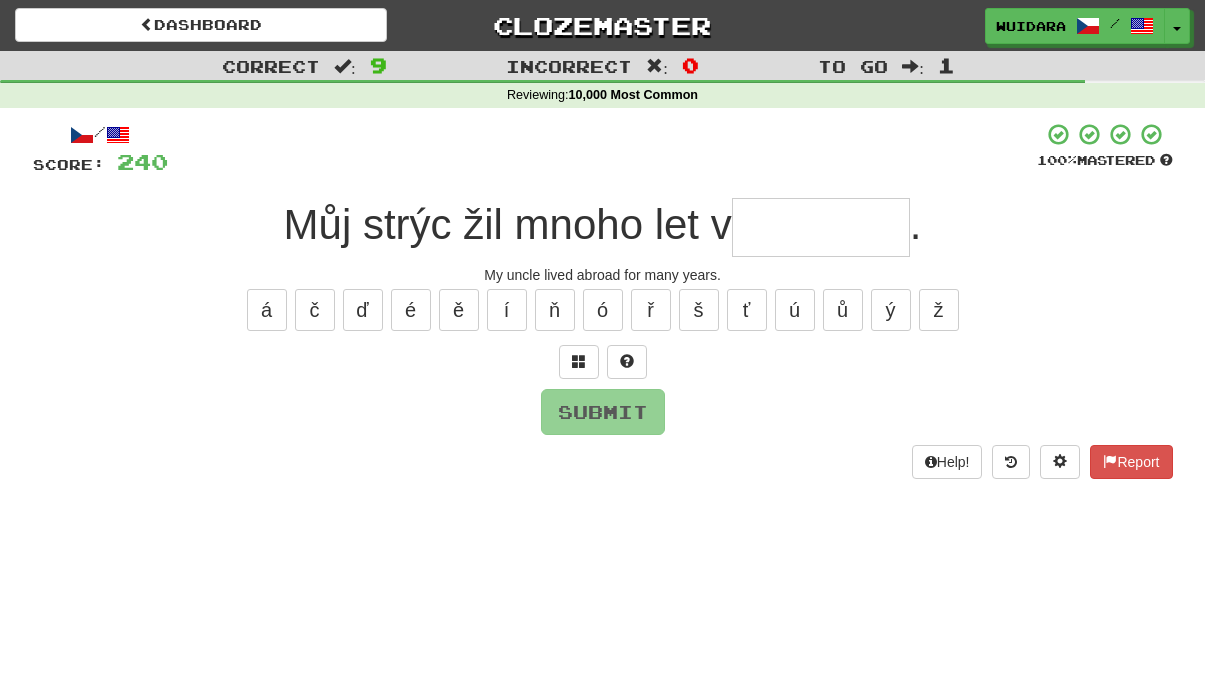 type on "*" 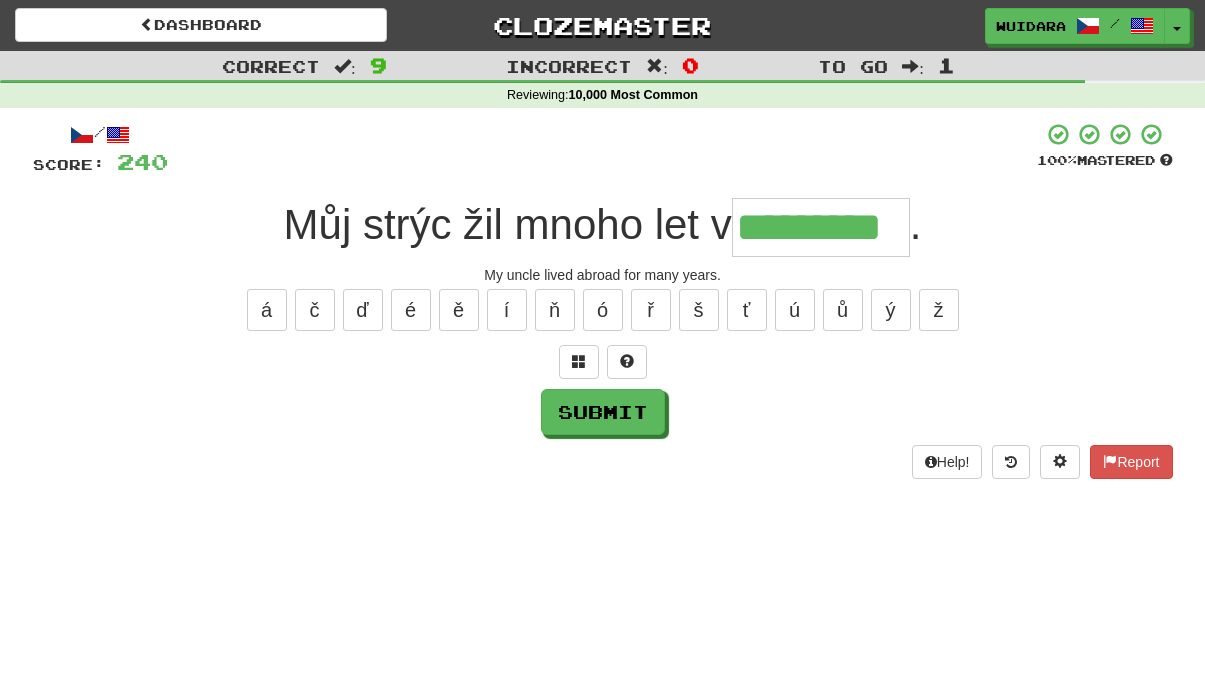 type on "*********" 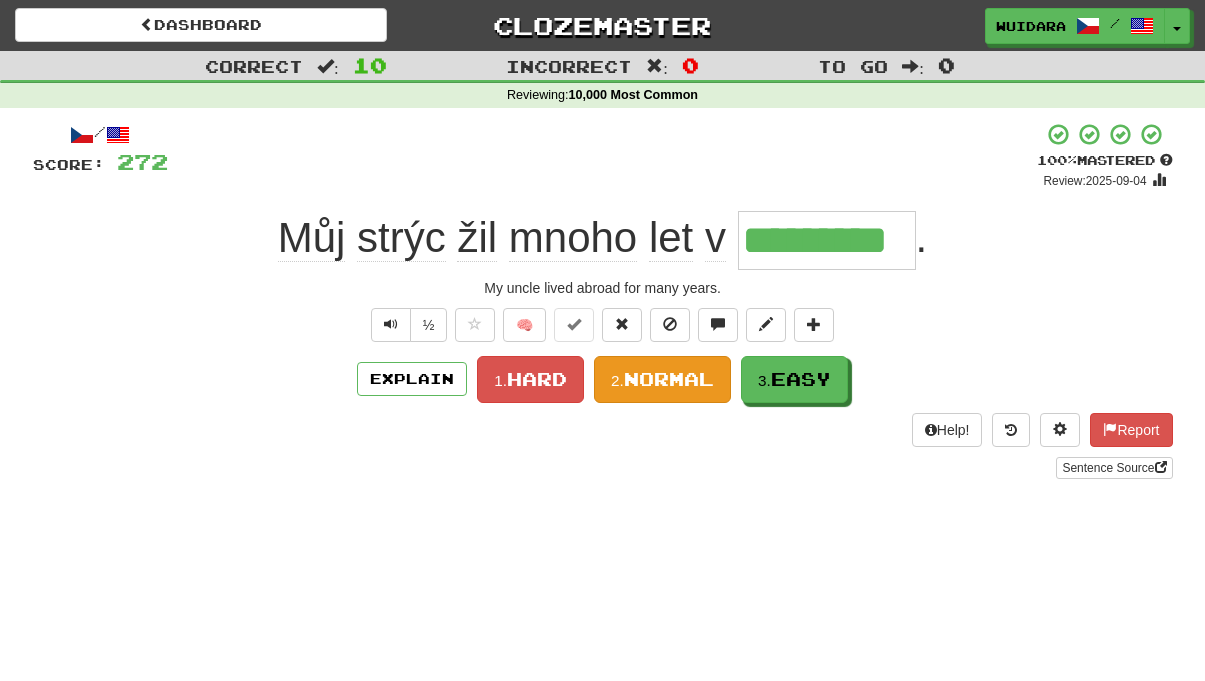 click on "Normal" at bounding box center (669, 379) 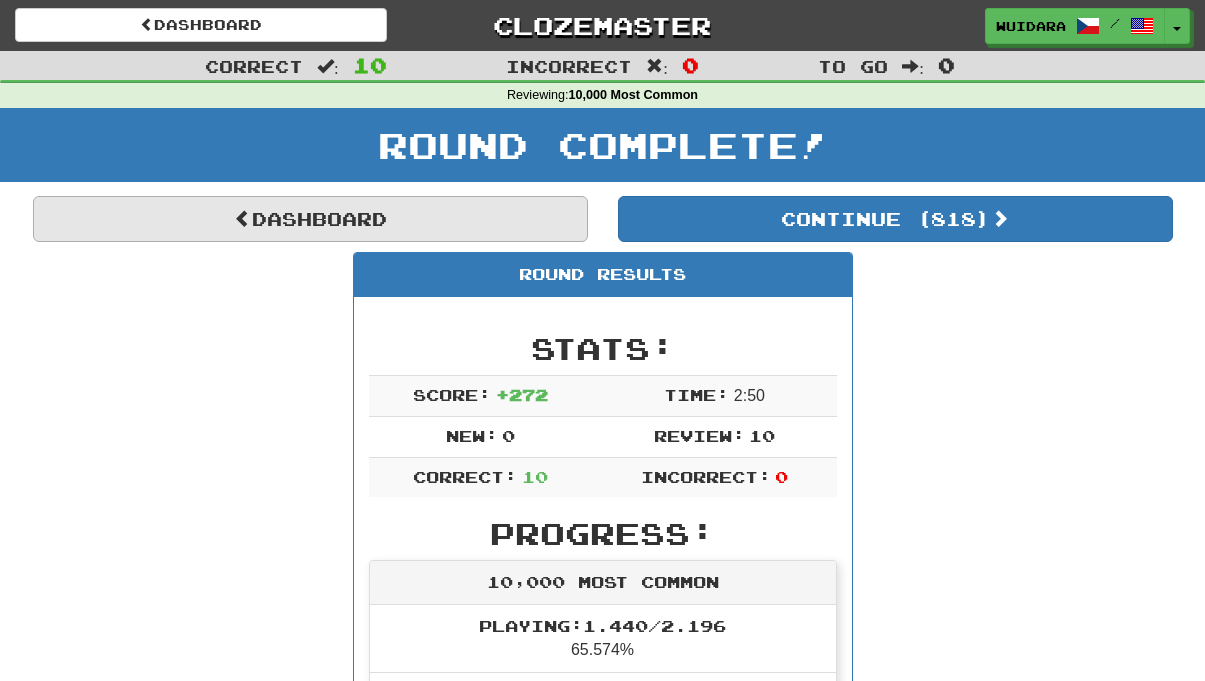 click on "Dashboard" at bounding box center (310, 219) 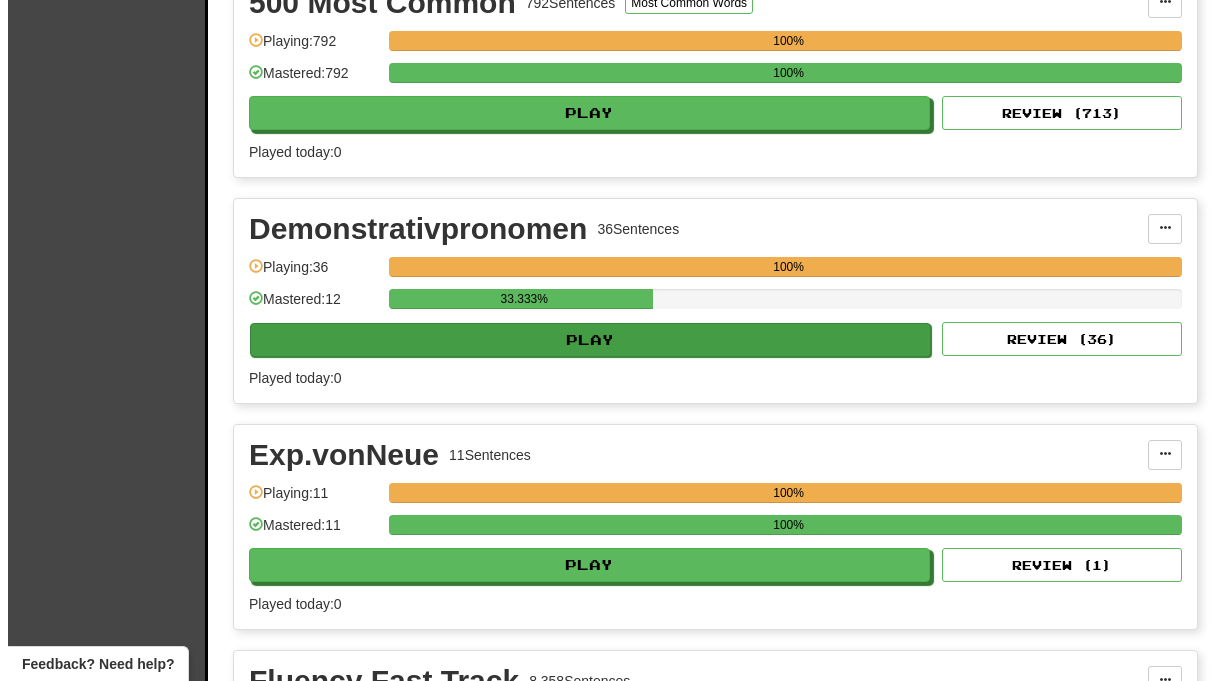 scroll, scrollTop: 2758, scrollLeft: 0, axis: vertical 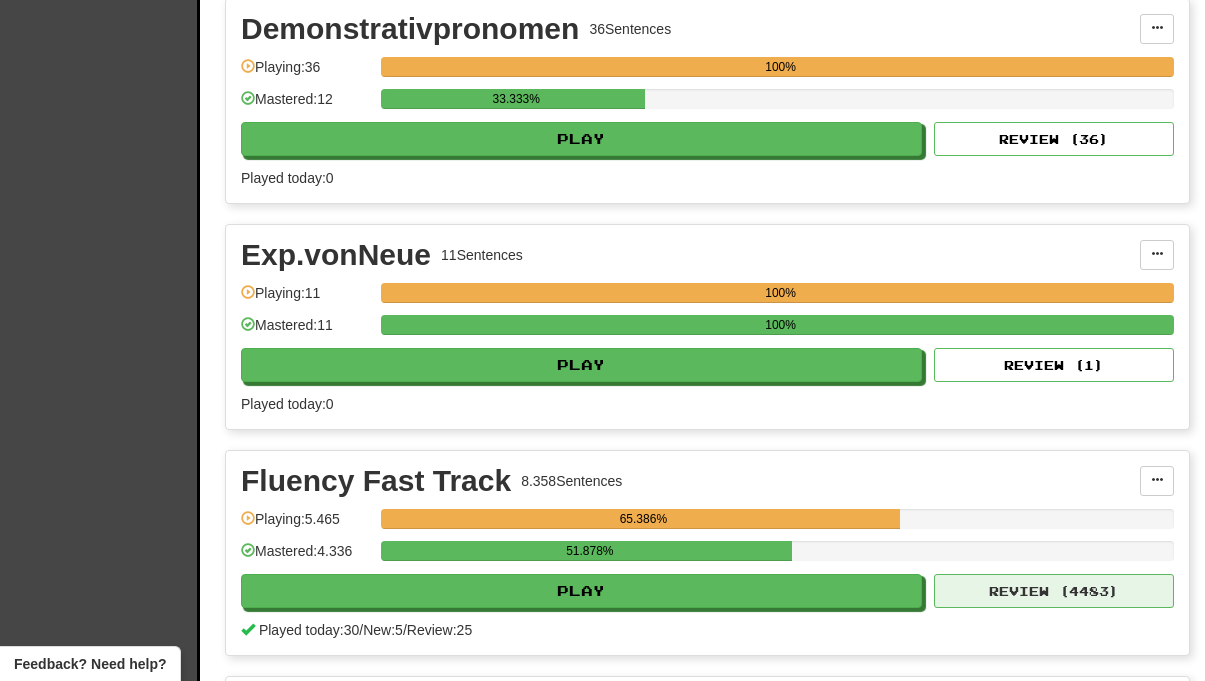 click on "Review ( 4483 )" at bounding box center [1054, 591] 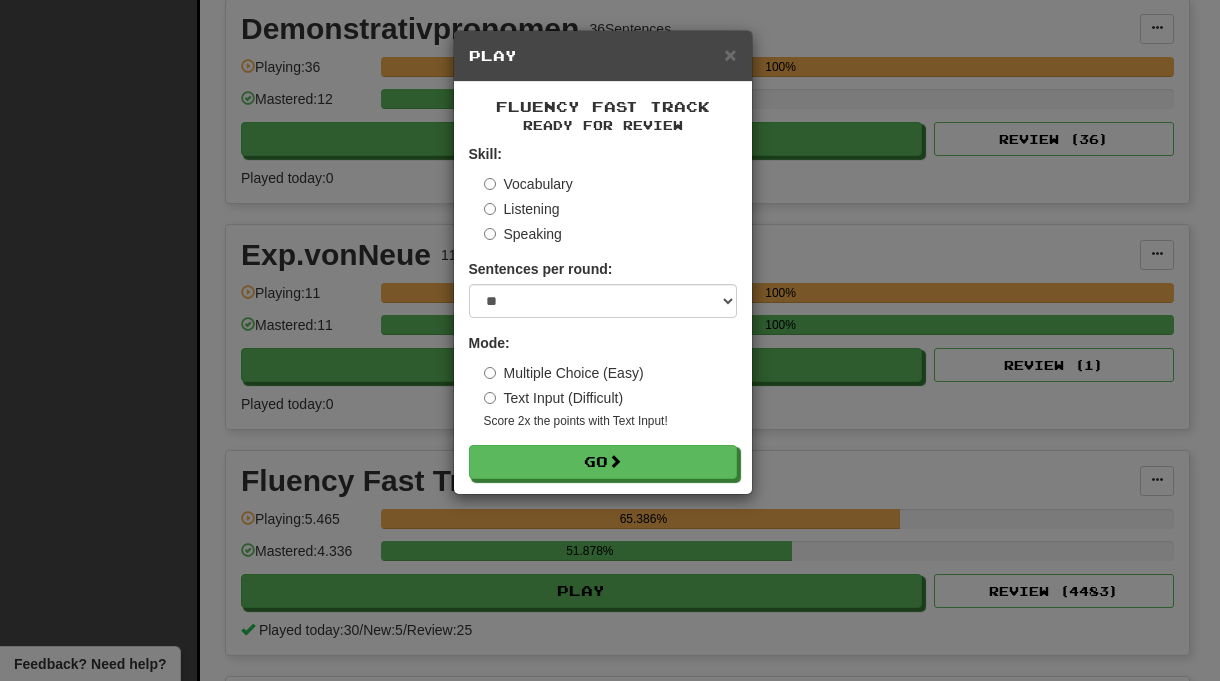 click on "Skill: Vocabulary Listening Speaking Sentences per round: * ** ** ** ** ** *** ******** Mode: Multiple Choice (Easy) Text Input (Difficult) Score 2x the points with Text Input ! Go" at bounding box center (603, 311) 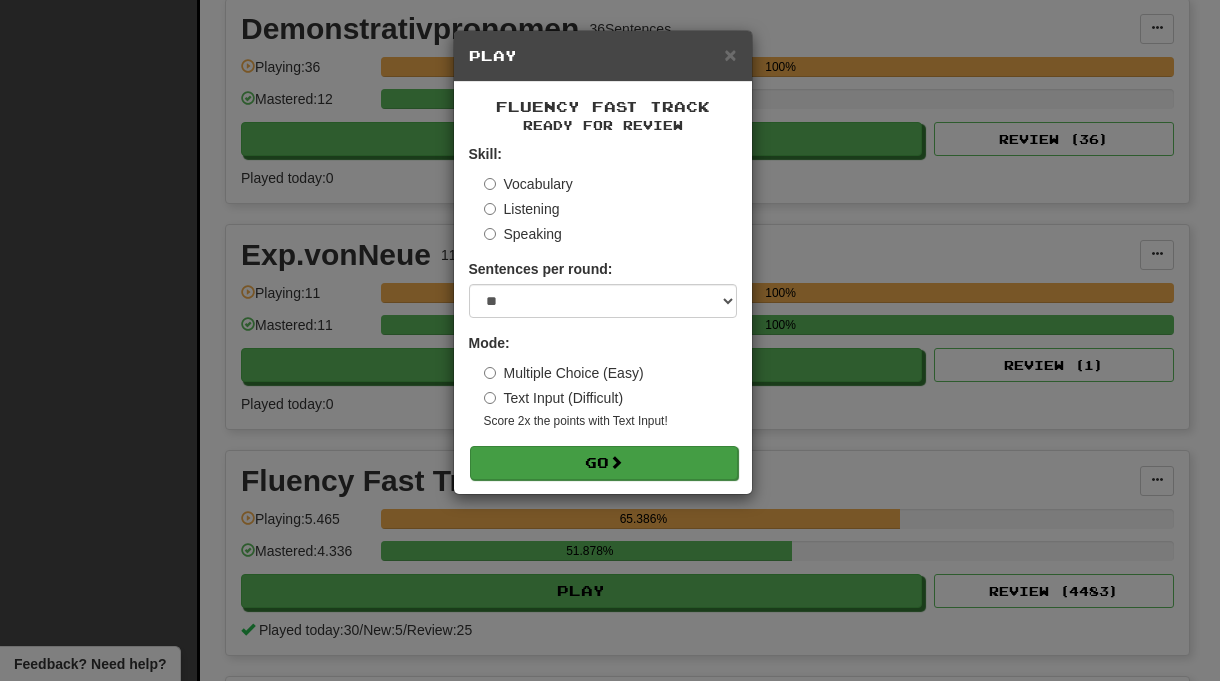 click on "Go" at bounding box center [604, 463] 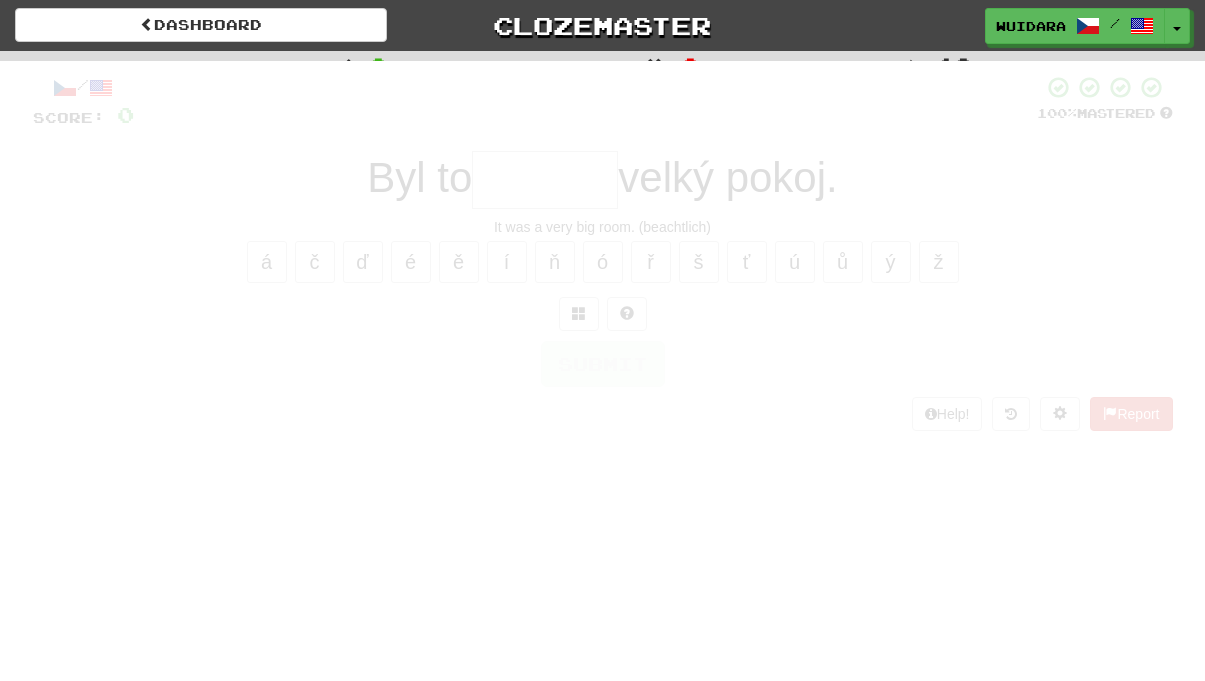 scroll, scrollTop: 0, scrollLeft: 0, axis: both 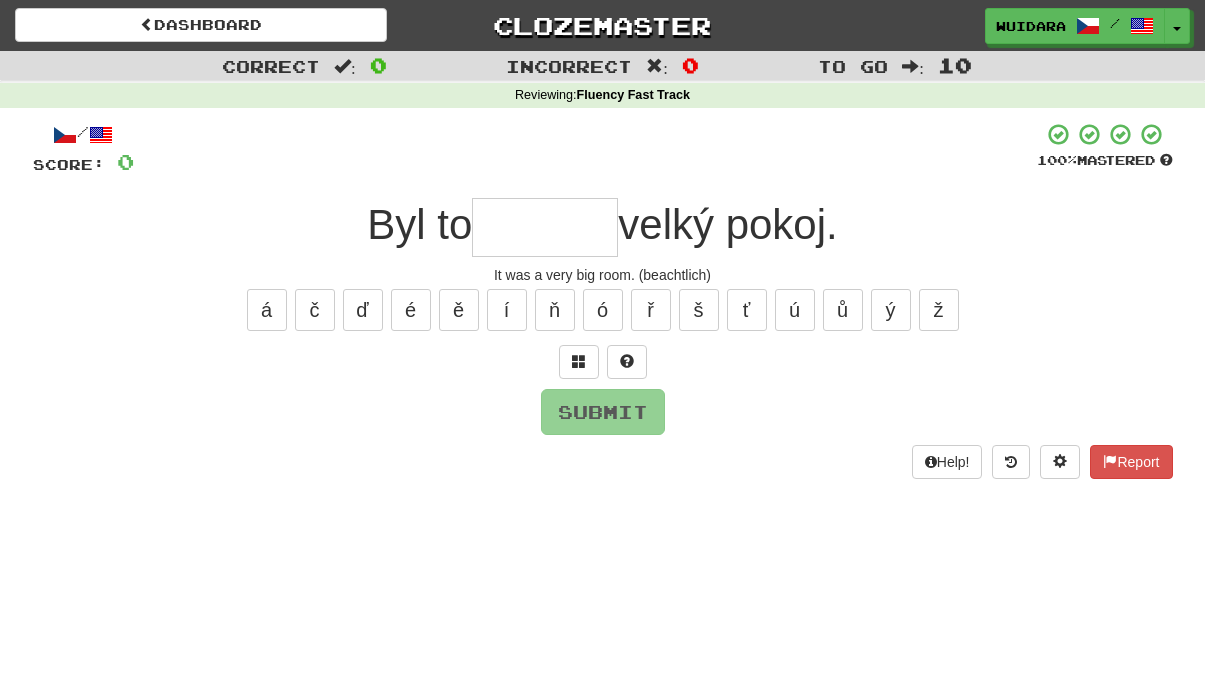 type on "*" 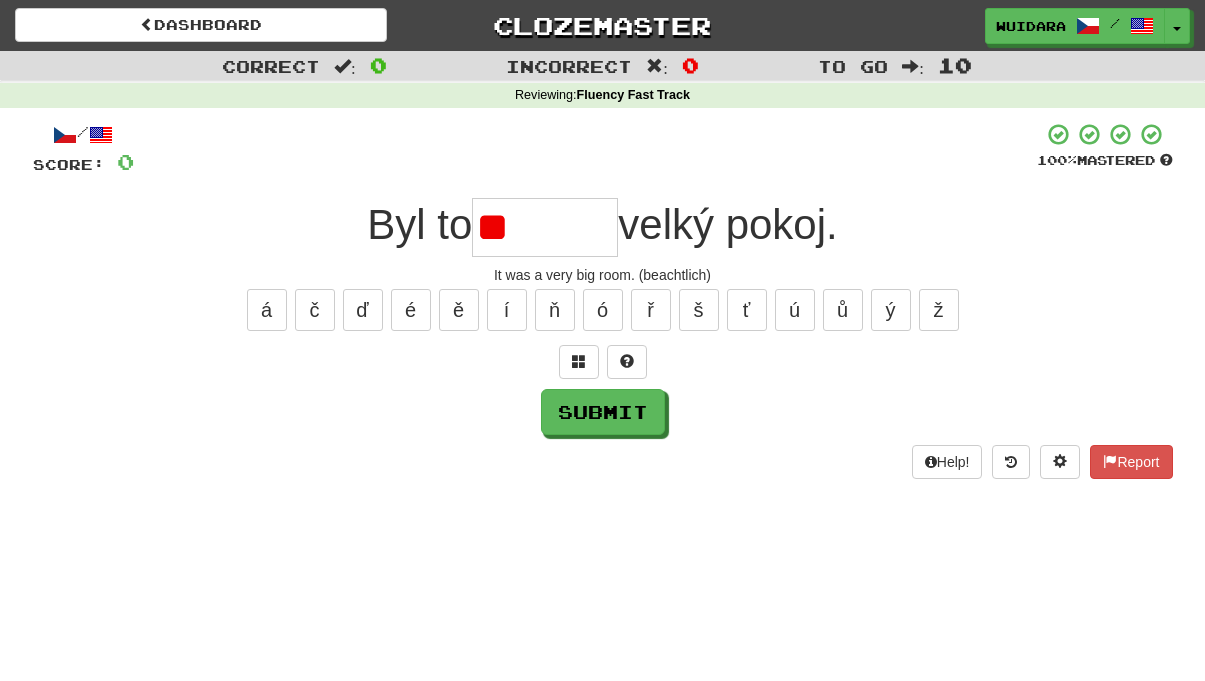 type on "*" 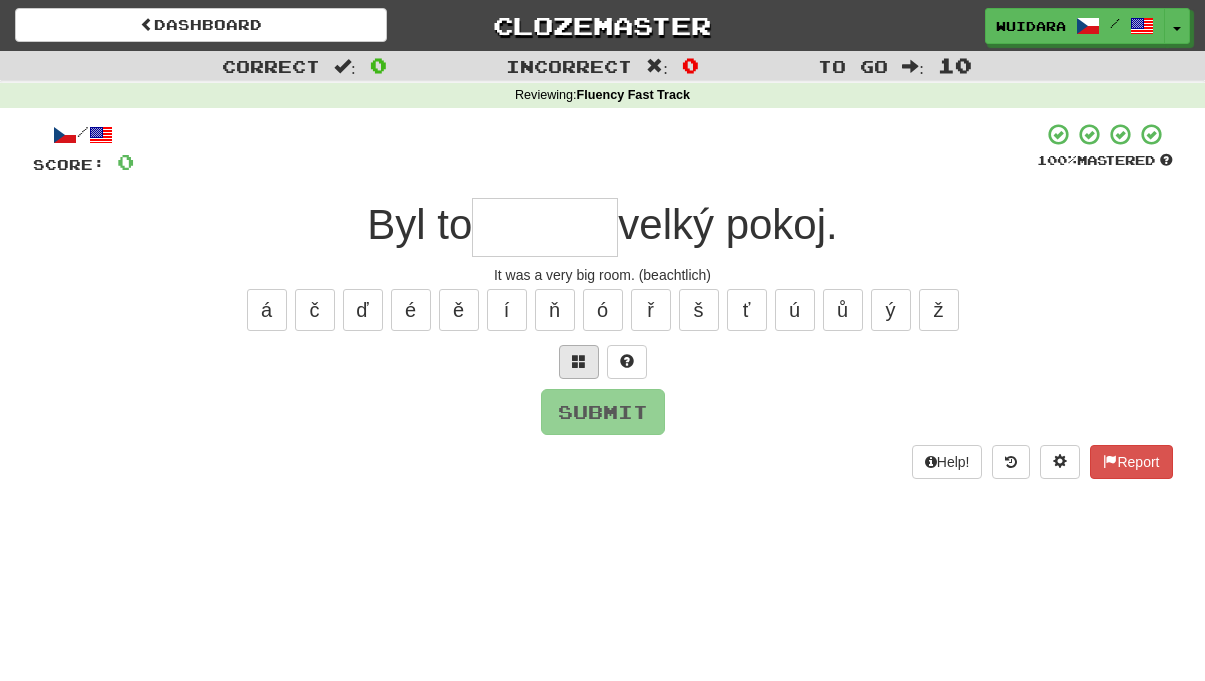 click at bounding box center (579, 361) 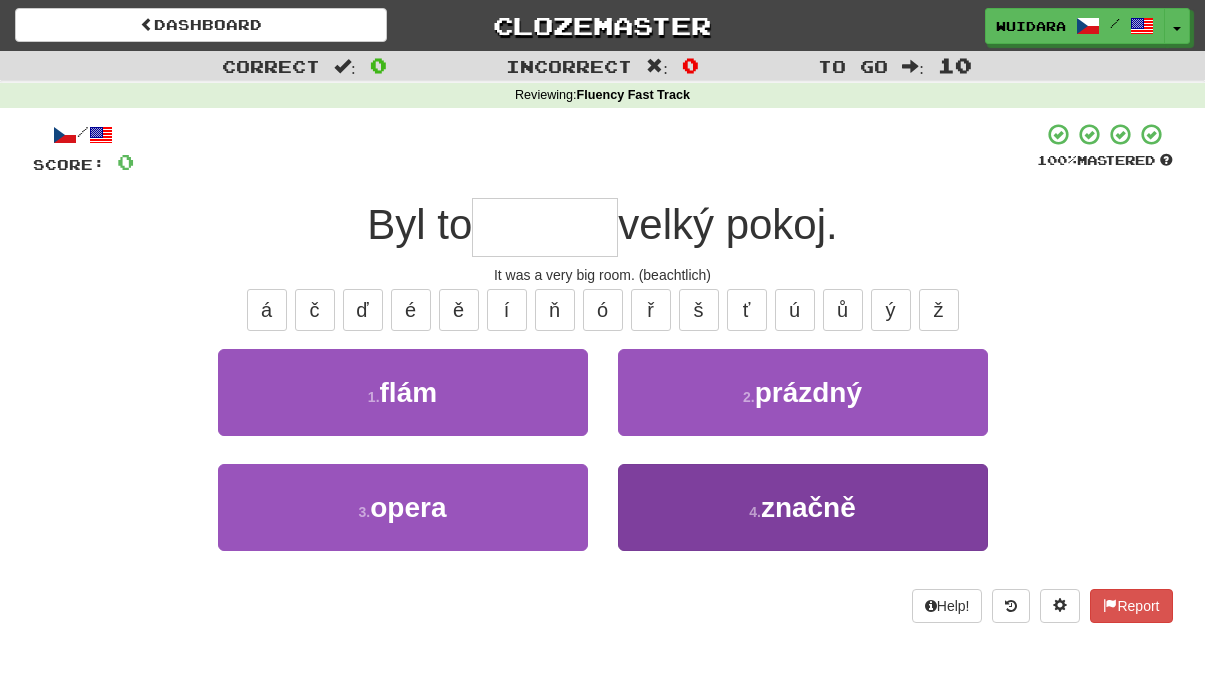click on "4 .  značně" at bounding box center (803, 507) 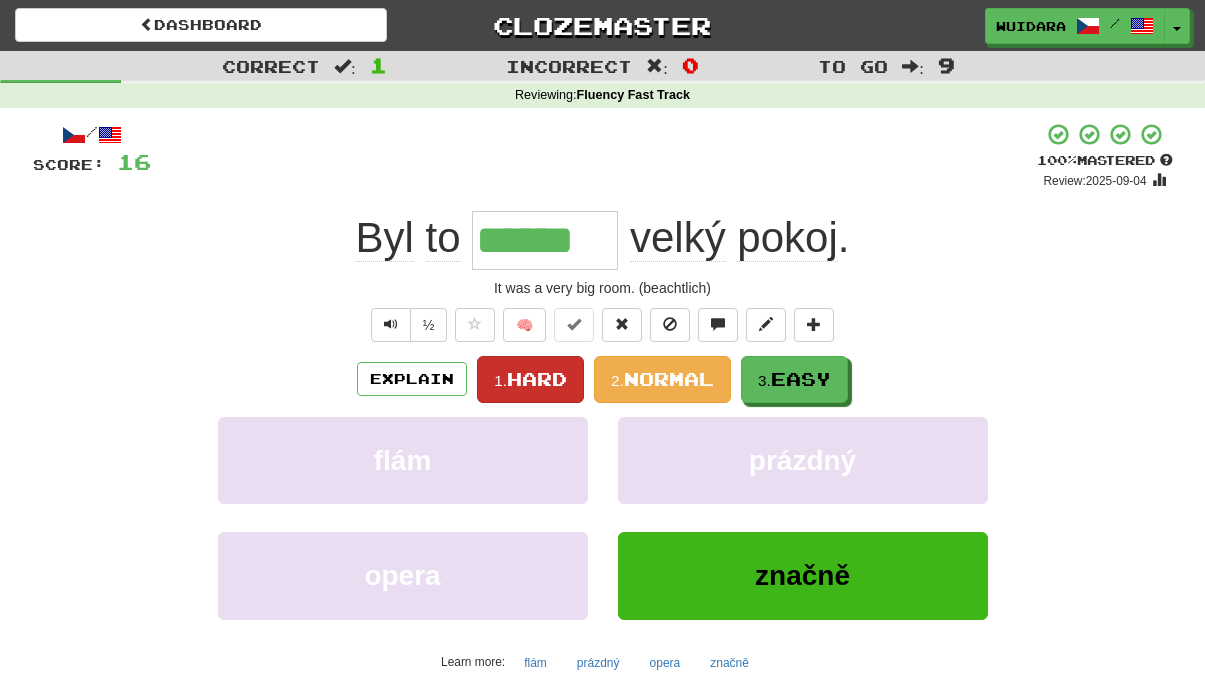 click on "Hard" at bounding box center [537, 379] 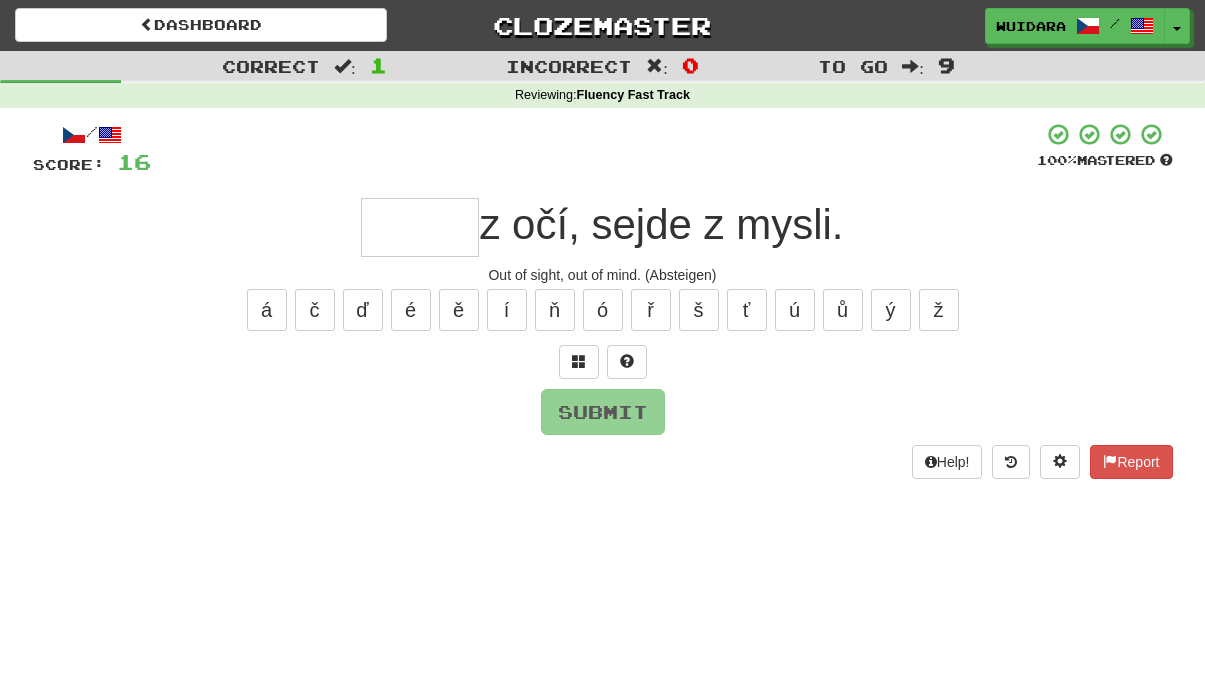 type on "*" 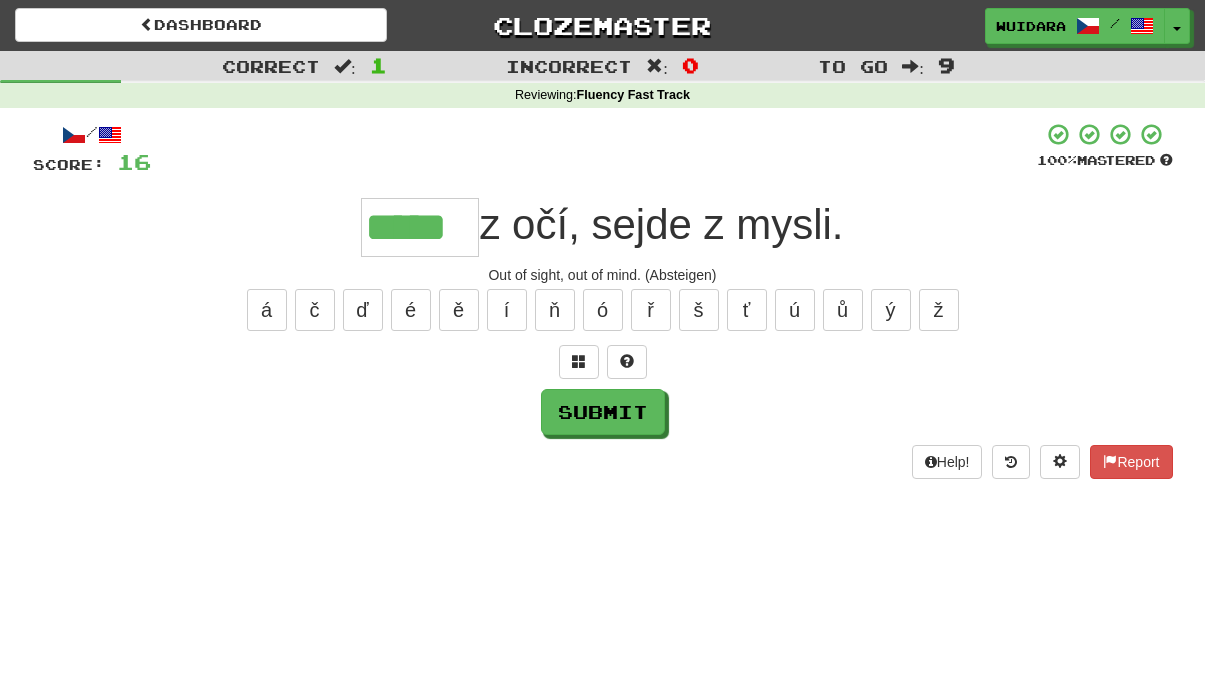 type on "*****" 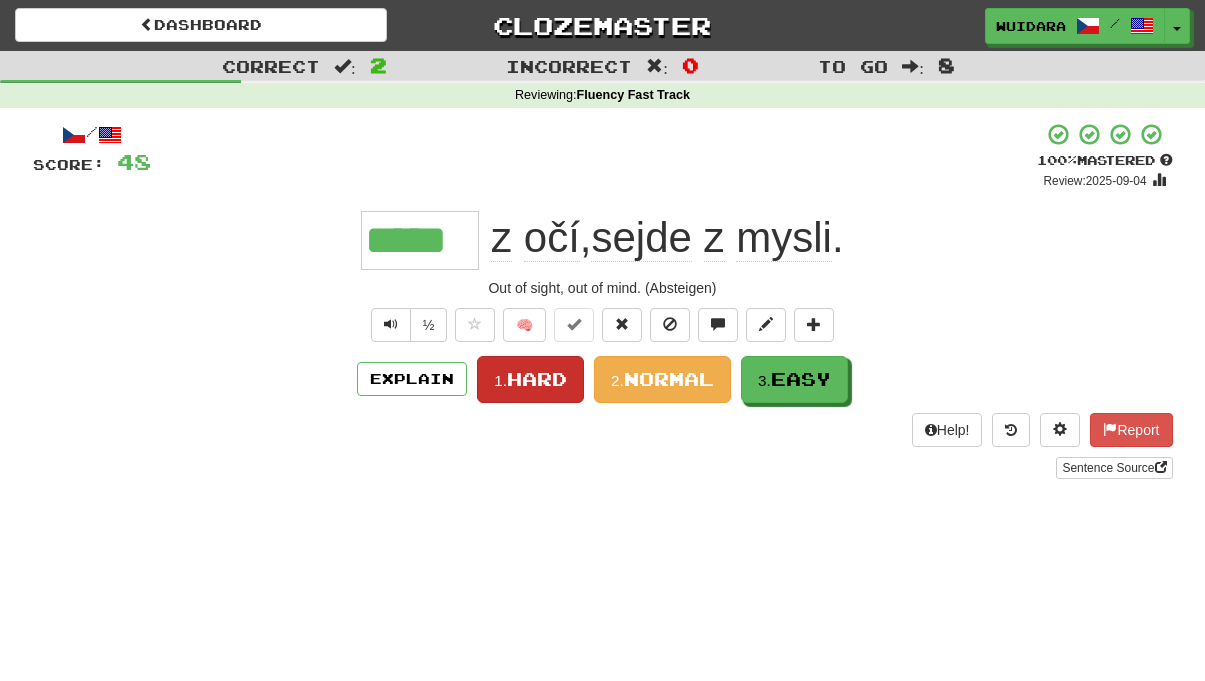 click on "1.  Hard" at bounding box center [530, 379] 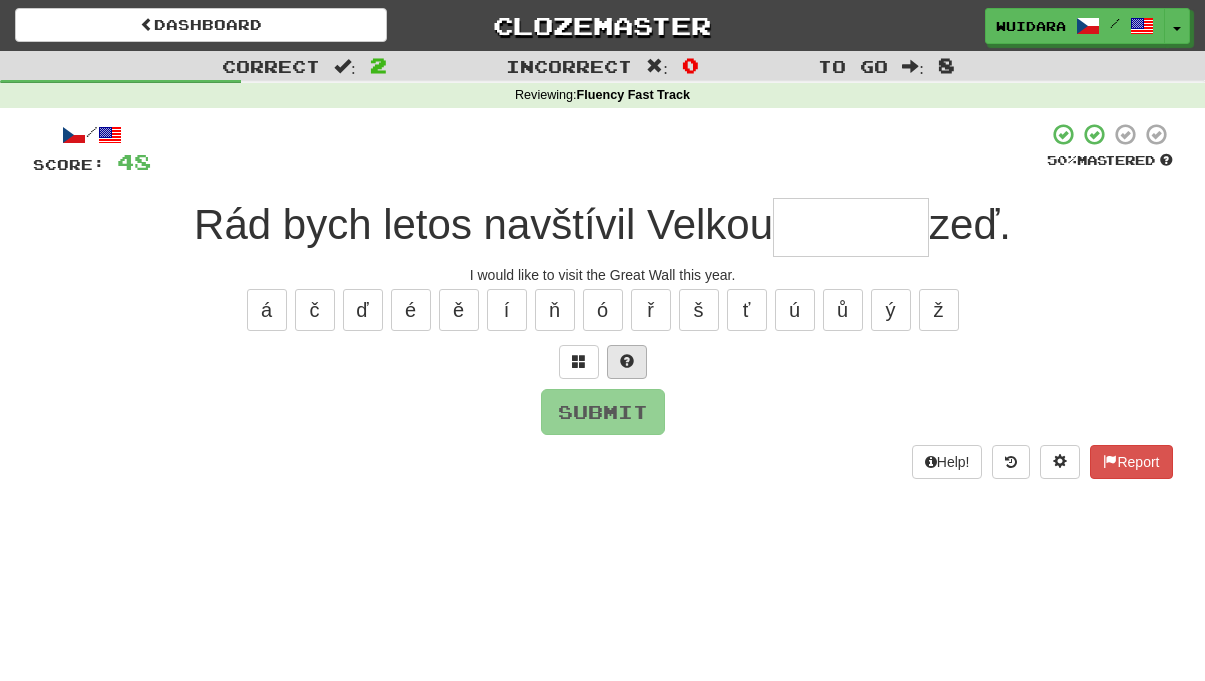 type on "*" 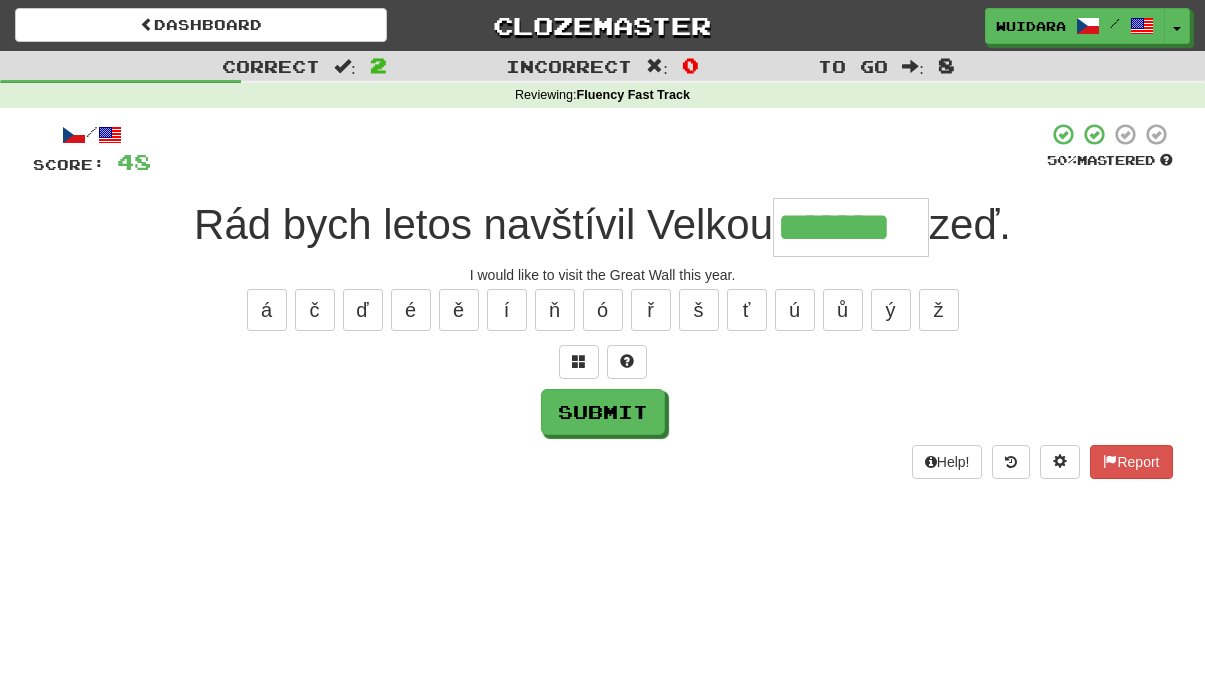 type on "*******" 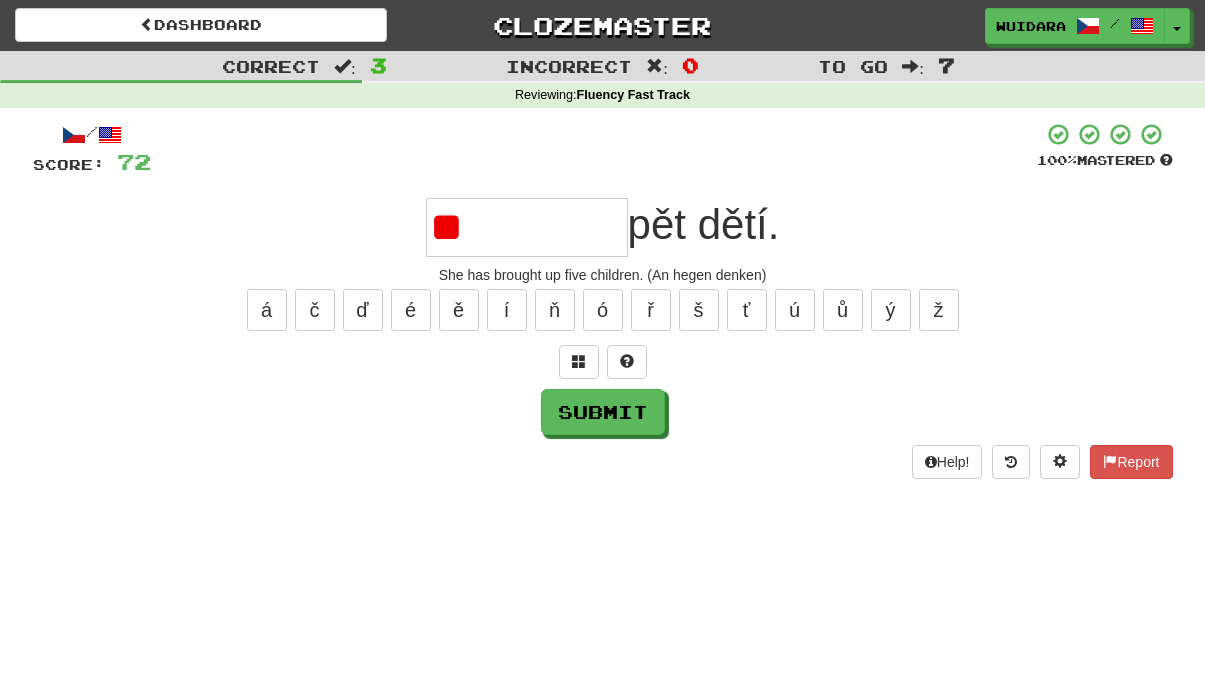 type on "*" 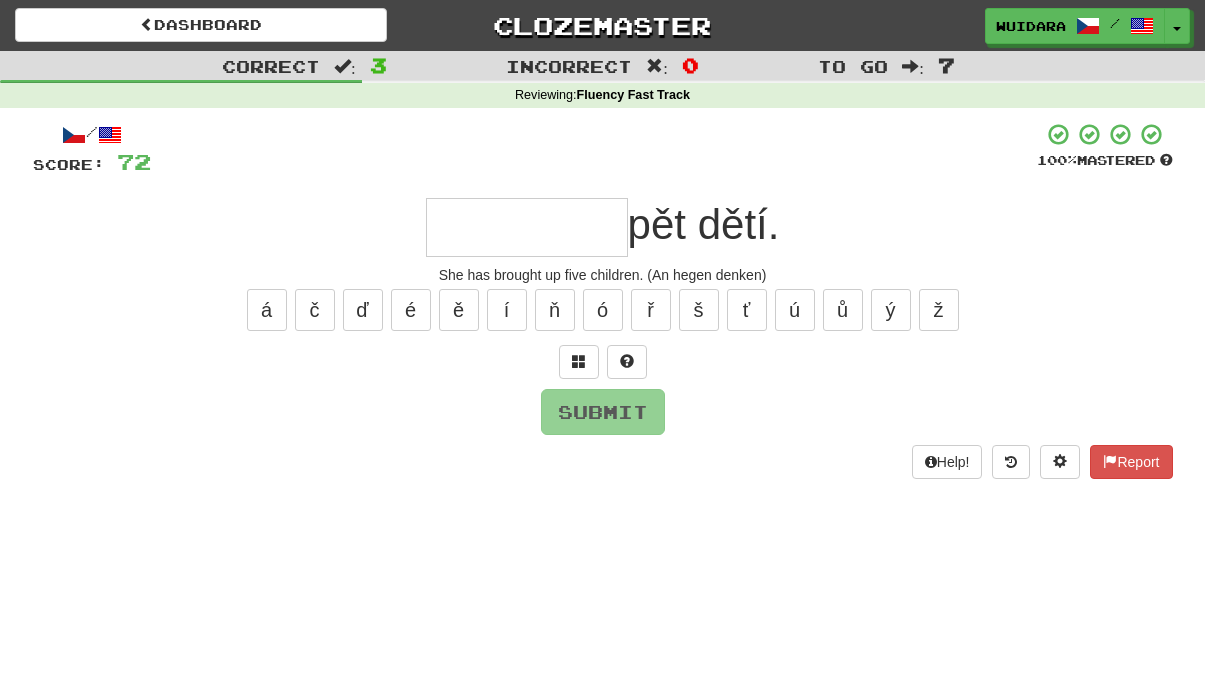 type on "*" 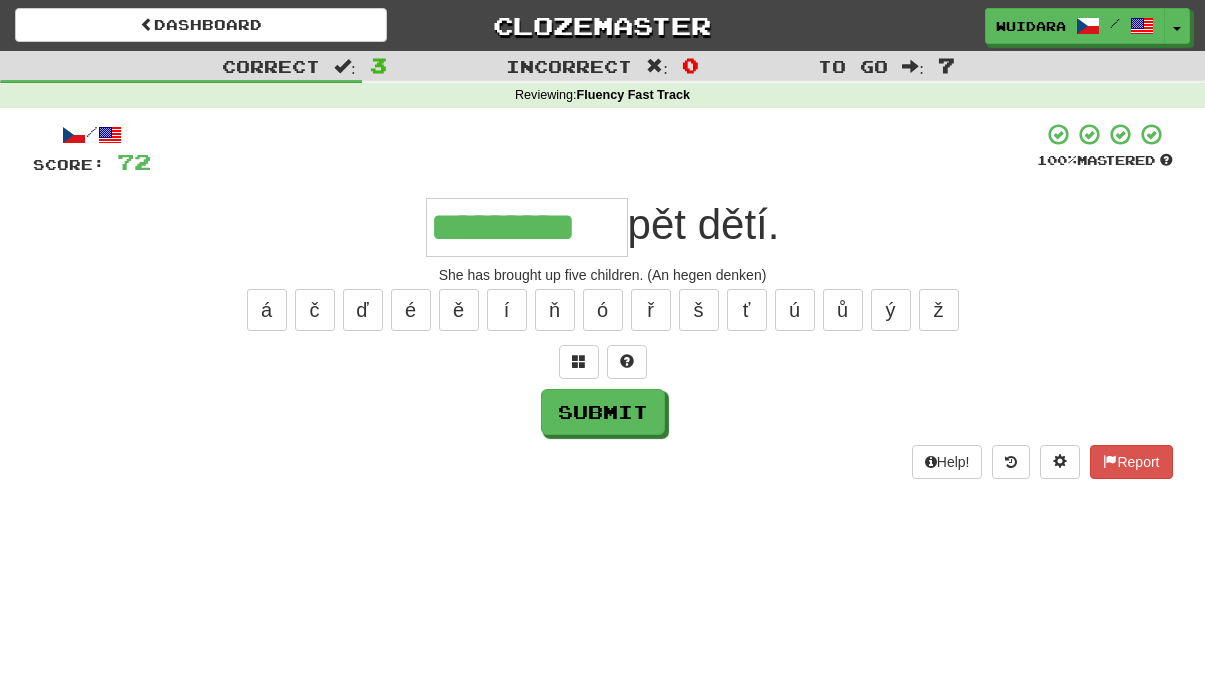 type on "*********" 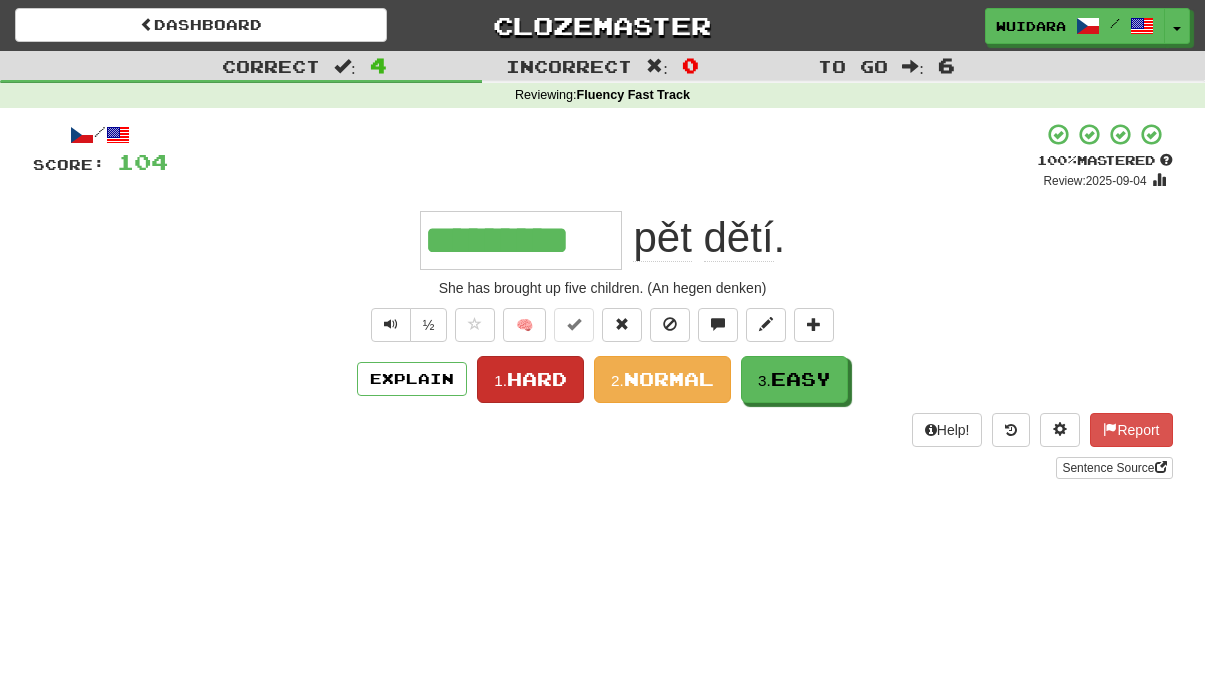 click on "1.  Hard" at bounding box center [530, 379] 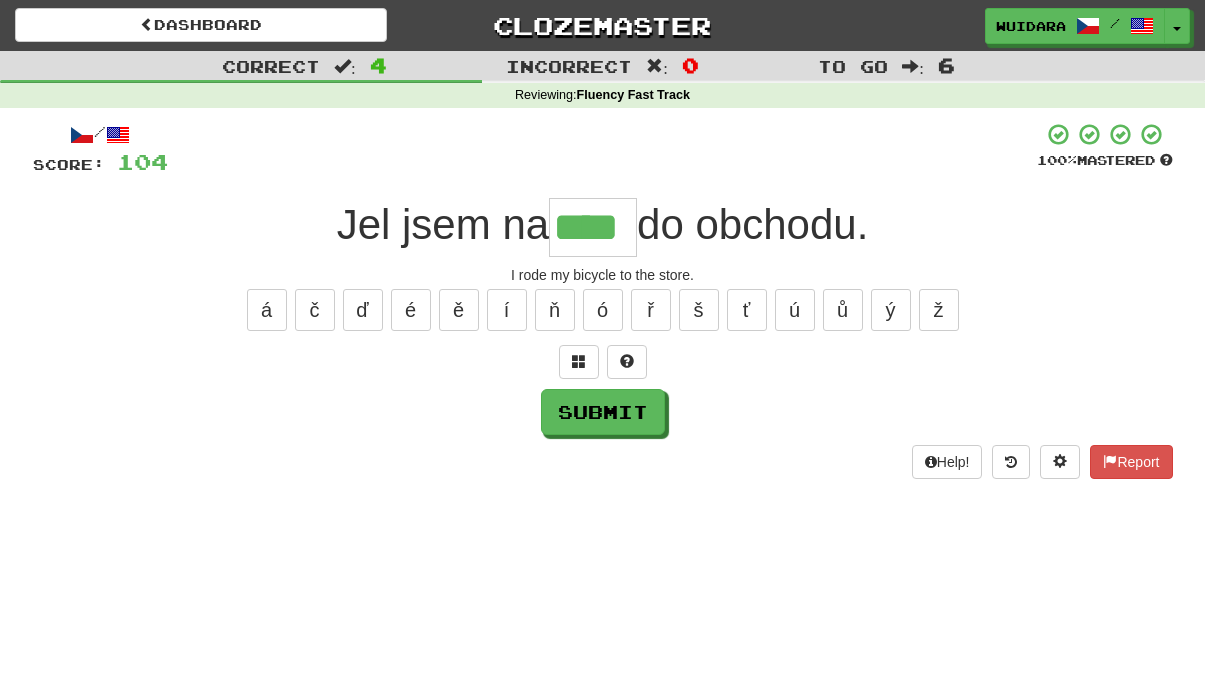 type on "****" 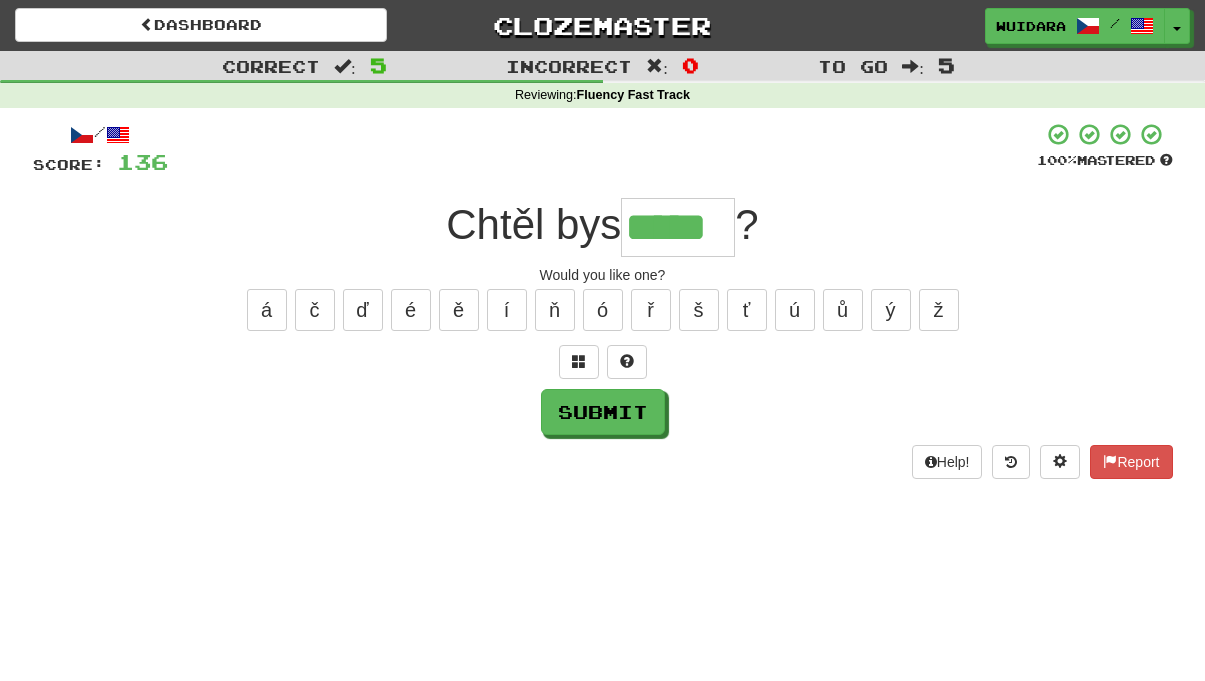 type on "*****" 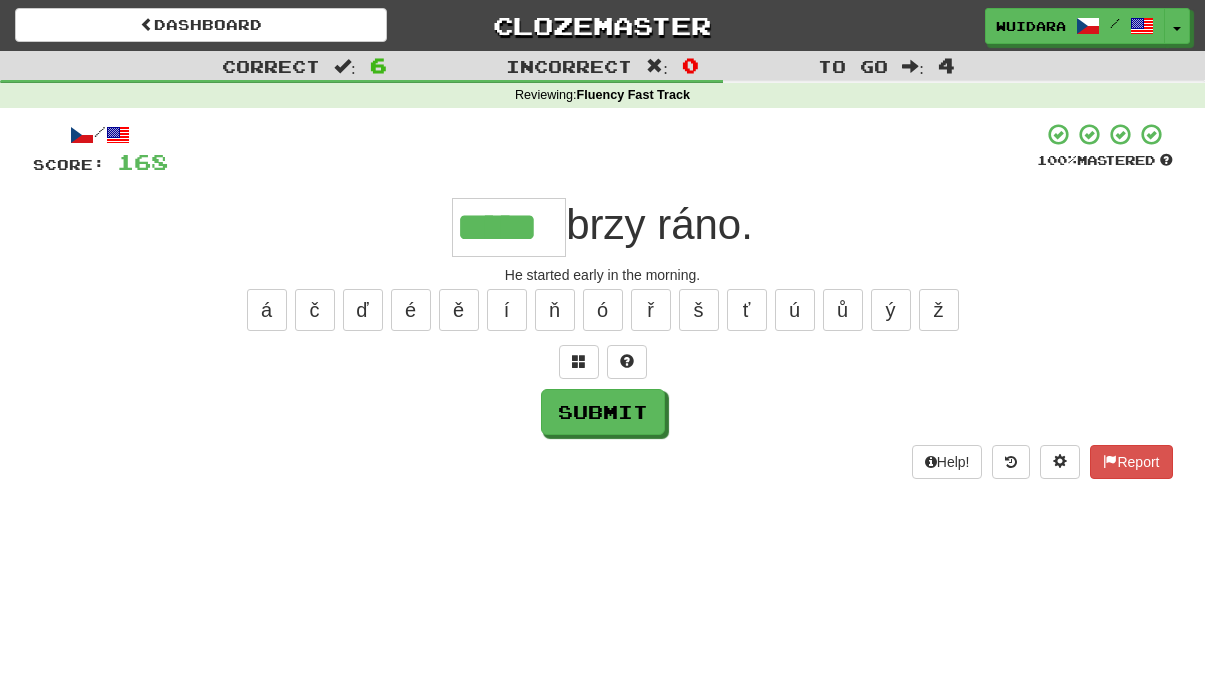 type on "*****" 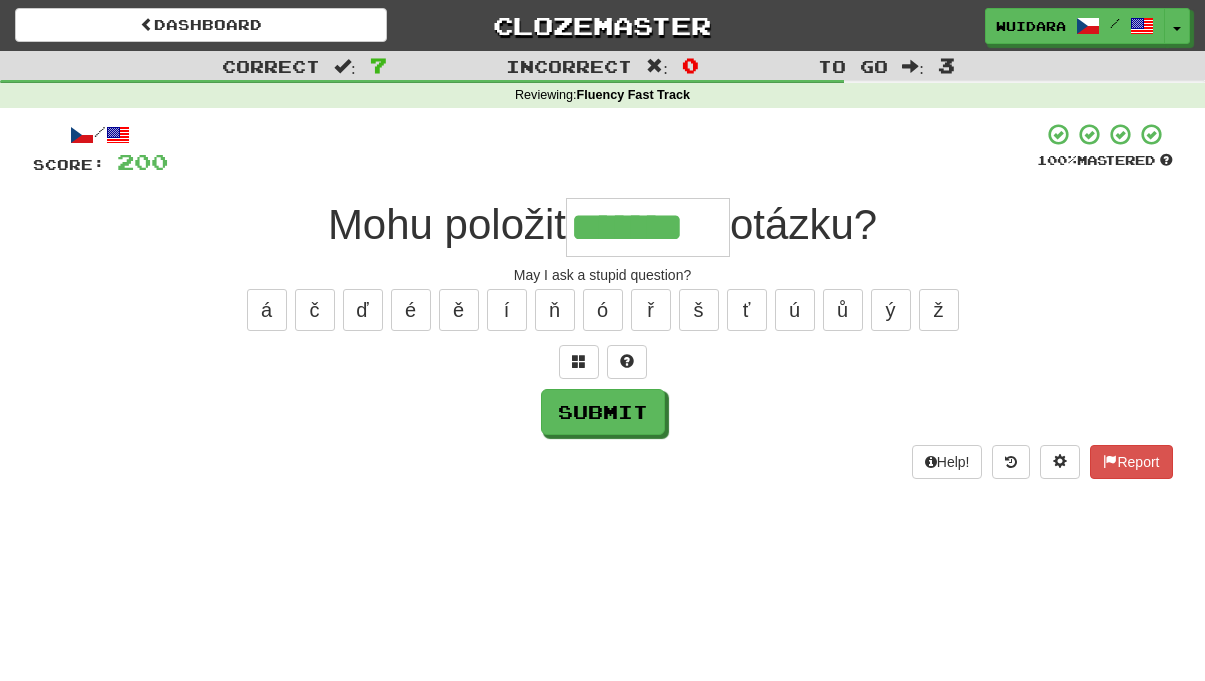type on "*******" 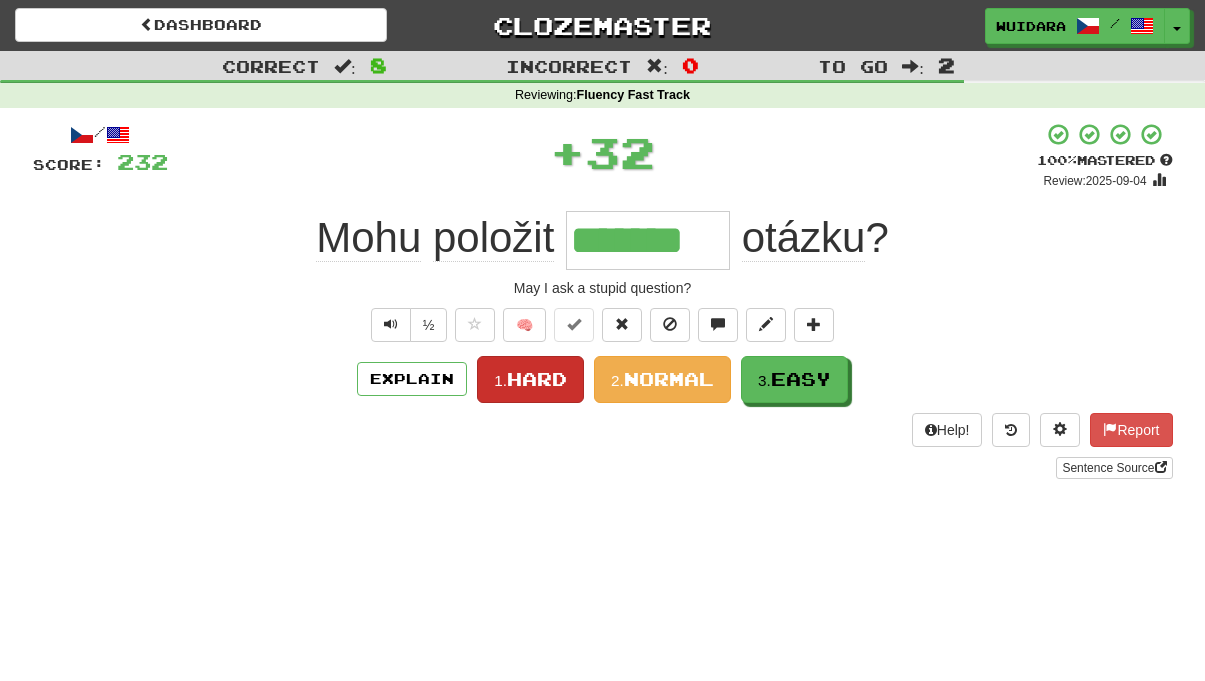 click on "Hard" at bounding box center [537, 379] 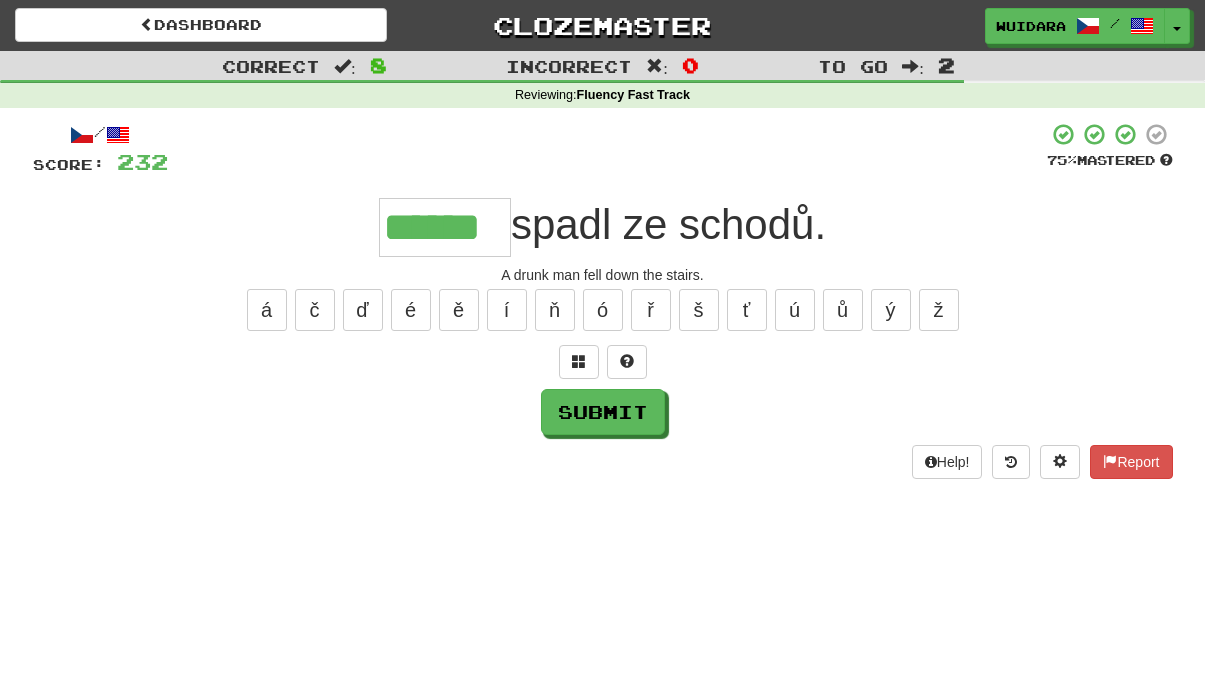 type on "******" 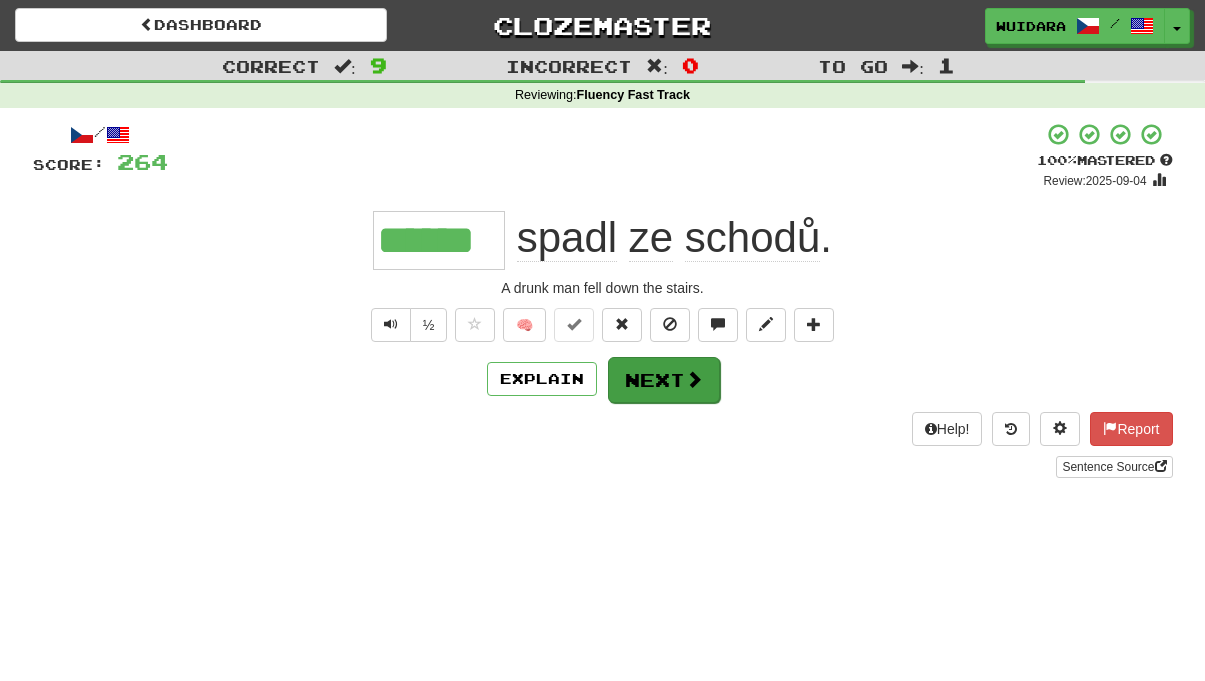 click on "Next" at bounding box center [664, 380] 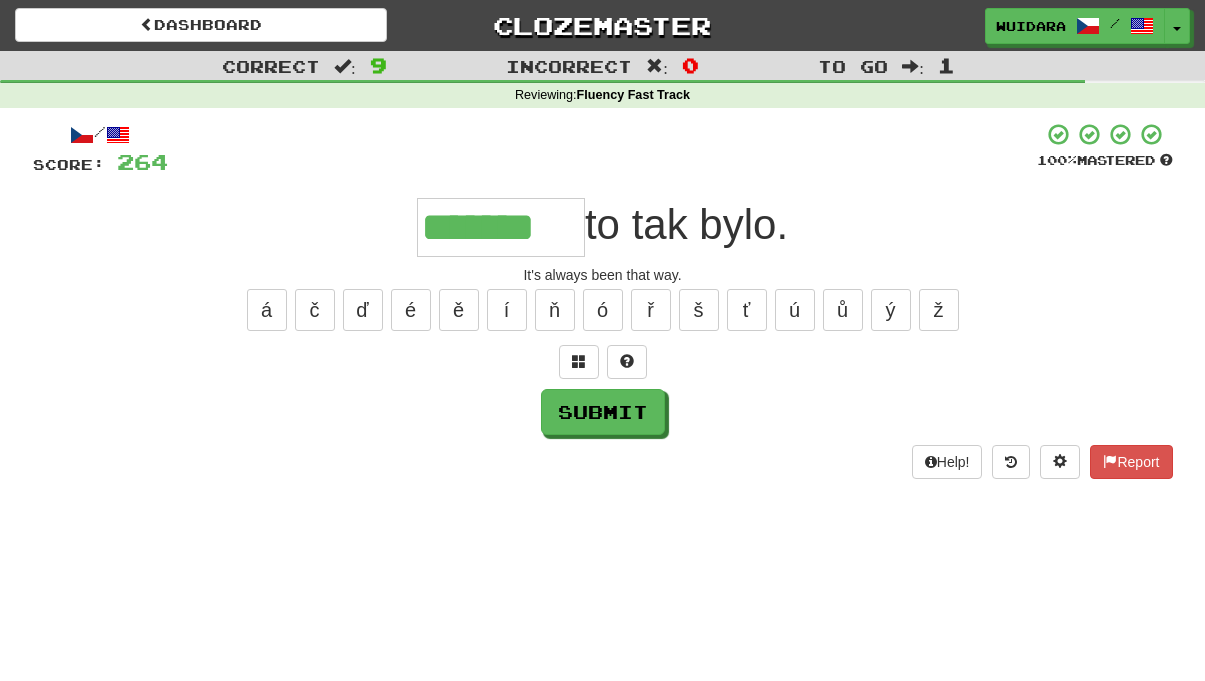 type on "*******" 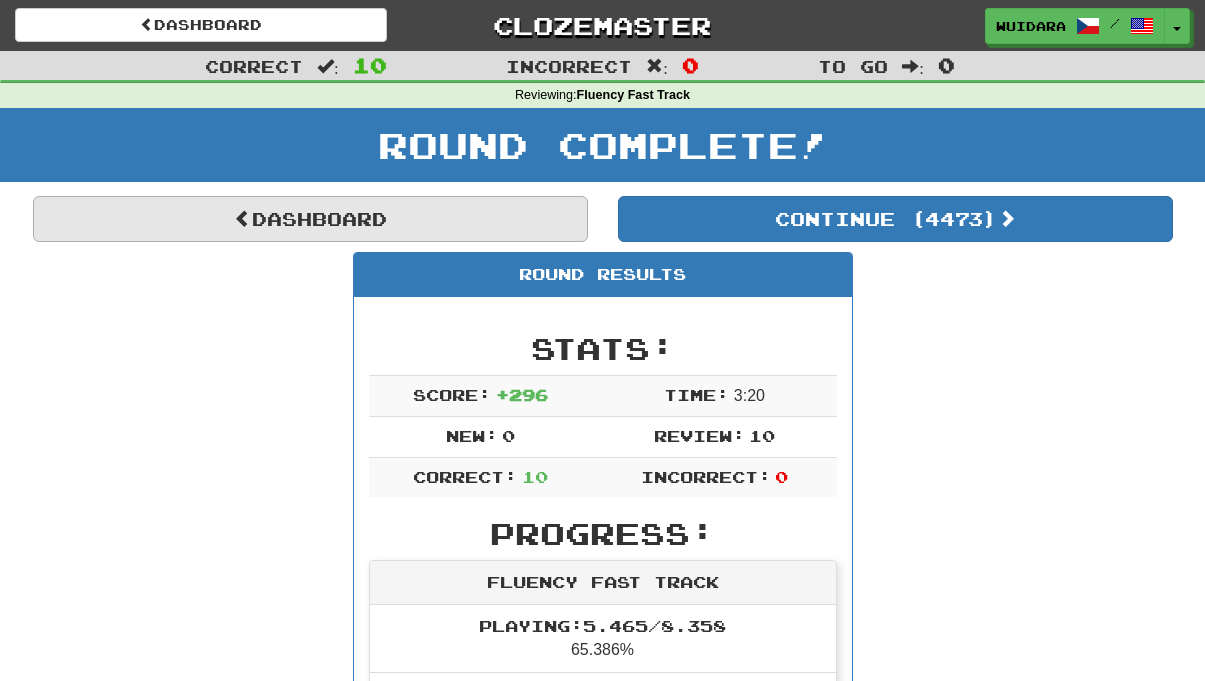 click on "Dashboard" at bounding box center [310, 219] 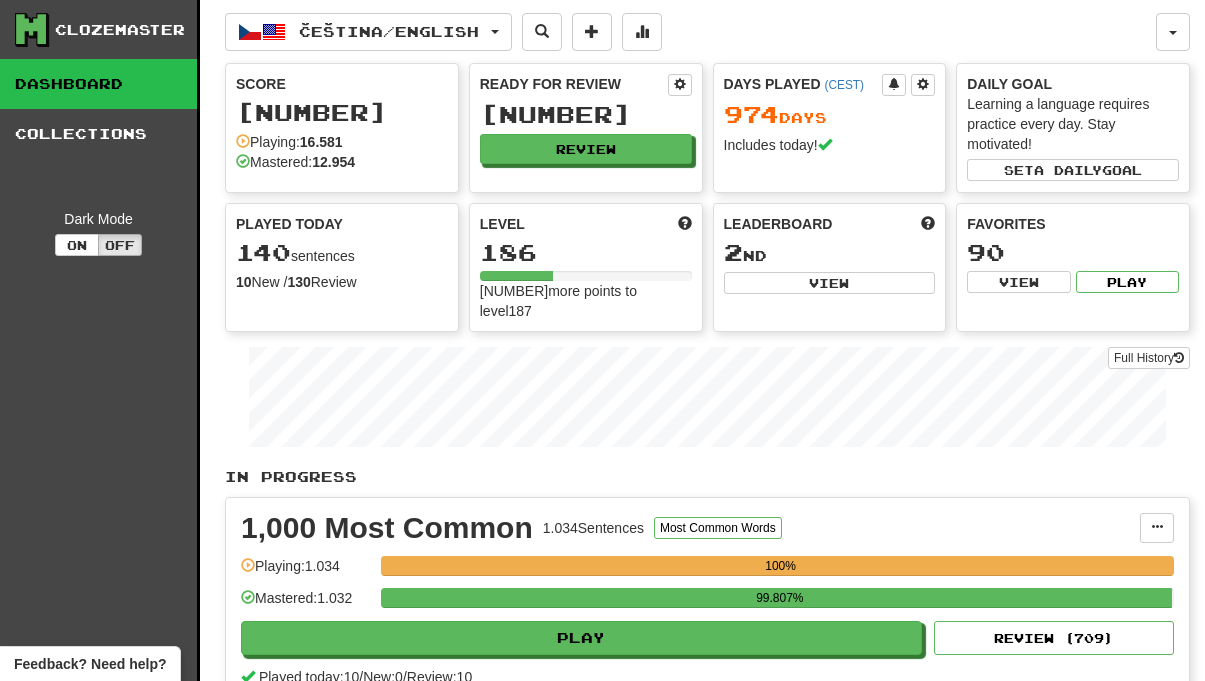 scroll, scrollTop: 0, scrollLeft: 0, axis: both 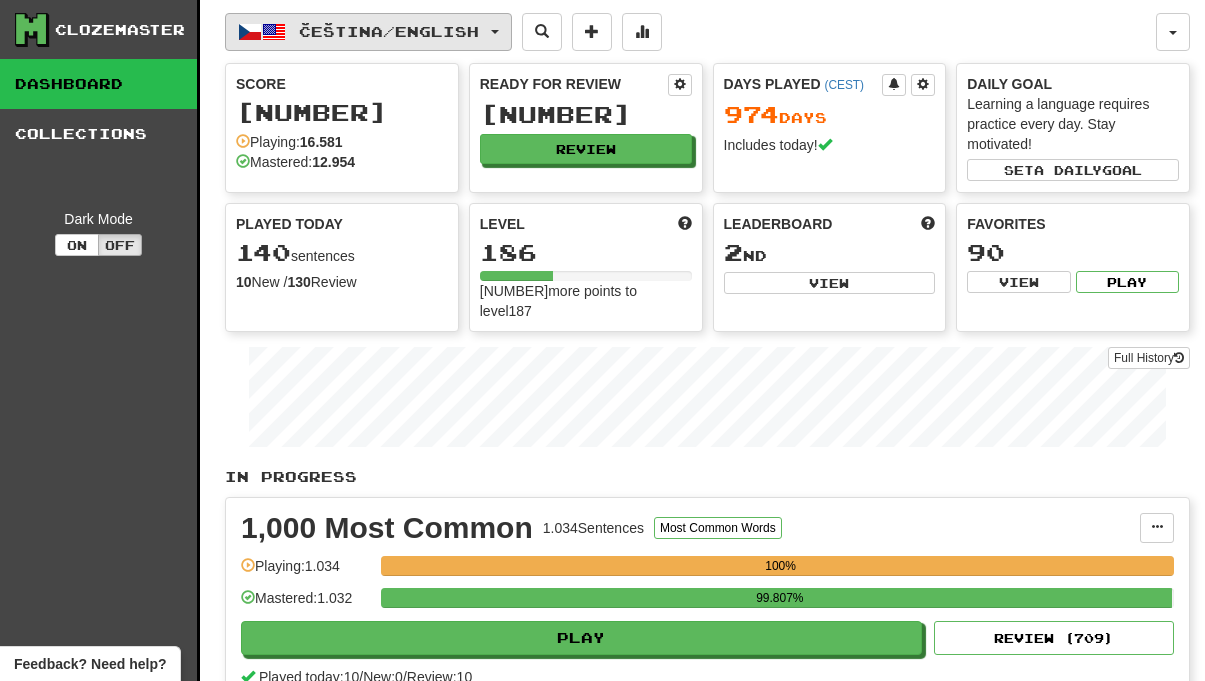 click on "Čeština  /  English" at bounding box center [389, 31] 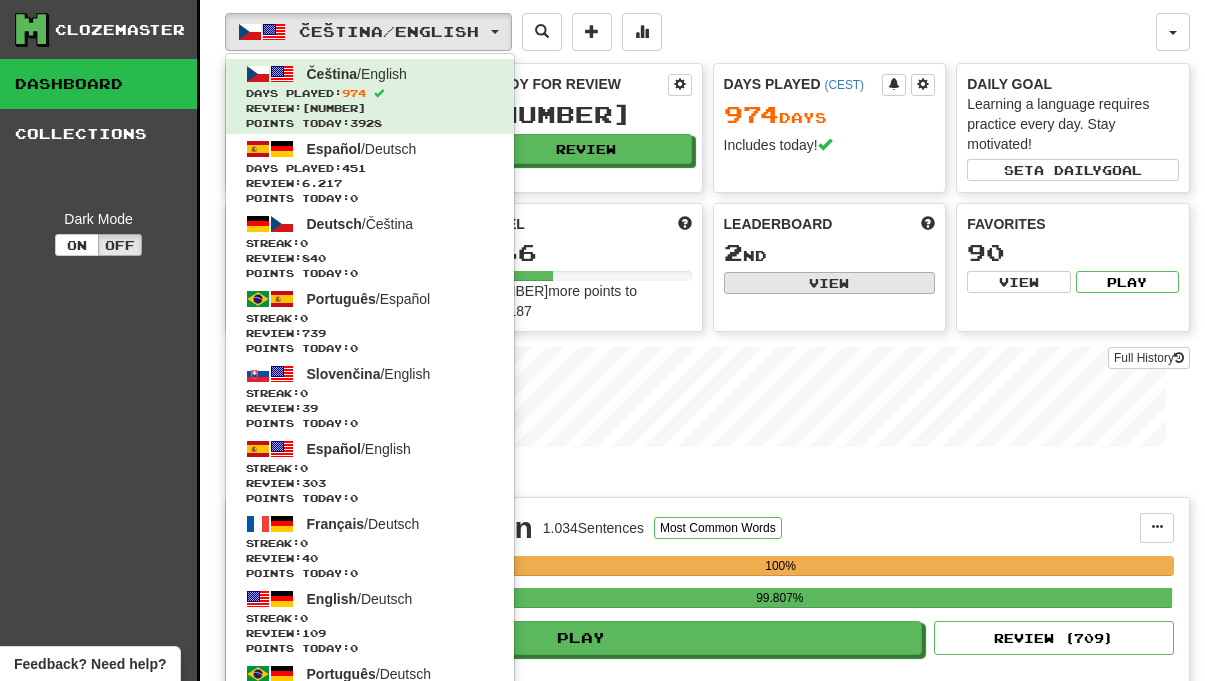 click on "View" at bounding box center (830, 283) 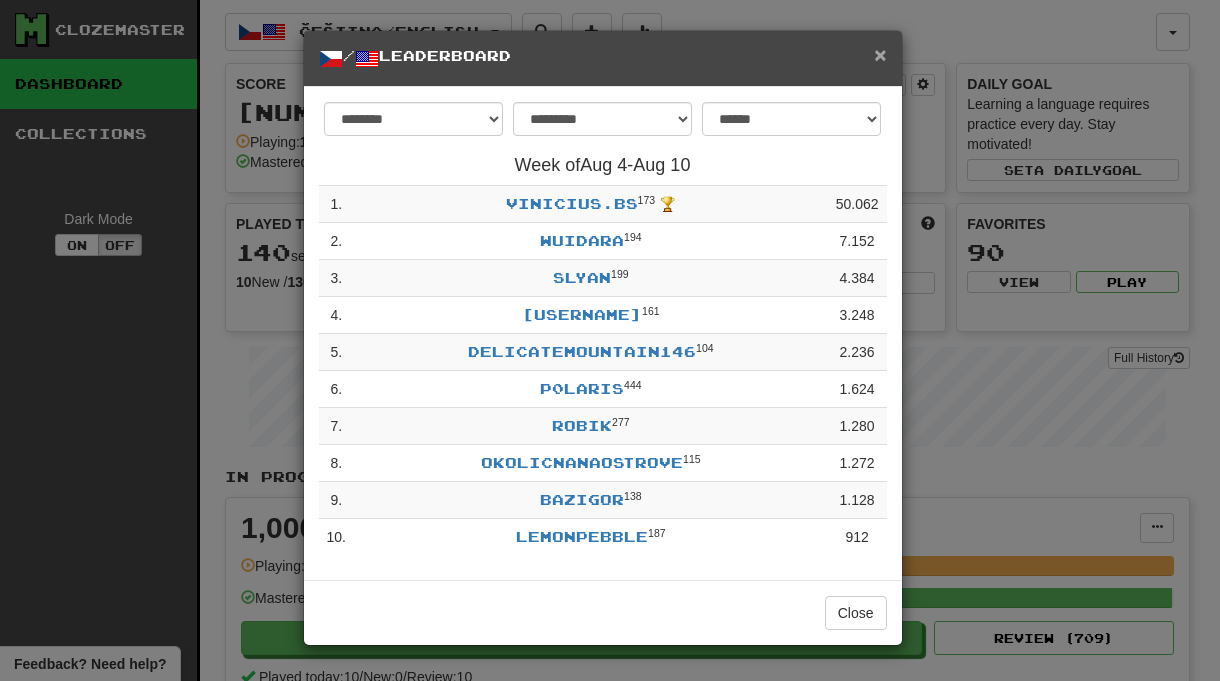 click on "×" at bounding box center [880, 54] 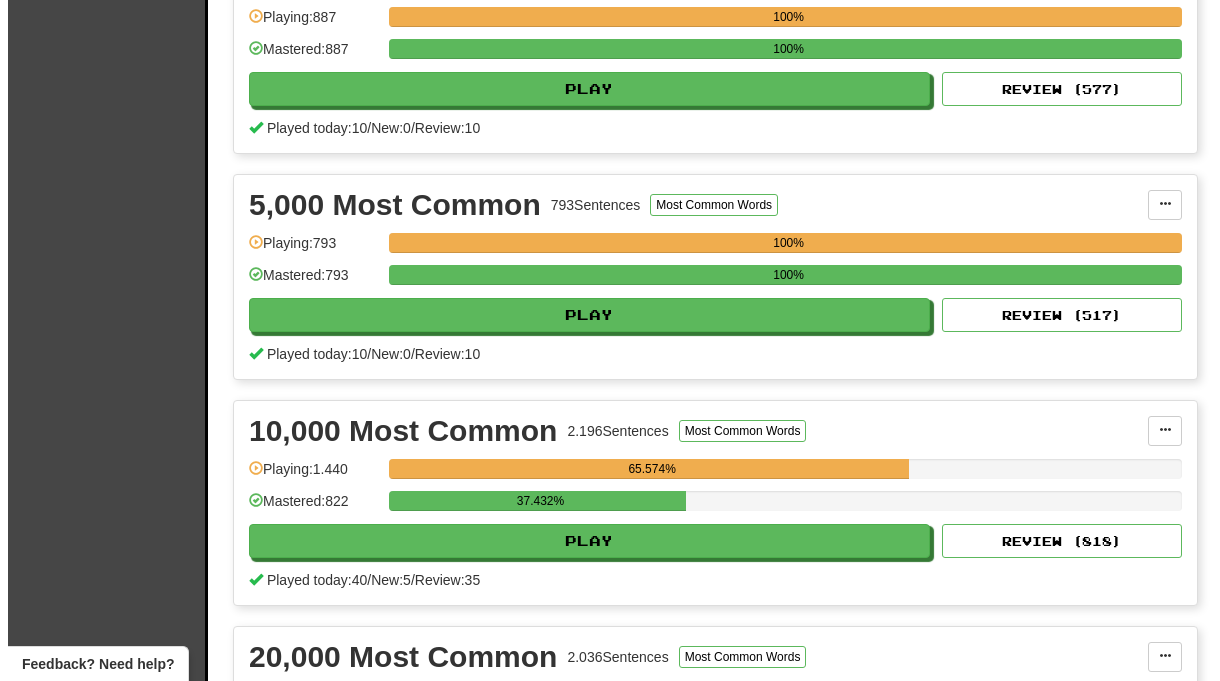 scroll, scrollTop: 1231, scrollLeft: 0, axis: vertical 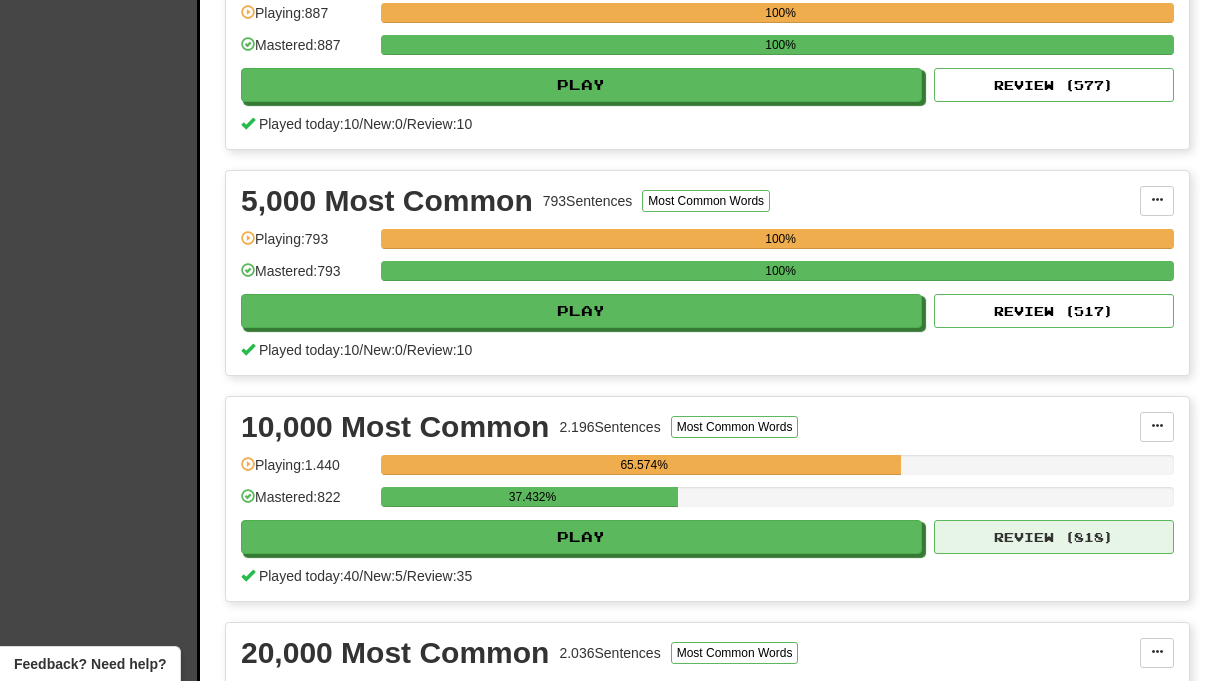click on "Review ( [PHONE] )" at bounding box center [1054, 537] 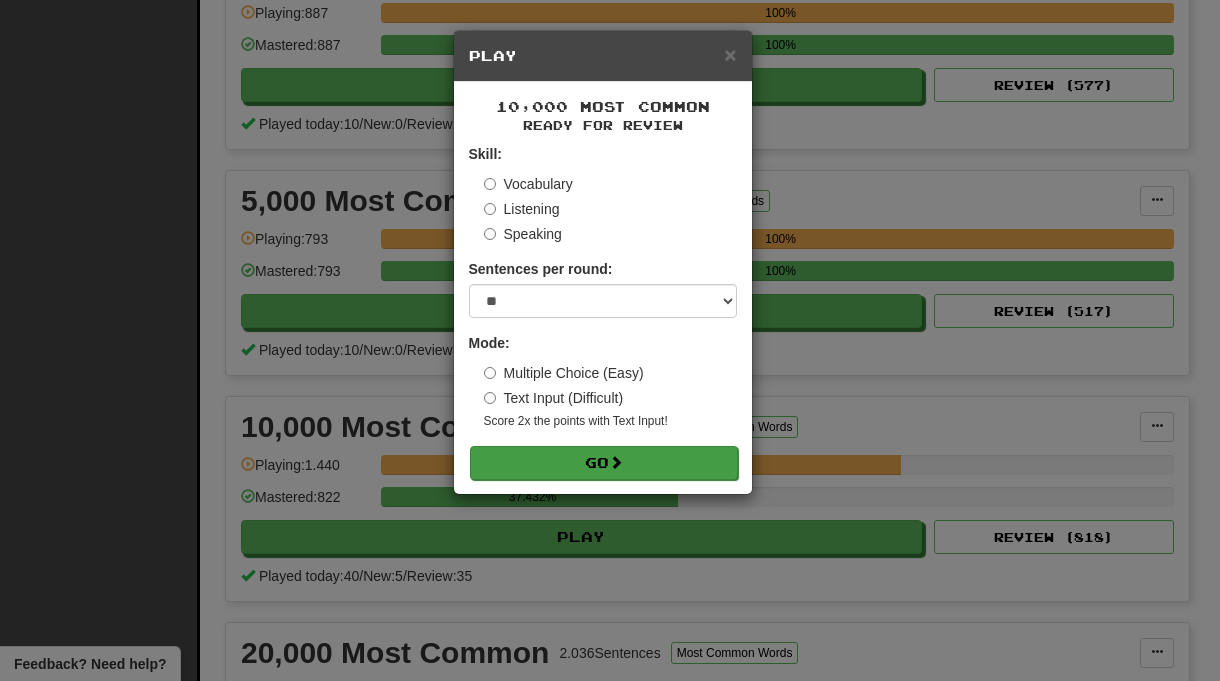click on "Go" at bounding box center [604, 463] 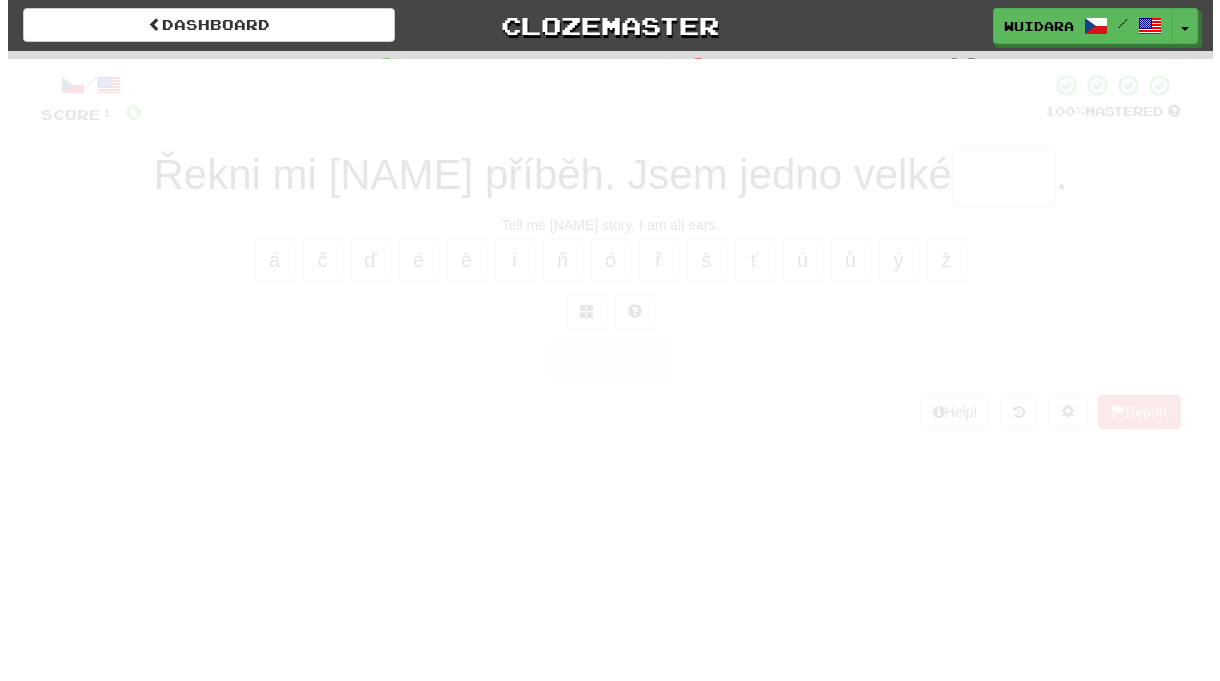 scroll, scrollTop: 0, scrollLeft: 0, axis: both 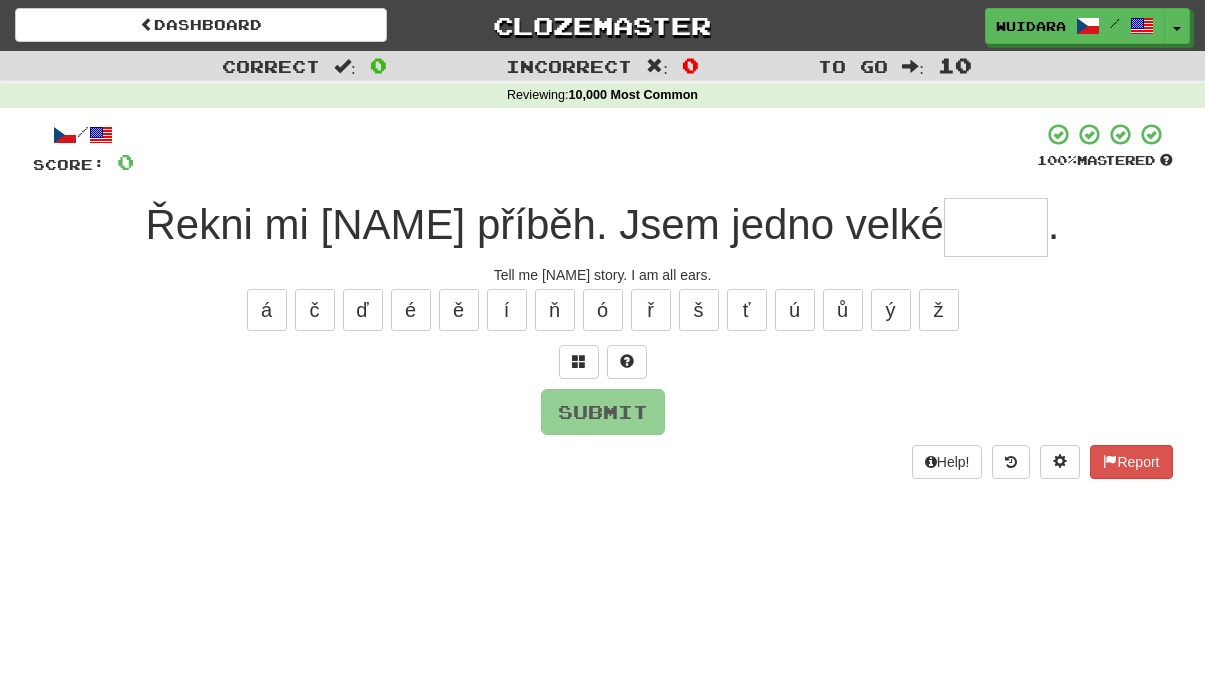 type on "*" 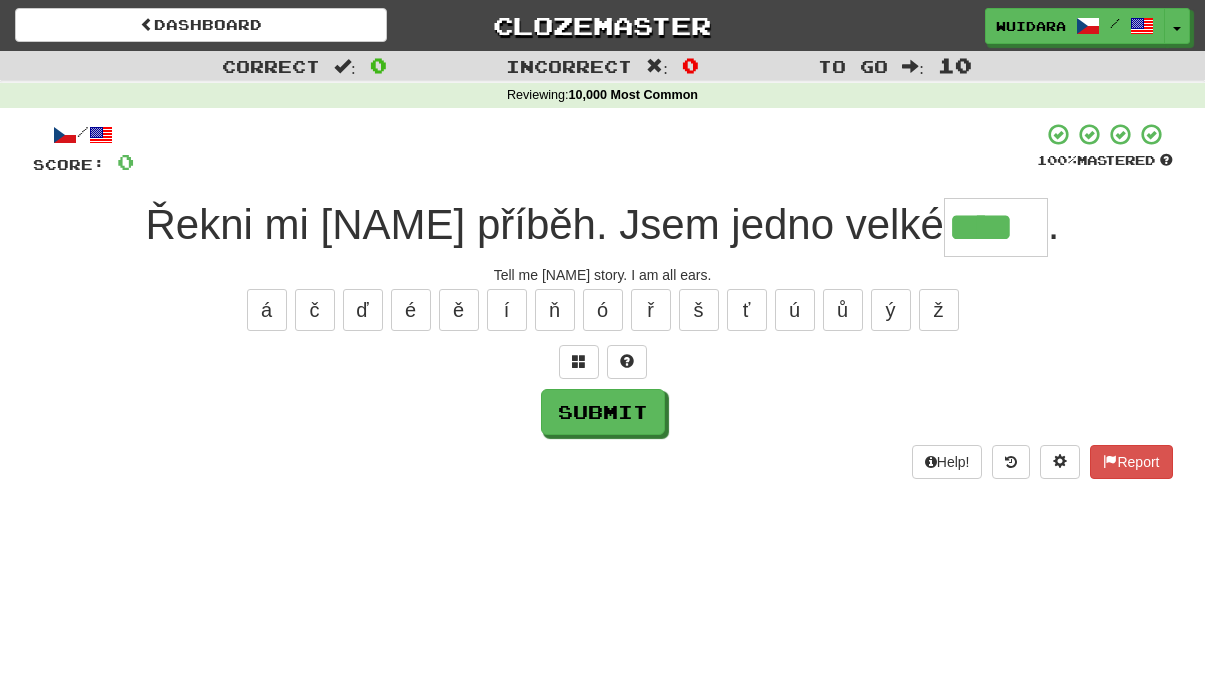 type on "****" 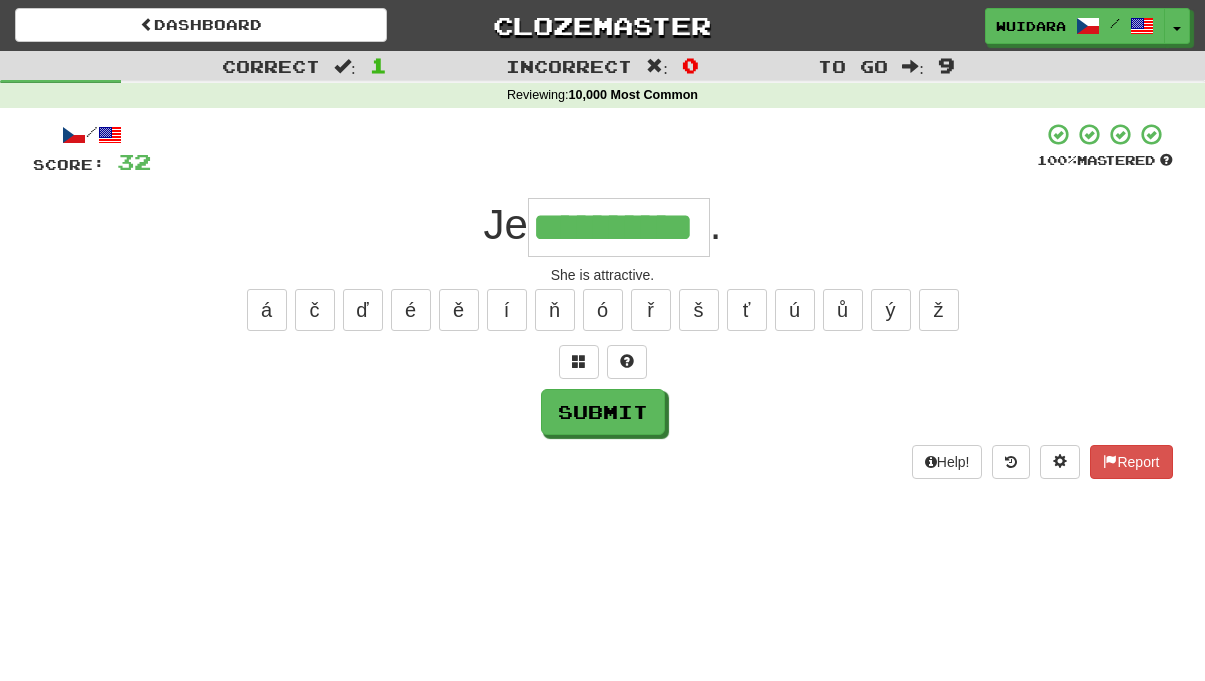 type on "**********" 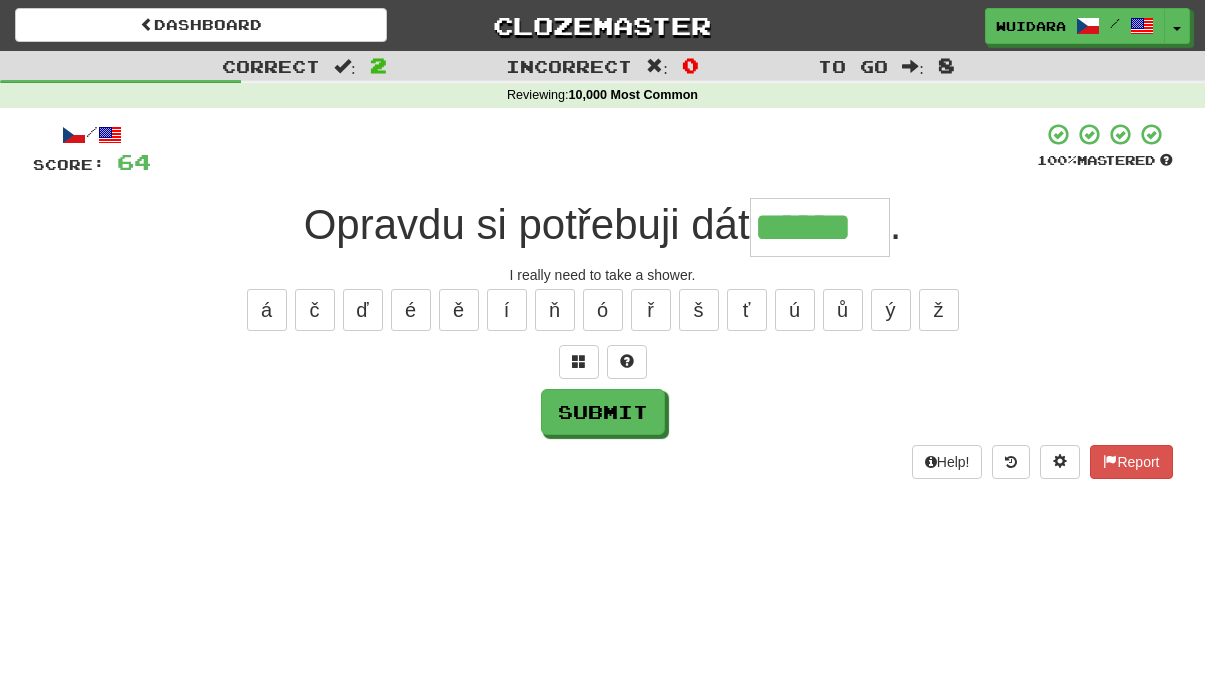 type on "******" 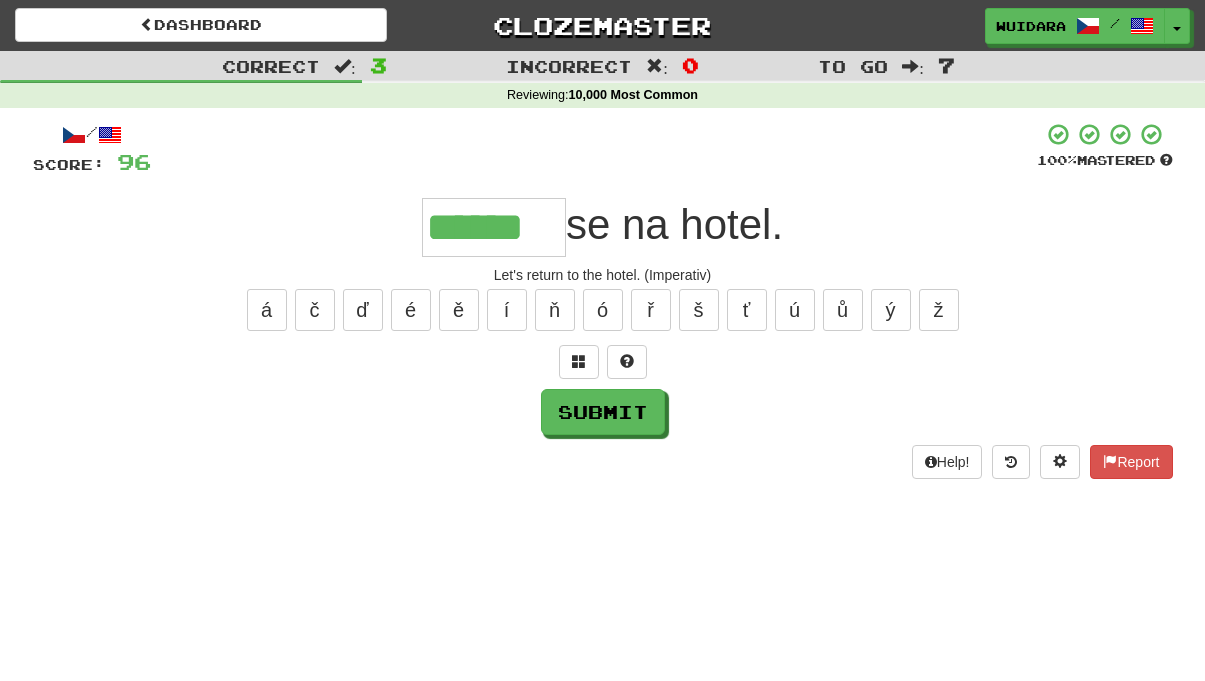 type on "******" 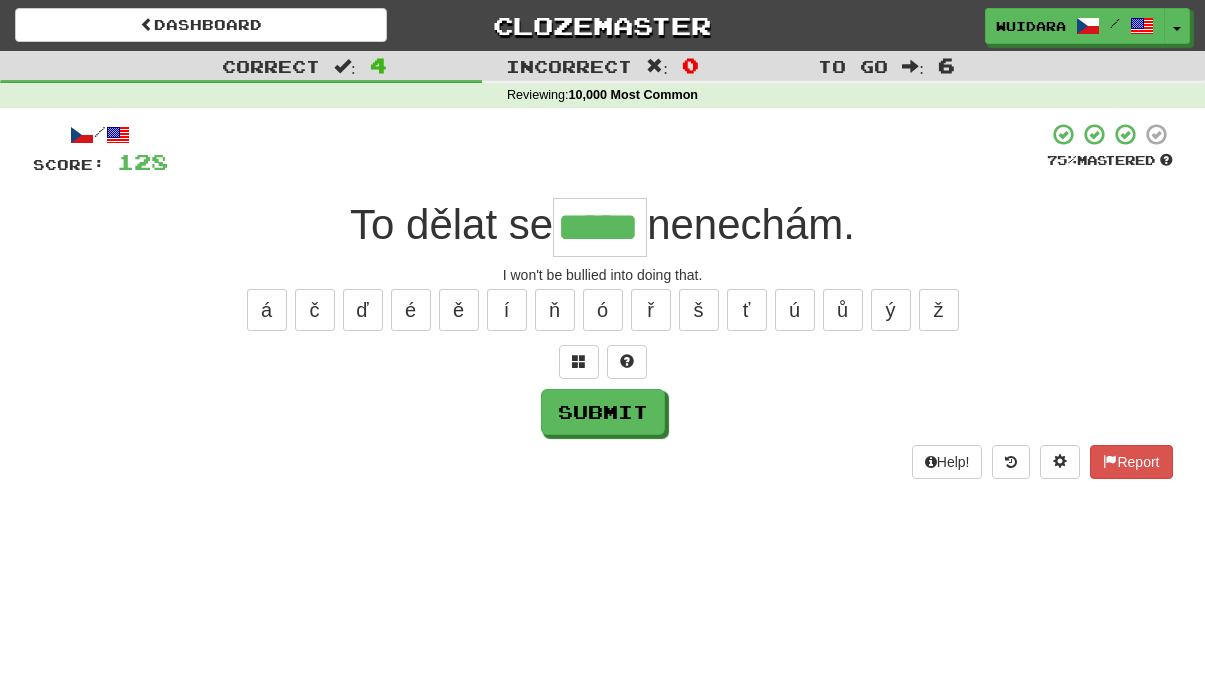 type on "*****" 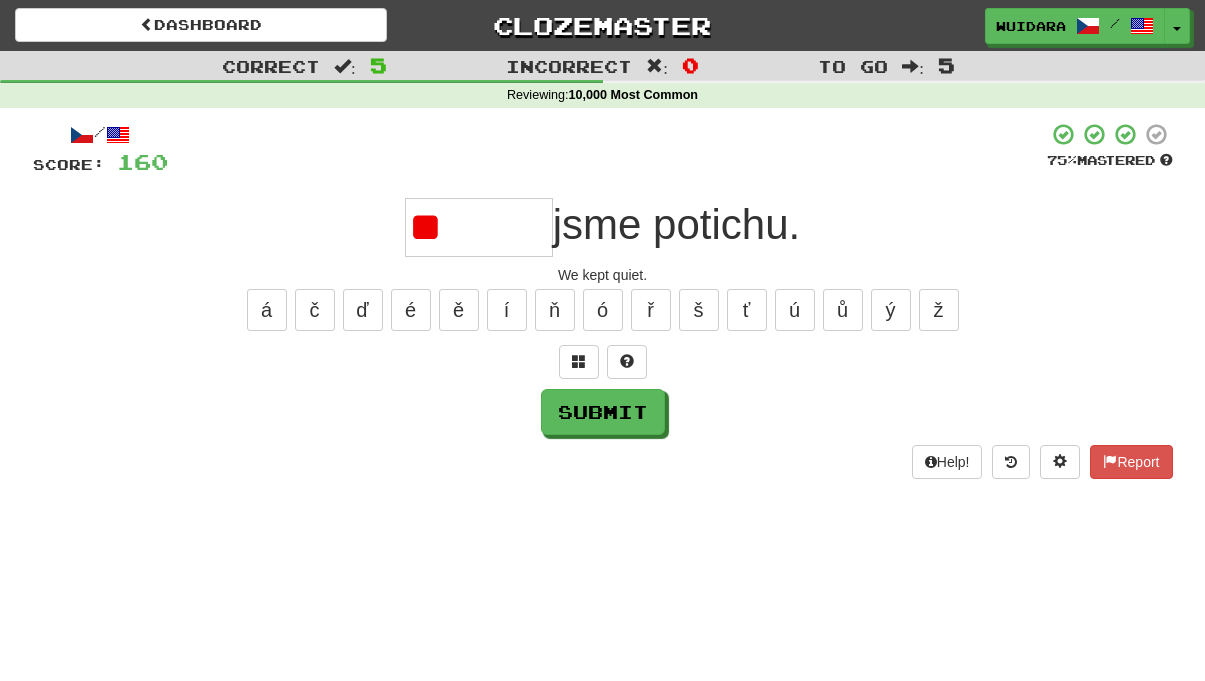 type on "*" 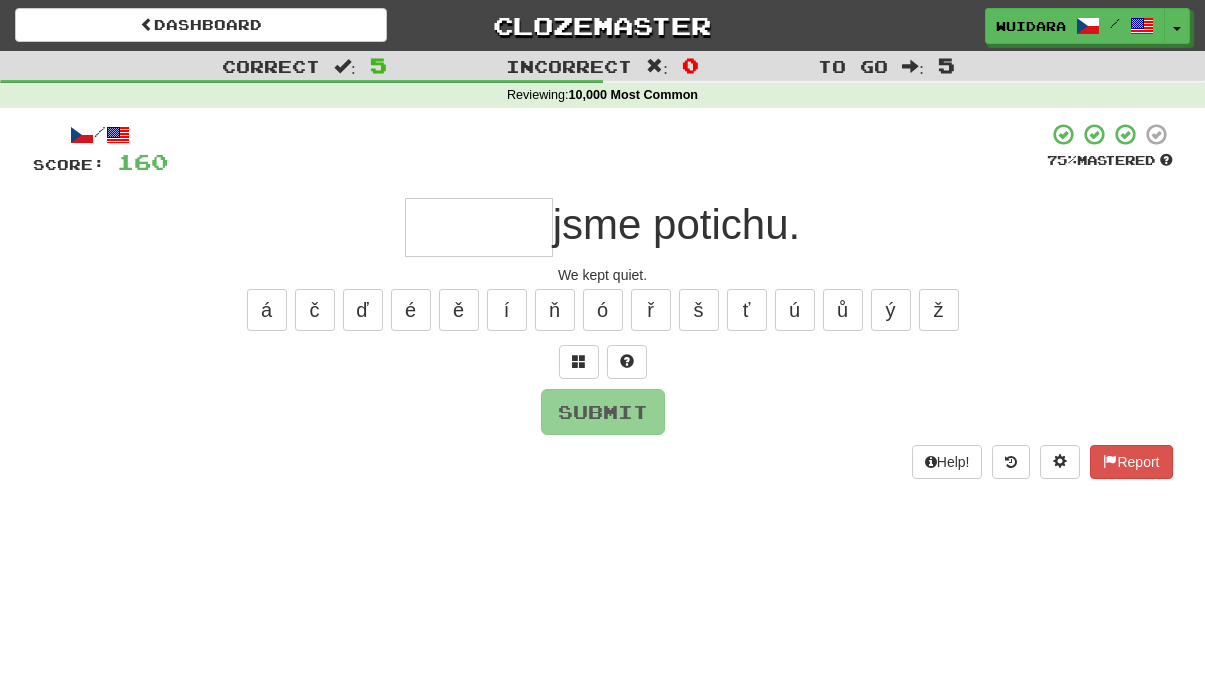 type on "*" 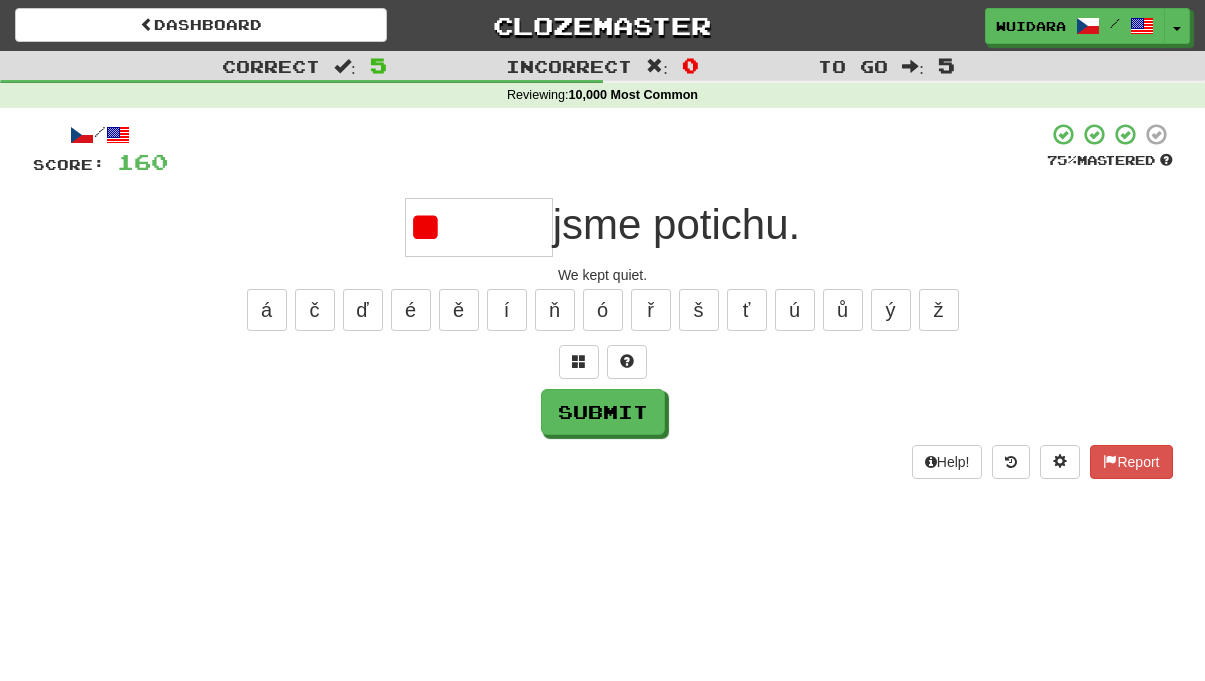 type on "*" 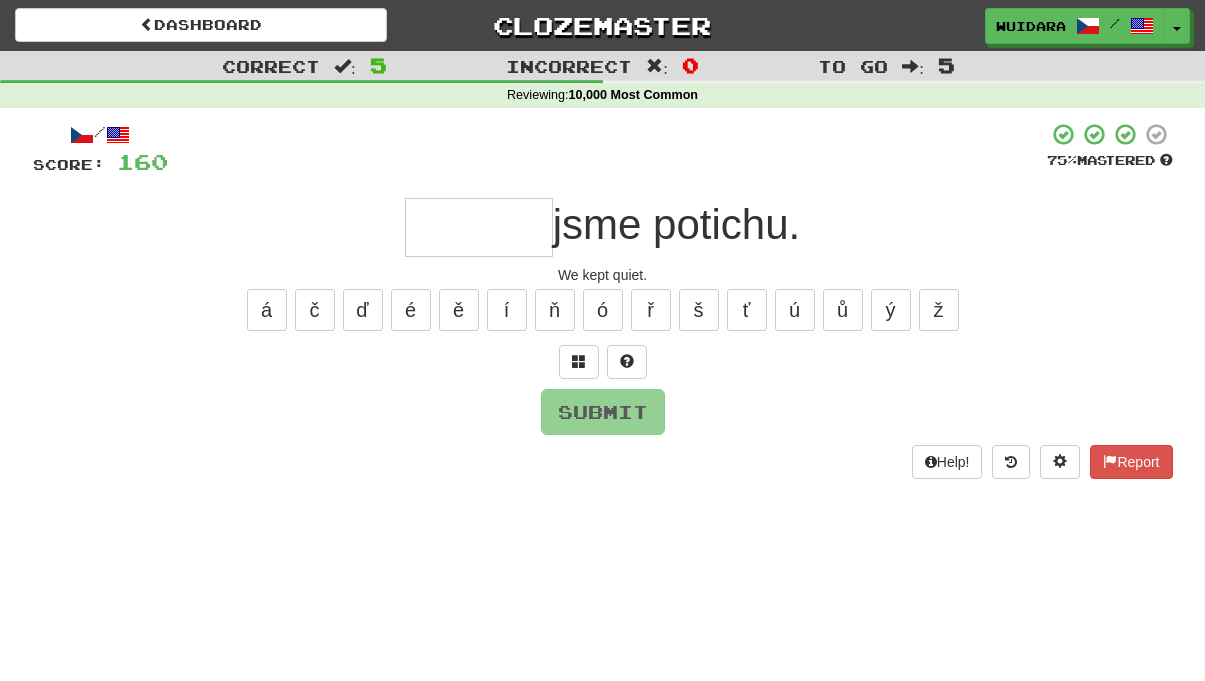 type on "*" 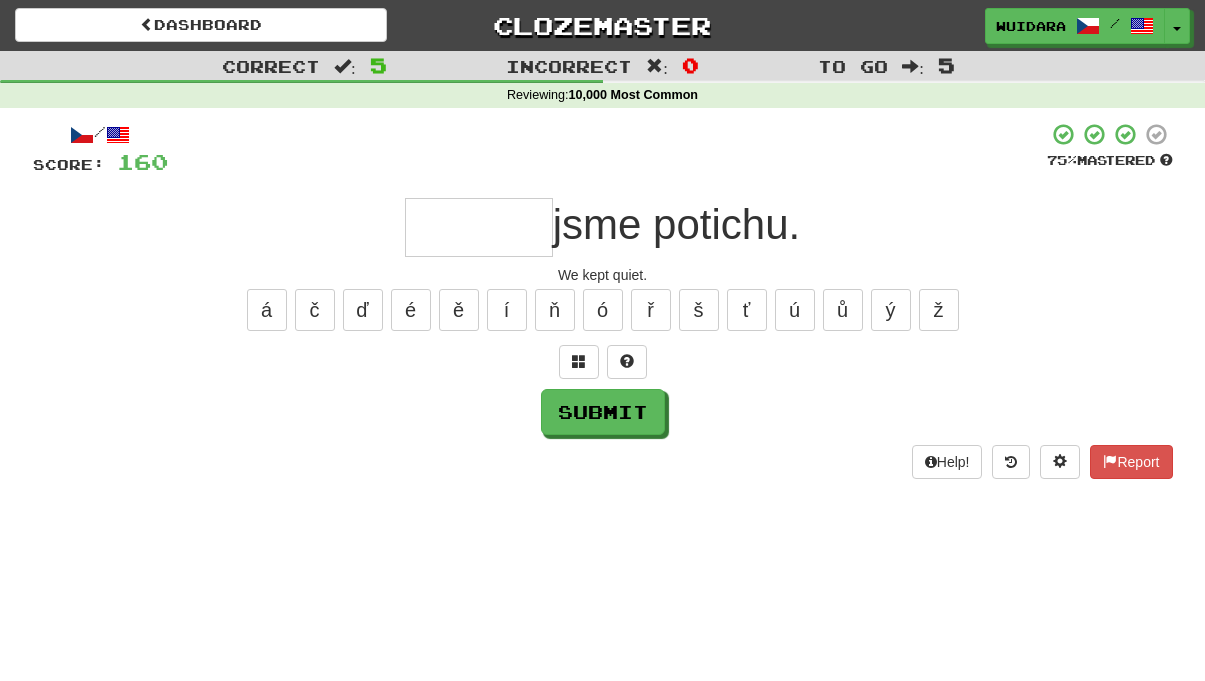type on "*" 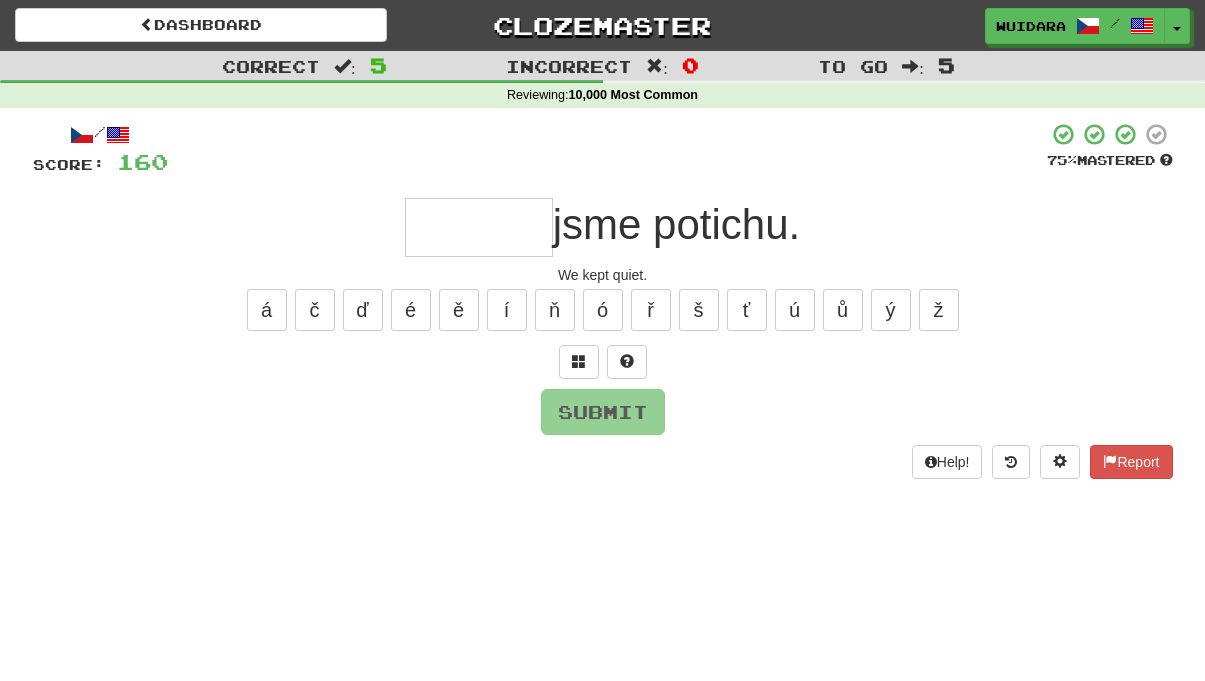 type on "*" 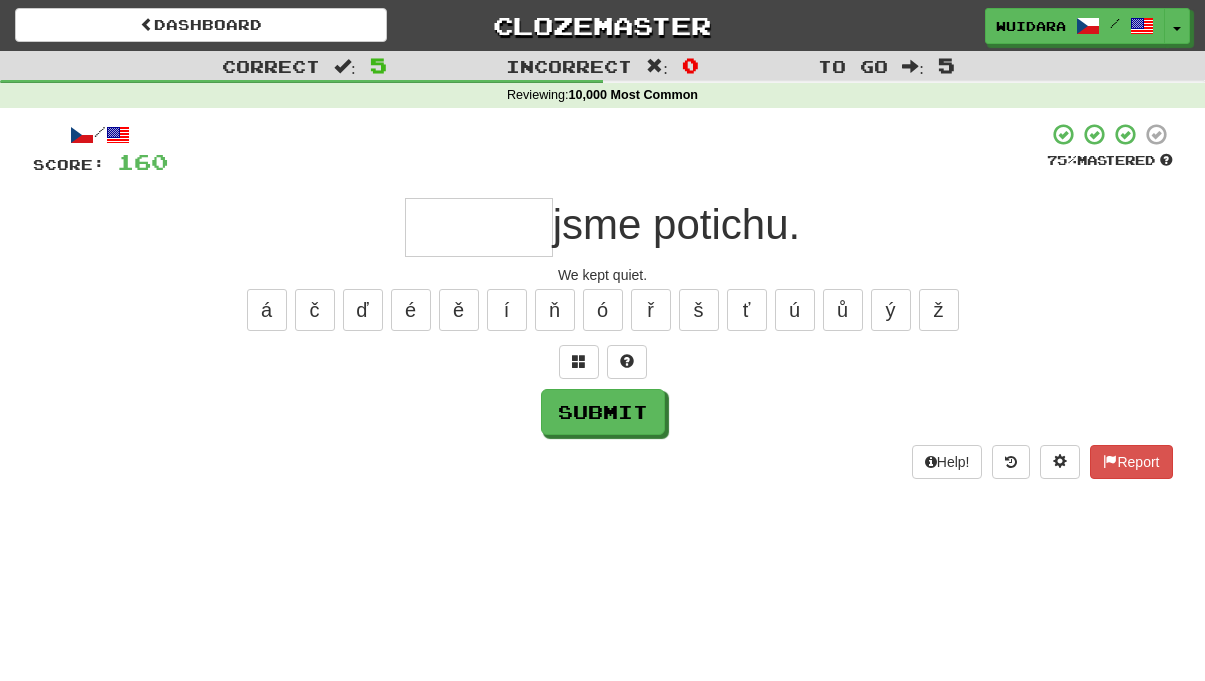 type on "*" 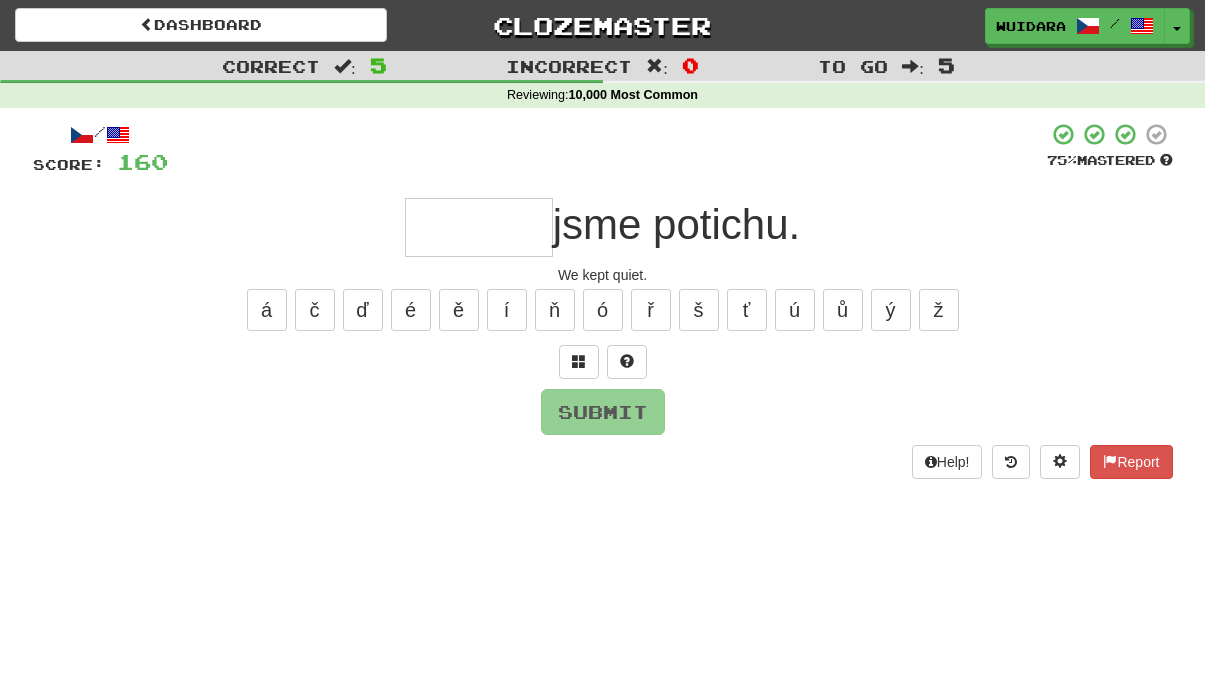 type on "*" 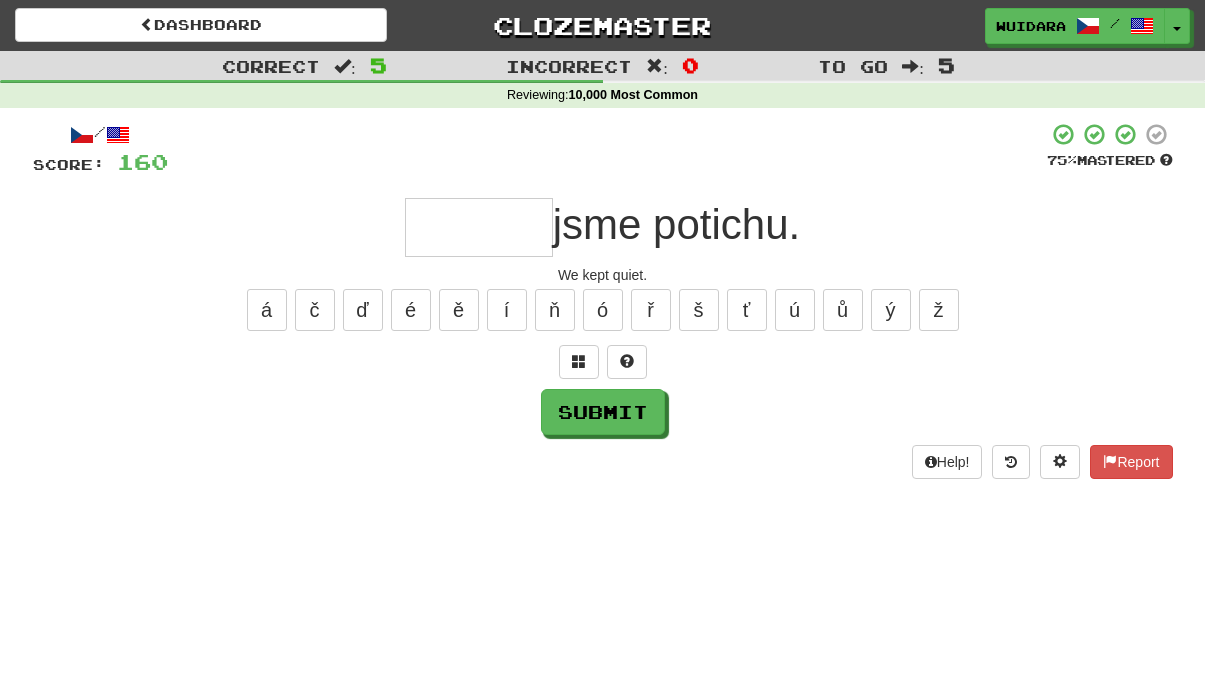 type on "*" 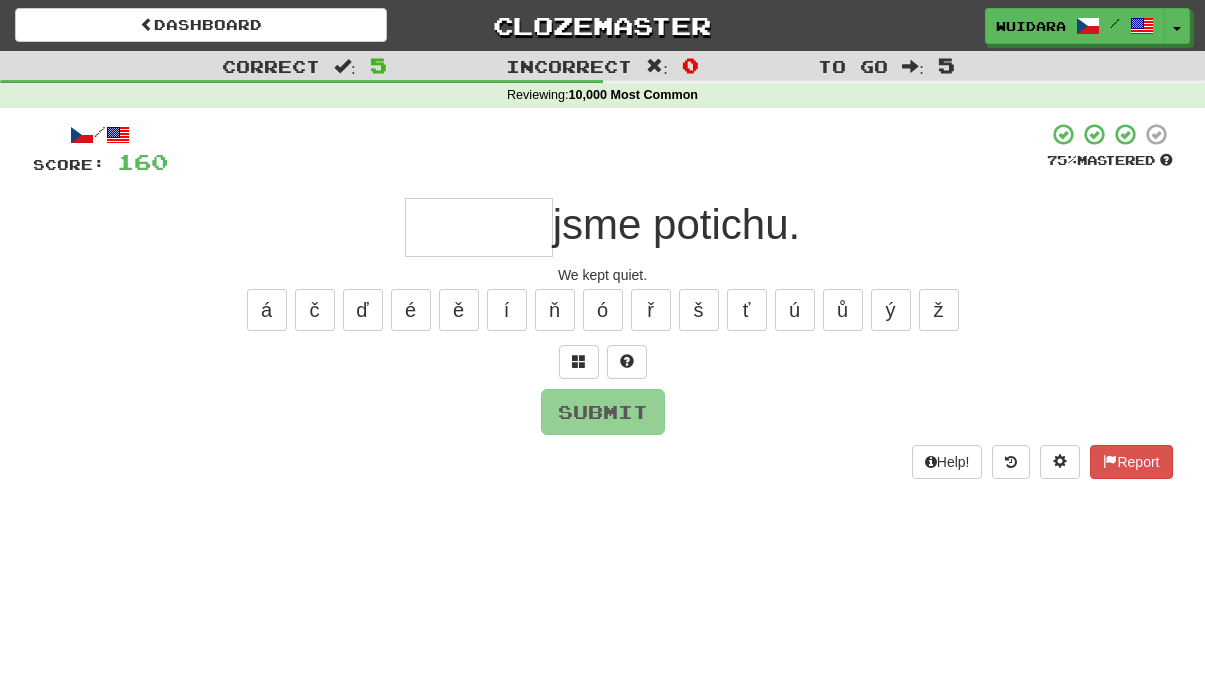 type on "*" 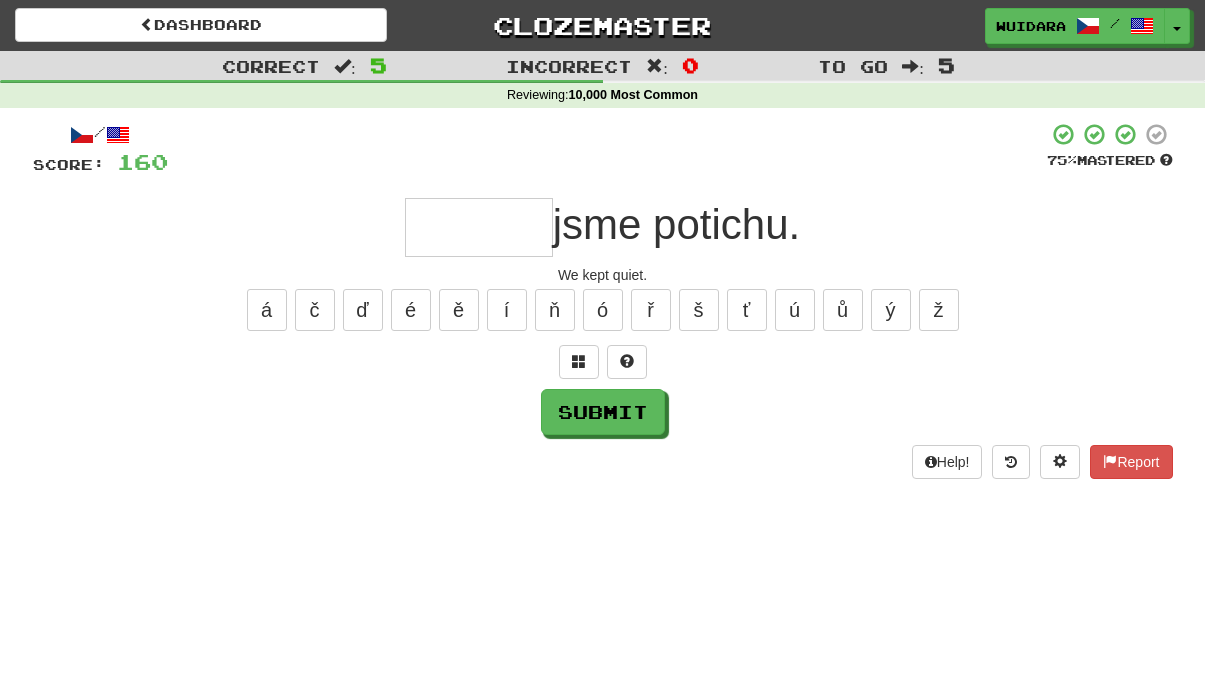 type on "*" 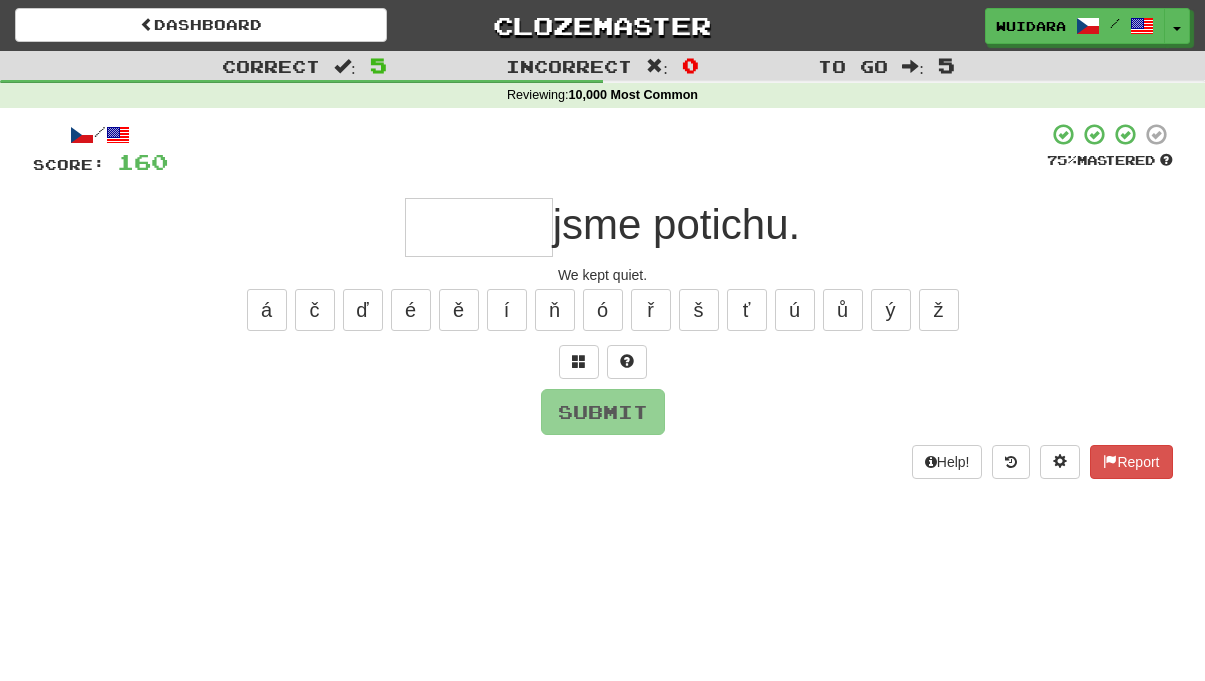type on "*" 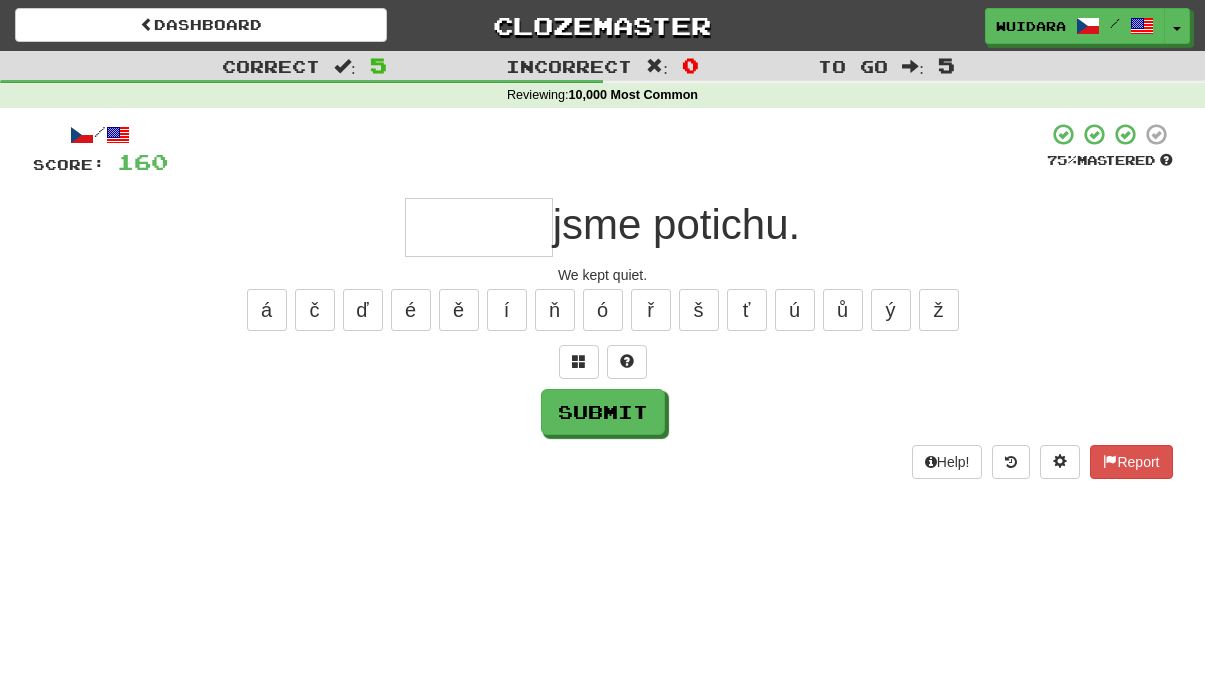 type on "*" 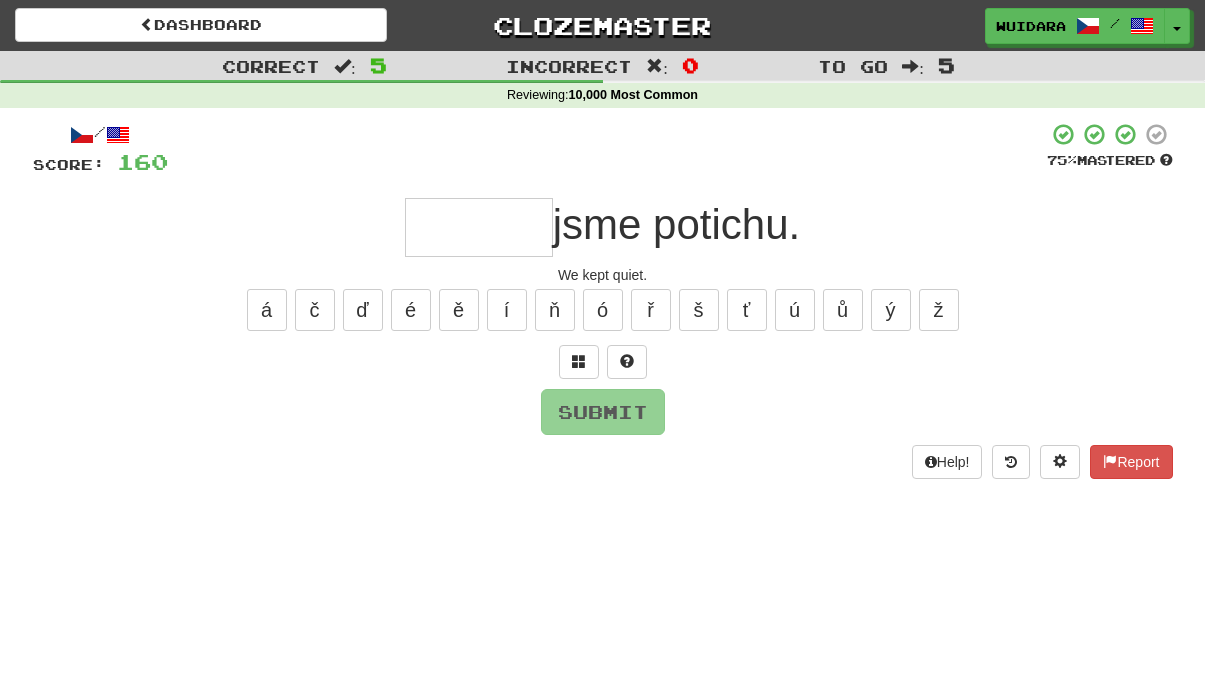 type on "*" 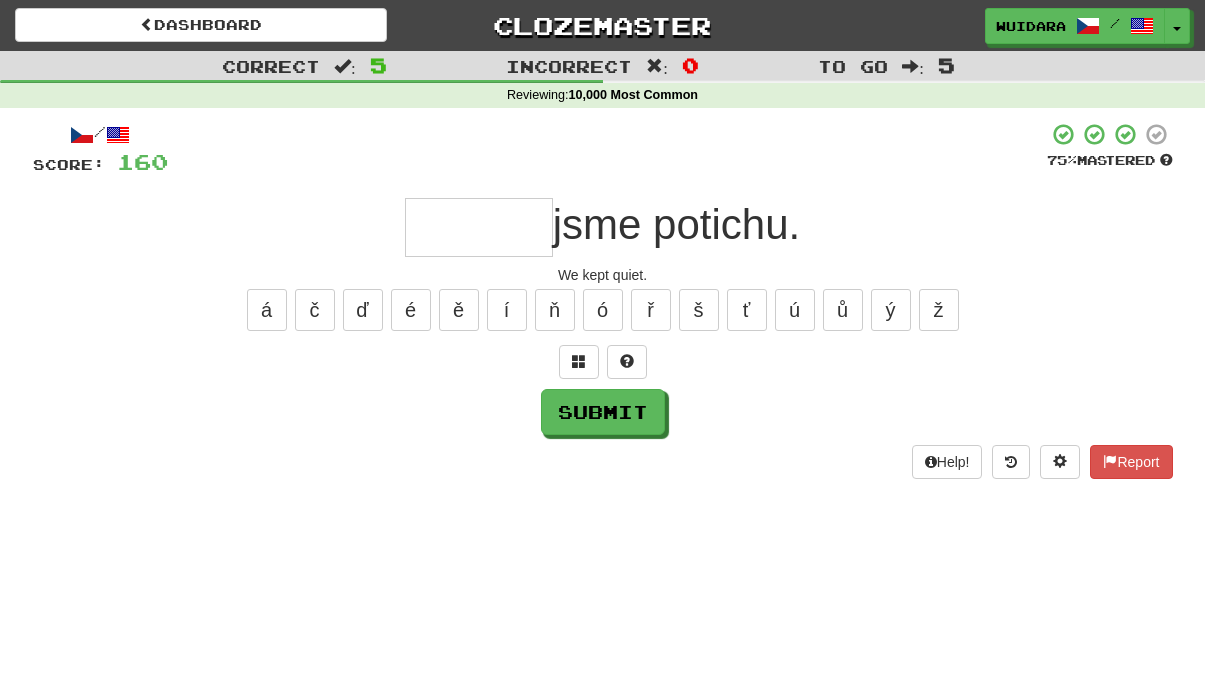 type on "*" 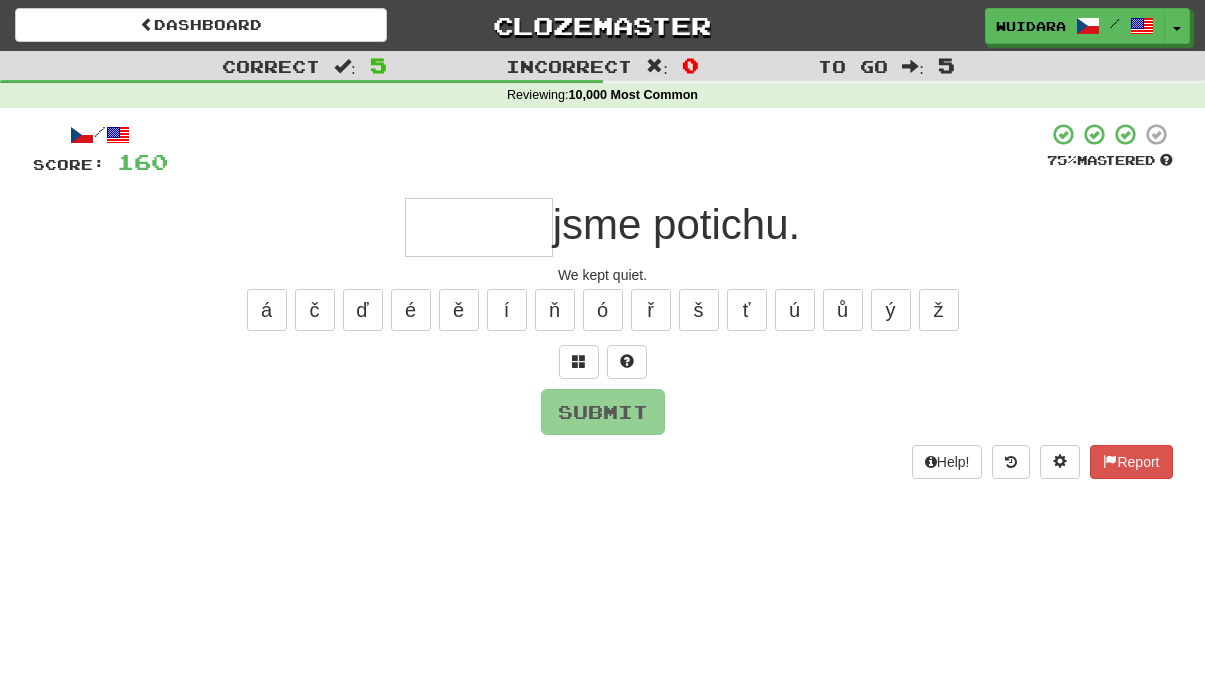 type on "*" 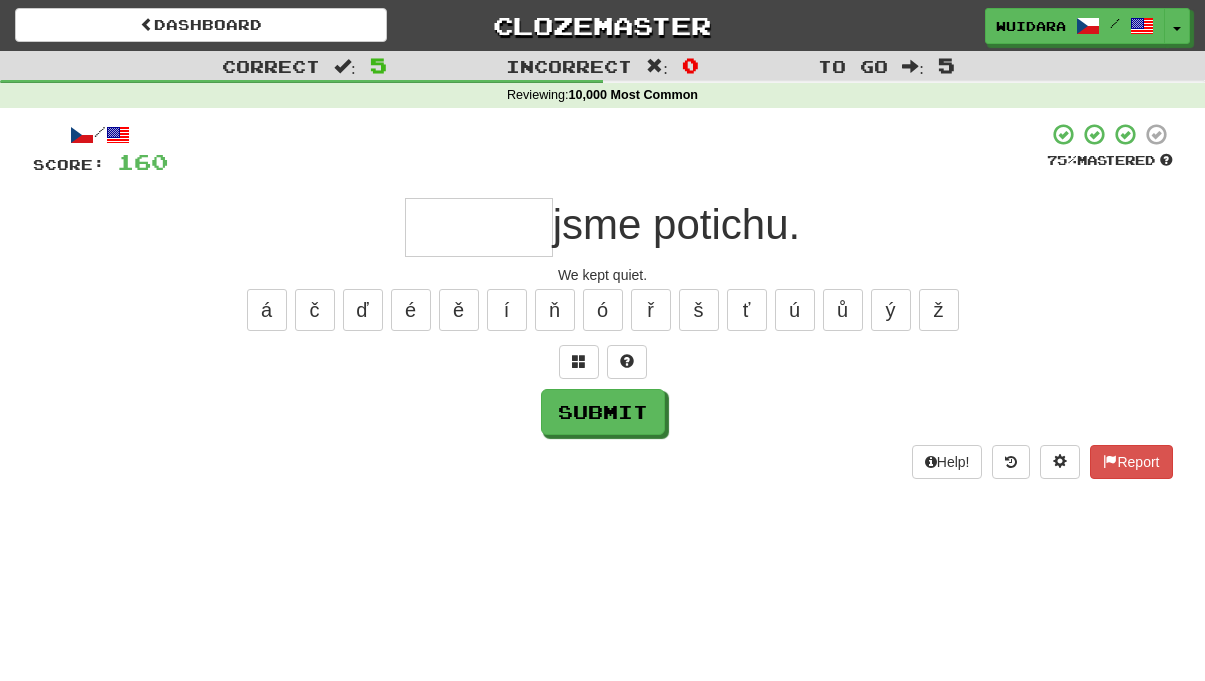 type on "*" 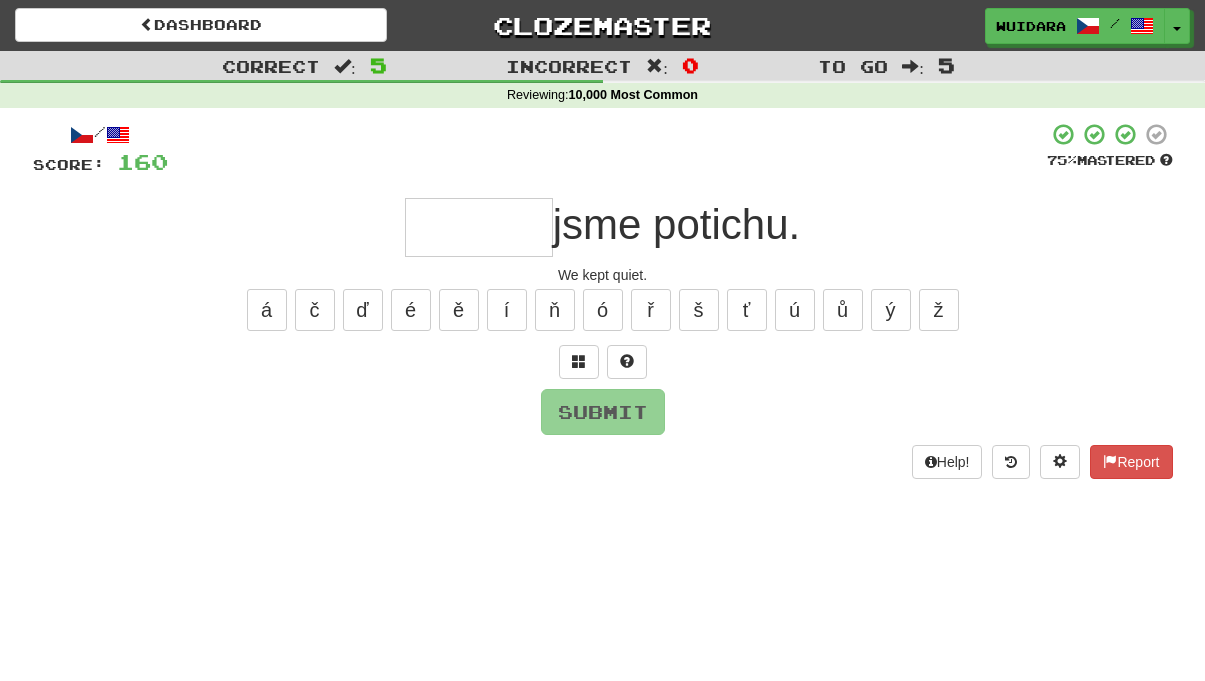type on "*" 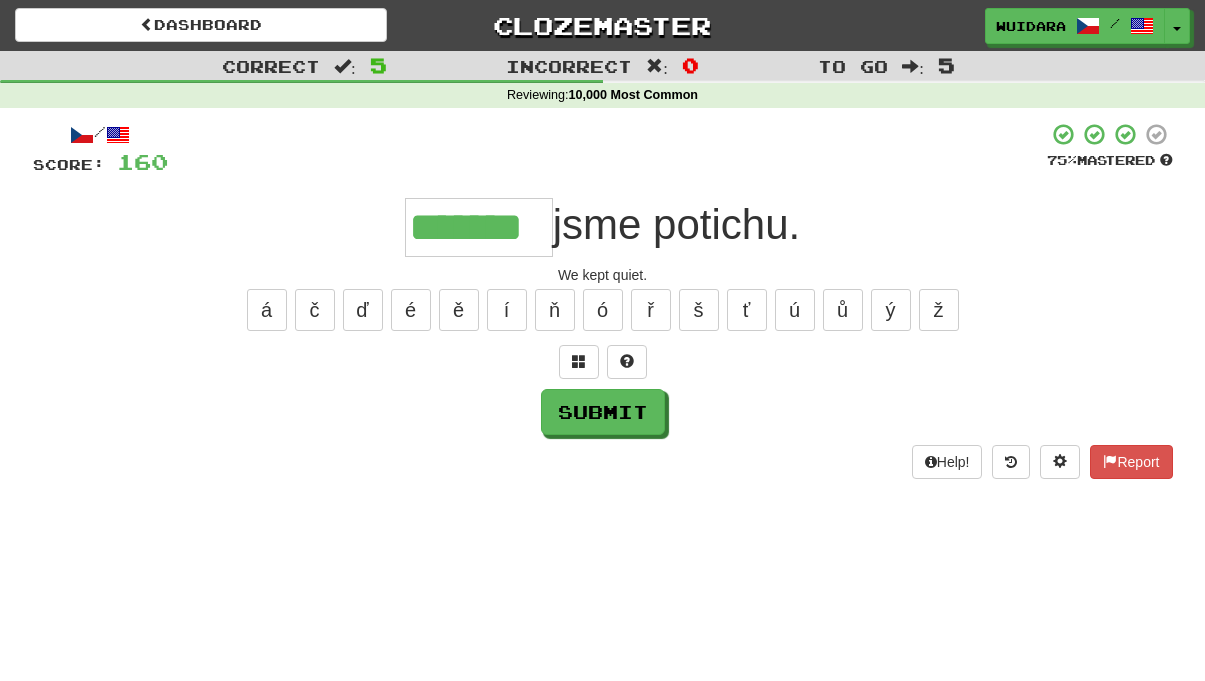 type on "*******" 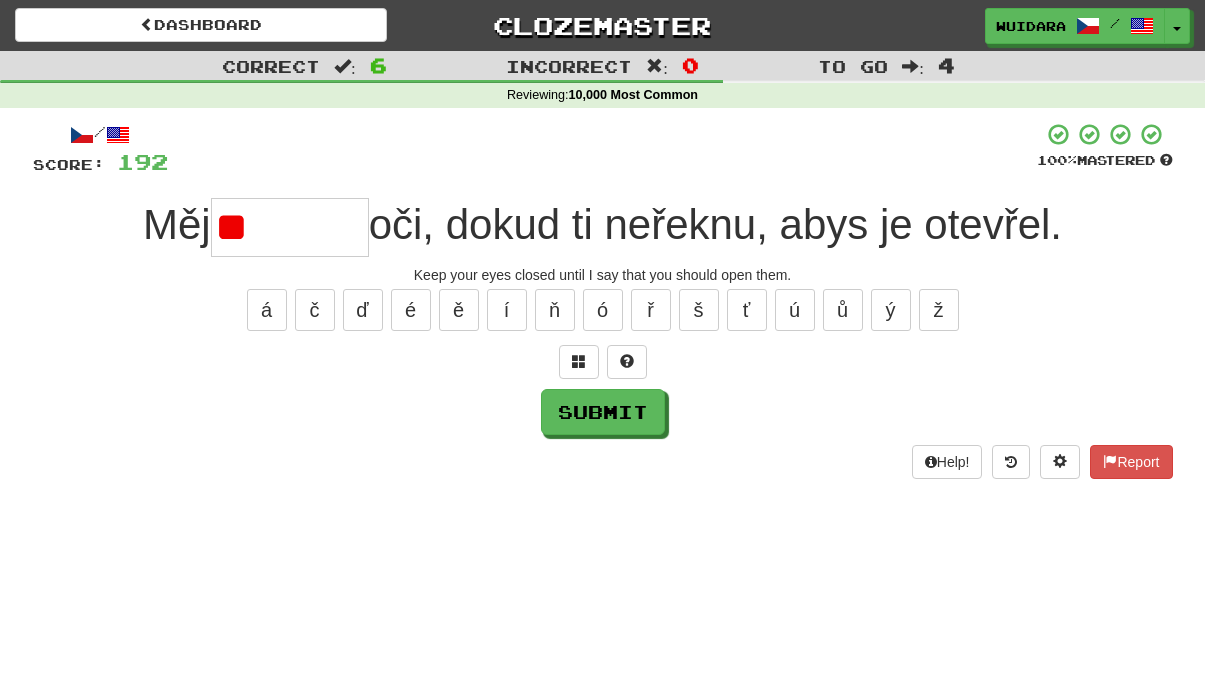 type on "*" 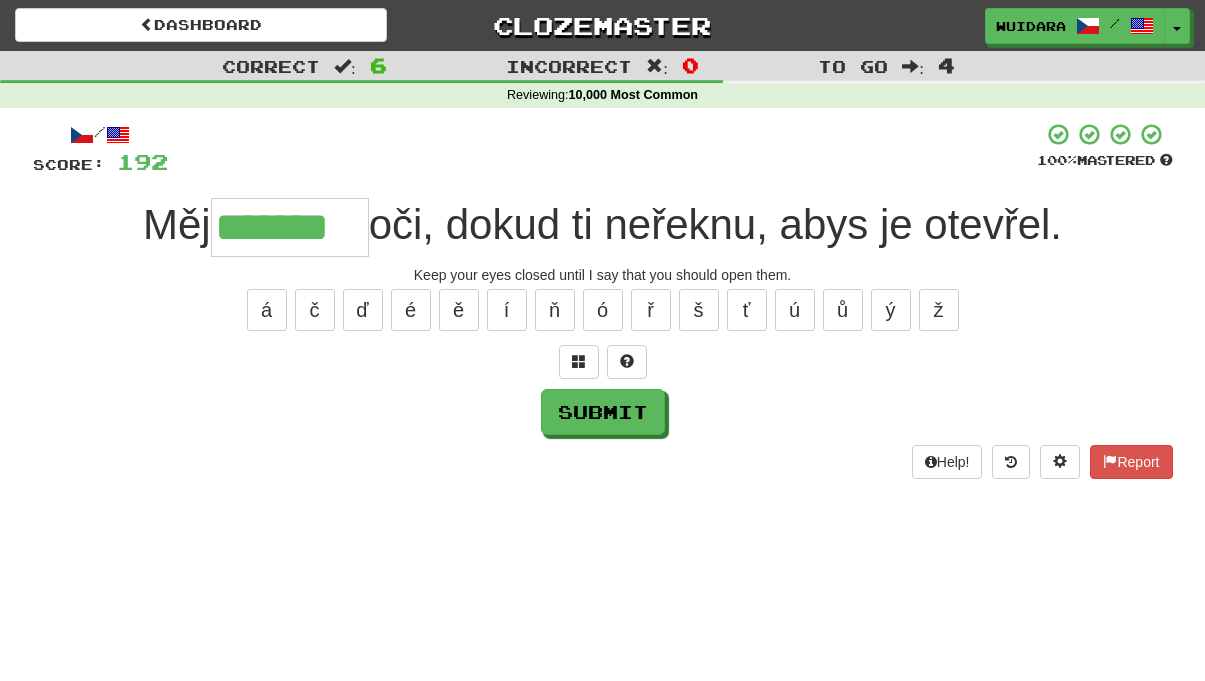 type on "*******" 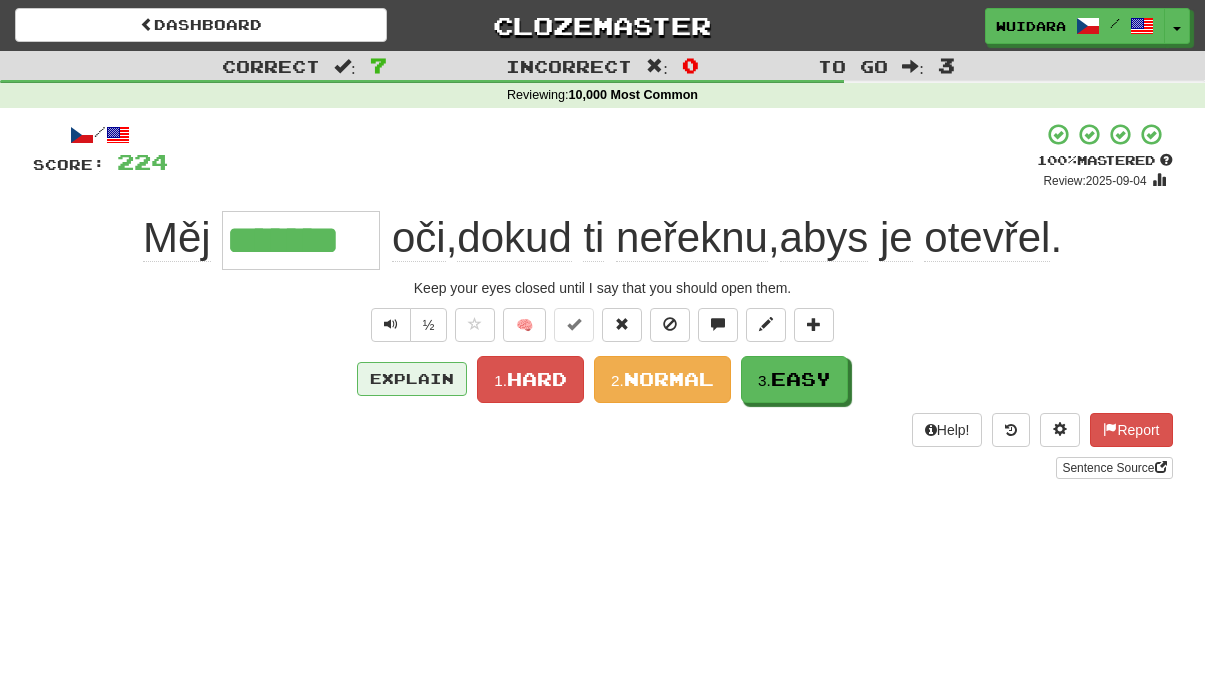 click on "Explain" at bounding box center (412, 379) 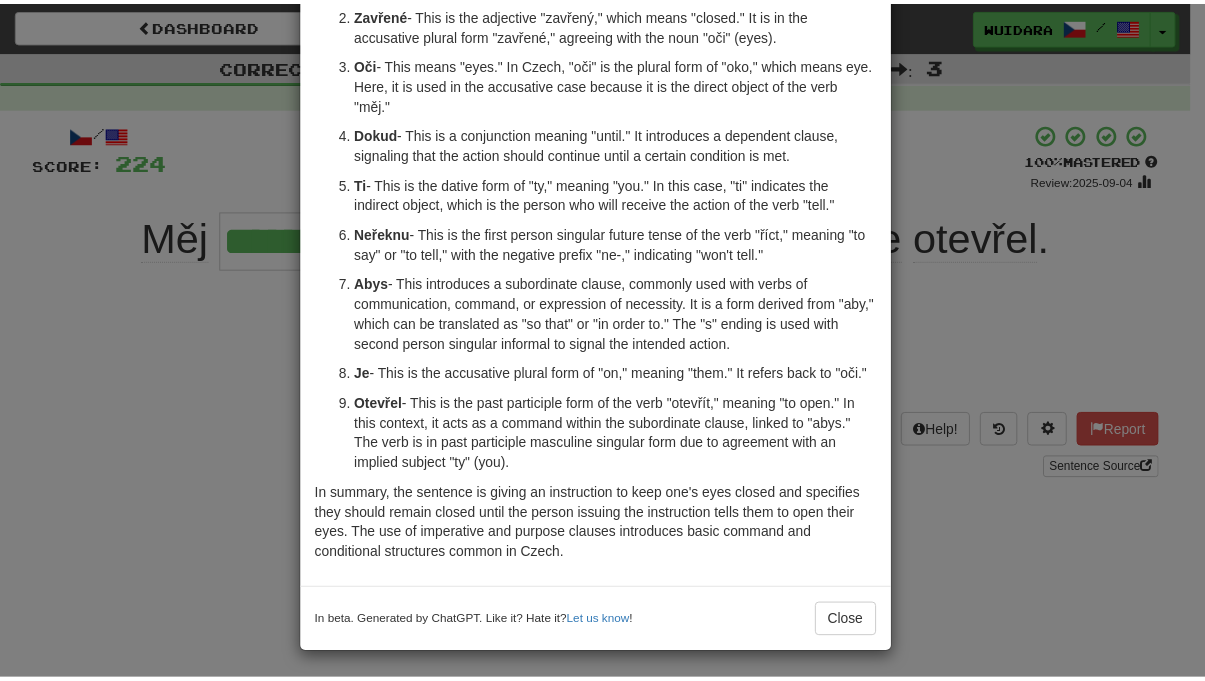 scroll, scrollTop: 0, scrollLeft: 0, axis: both 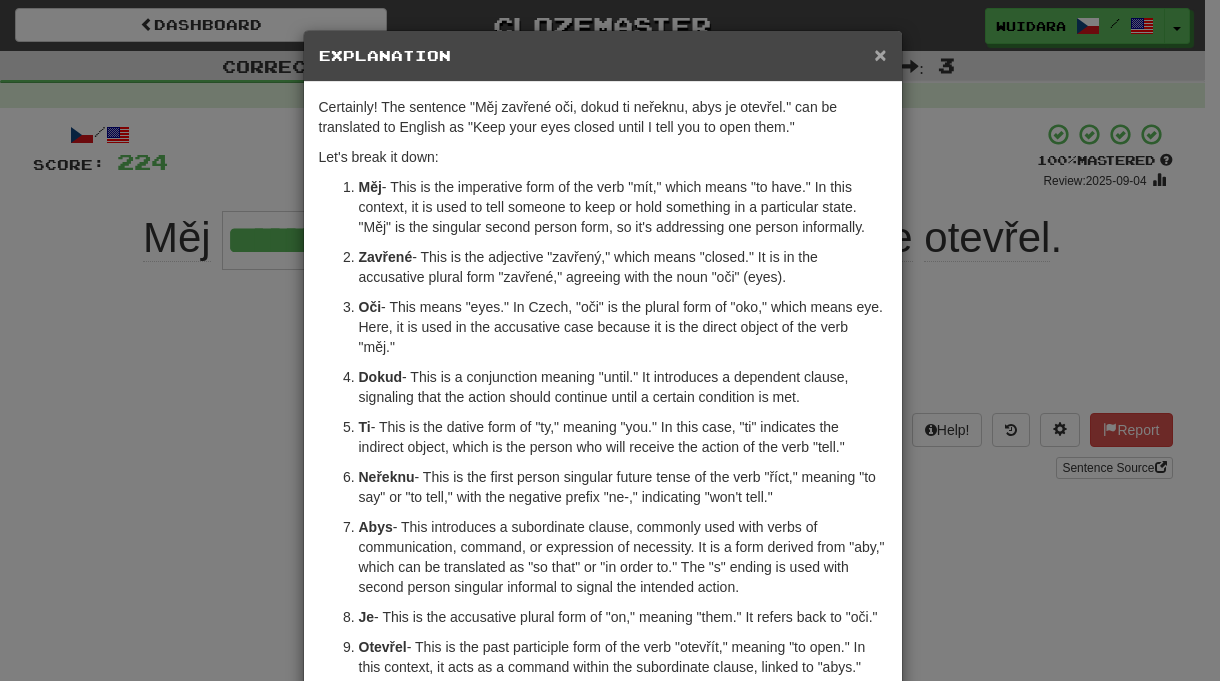 click on "×" at bounding box center (880, 54) 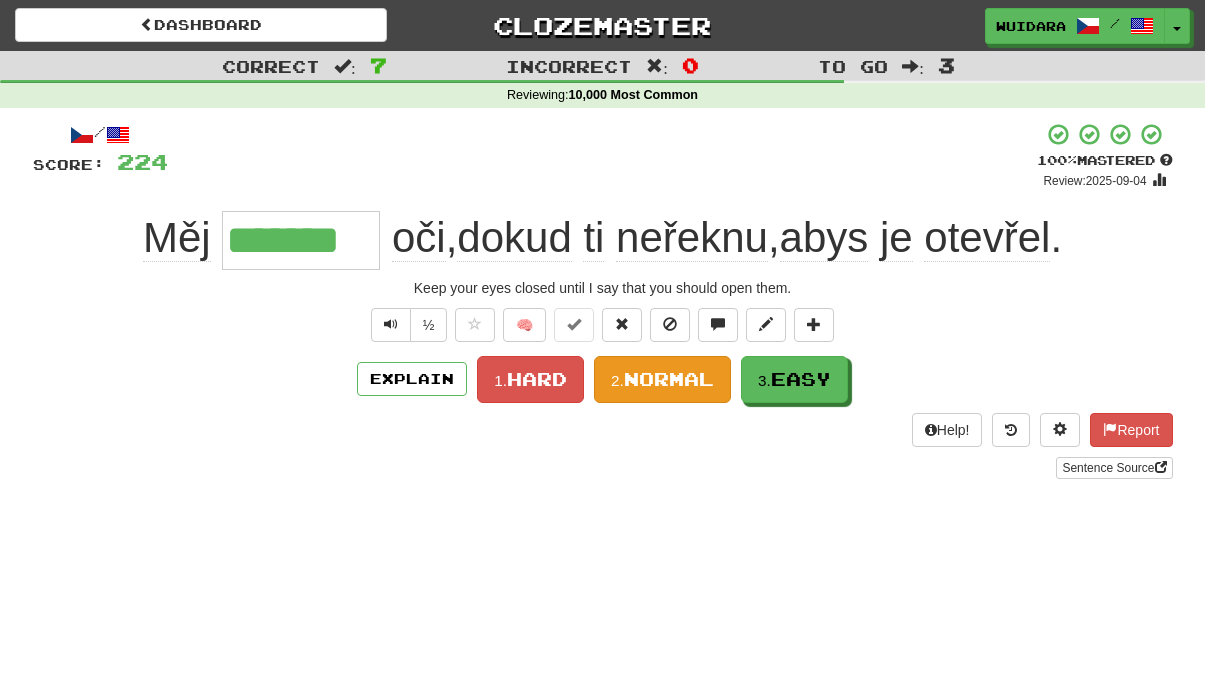 click on "2.  Normal" at bounding box center [662, 379] 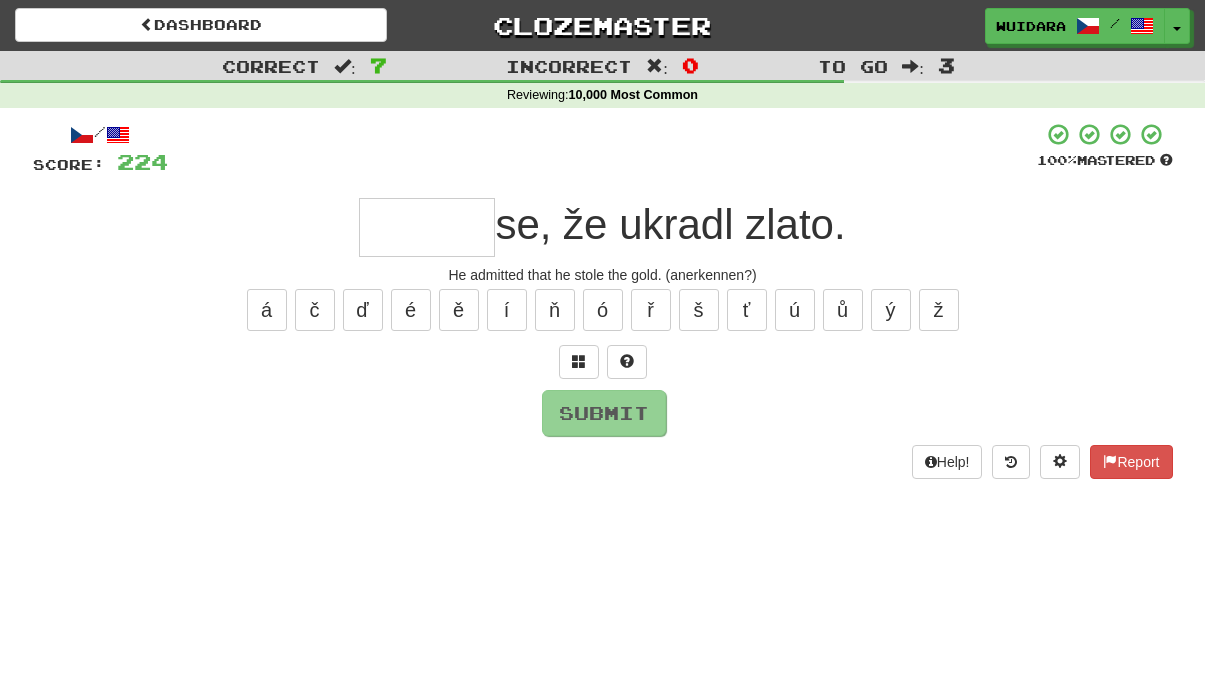 type on "*" 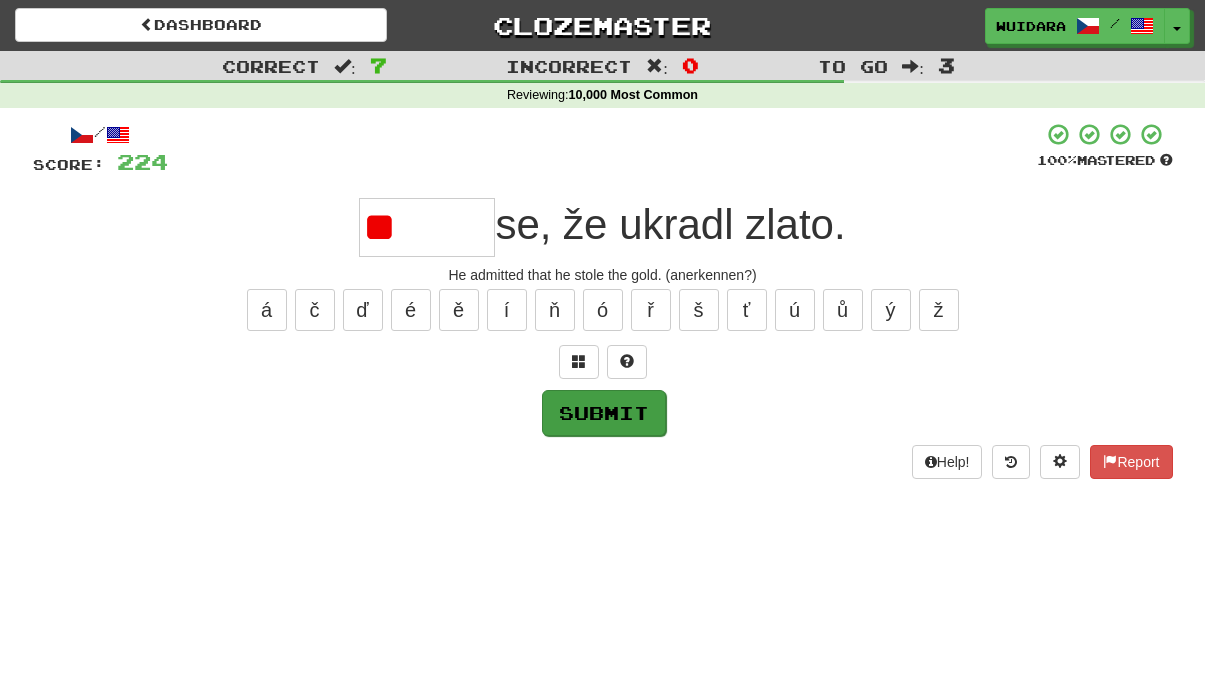 type on "*" 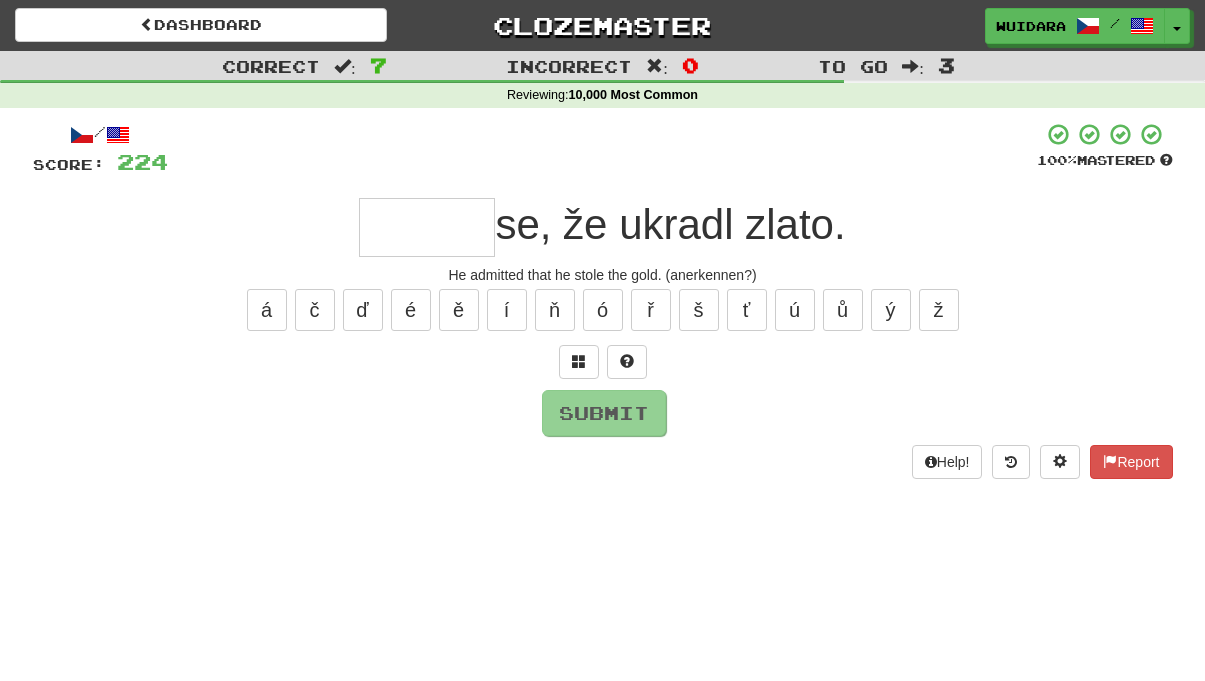 type on "*" 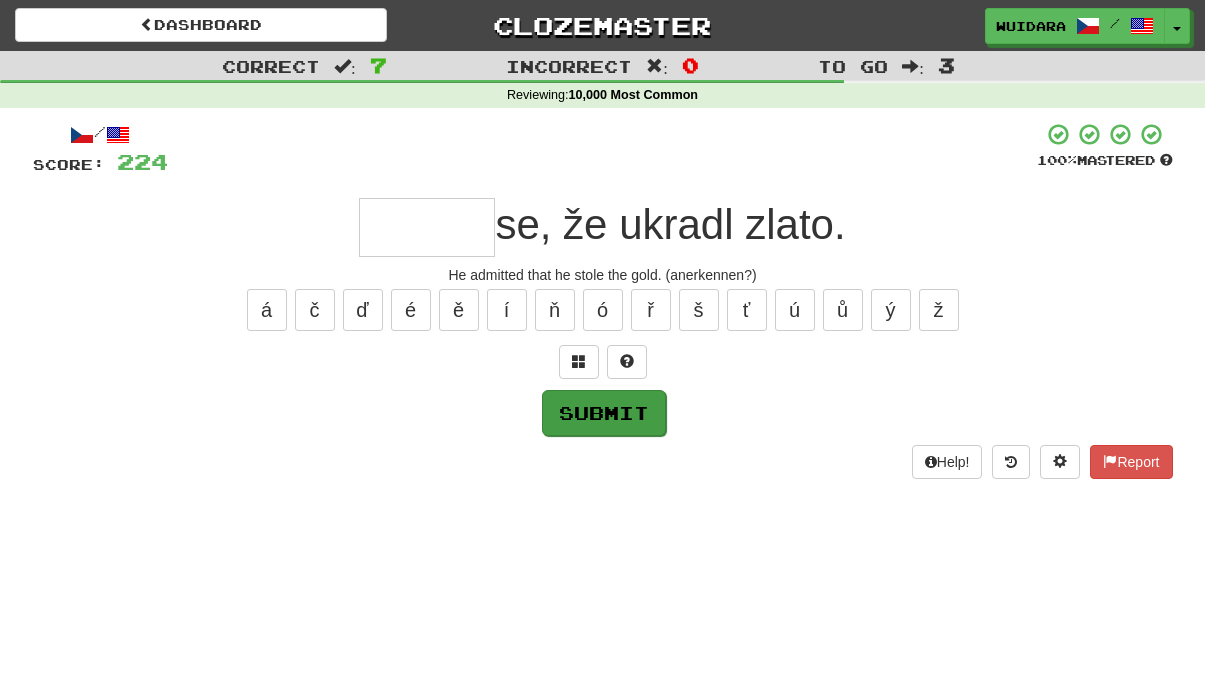 type on "*" 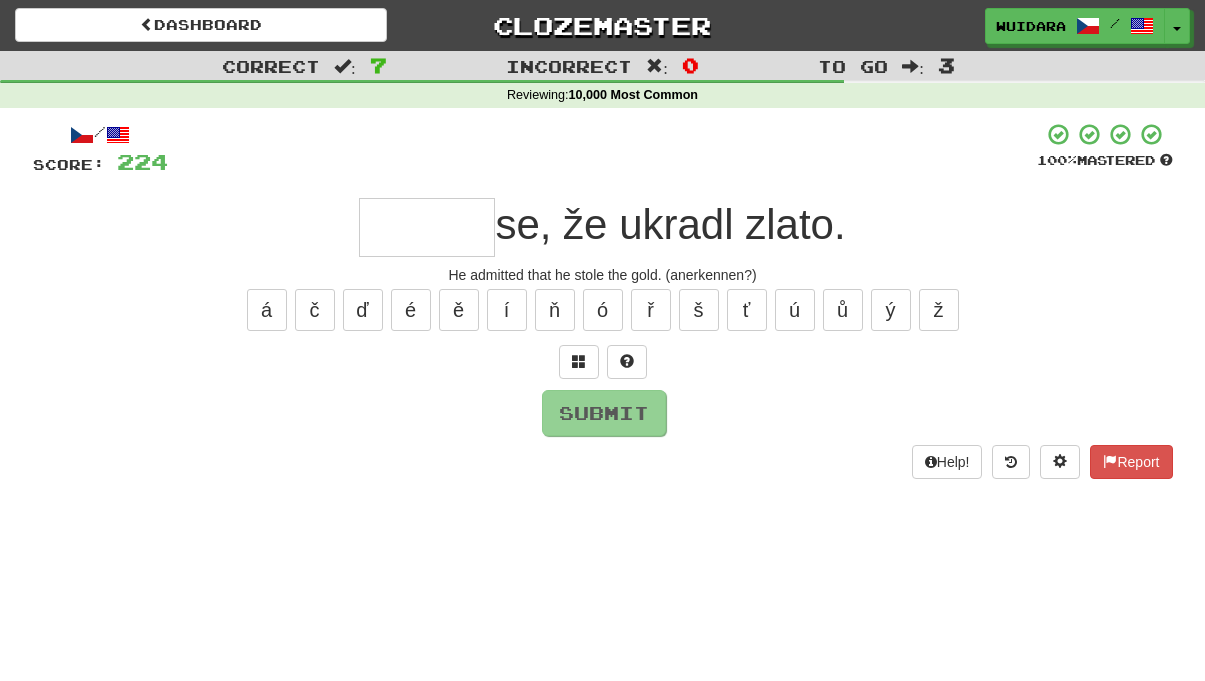 type on "*" 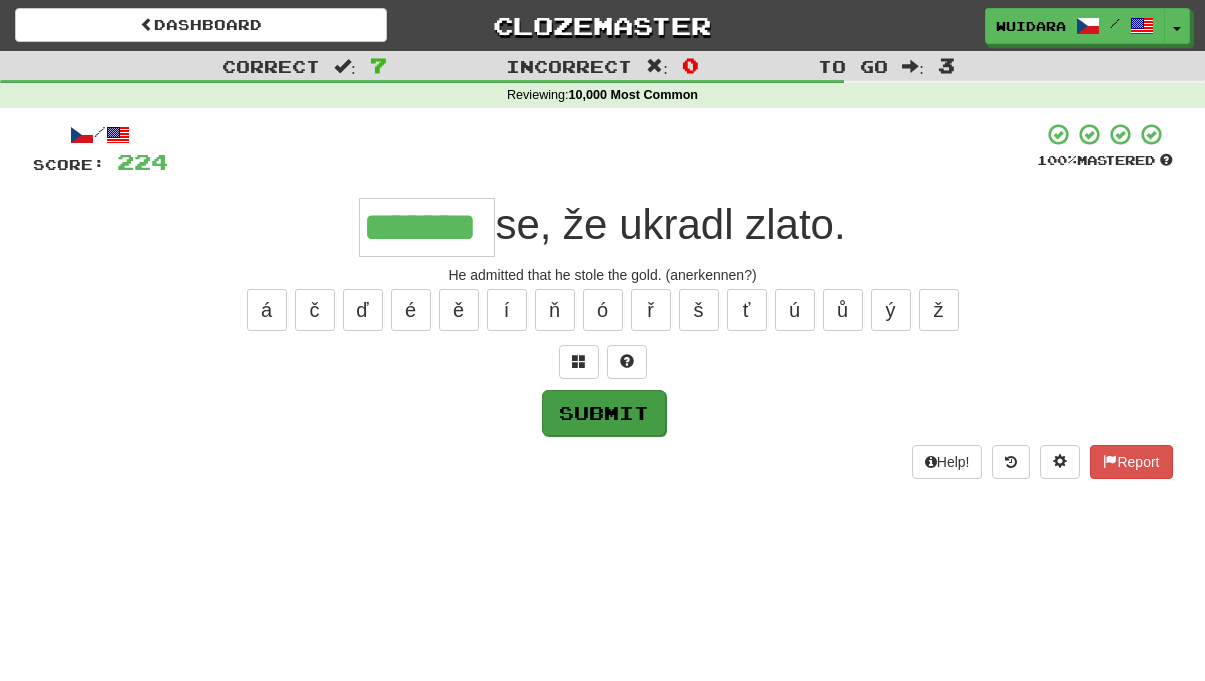 type on "*******" 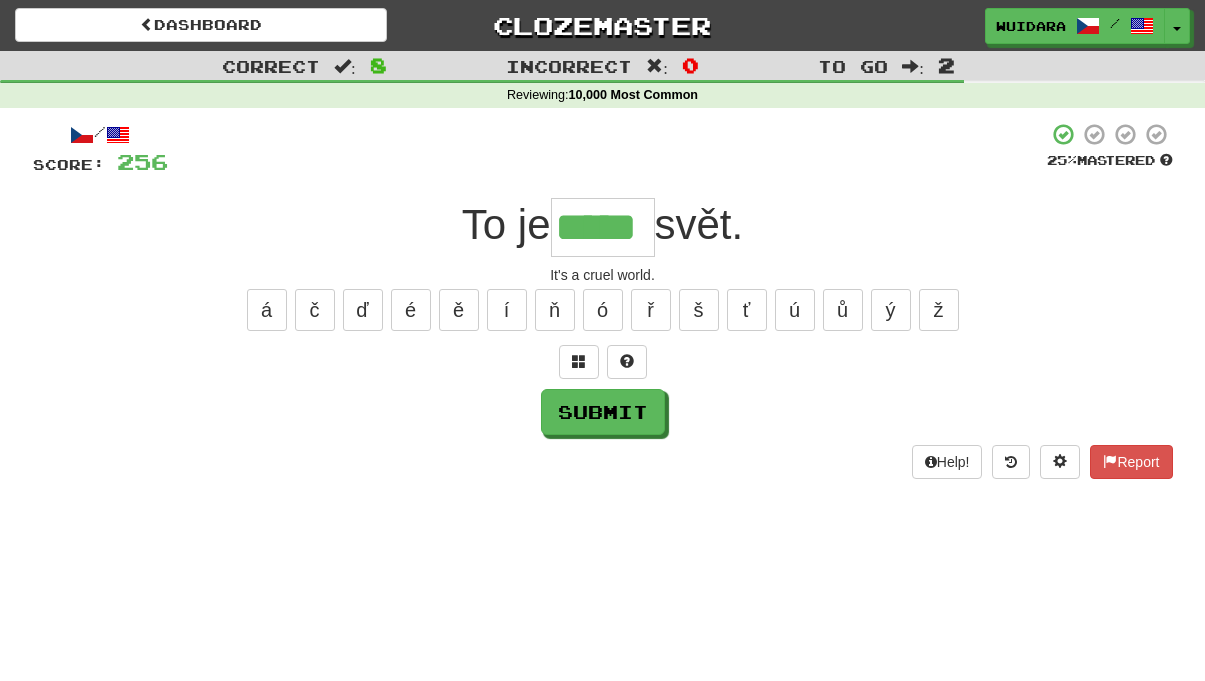 type on "*****" 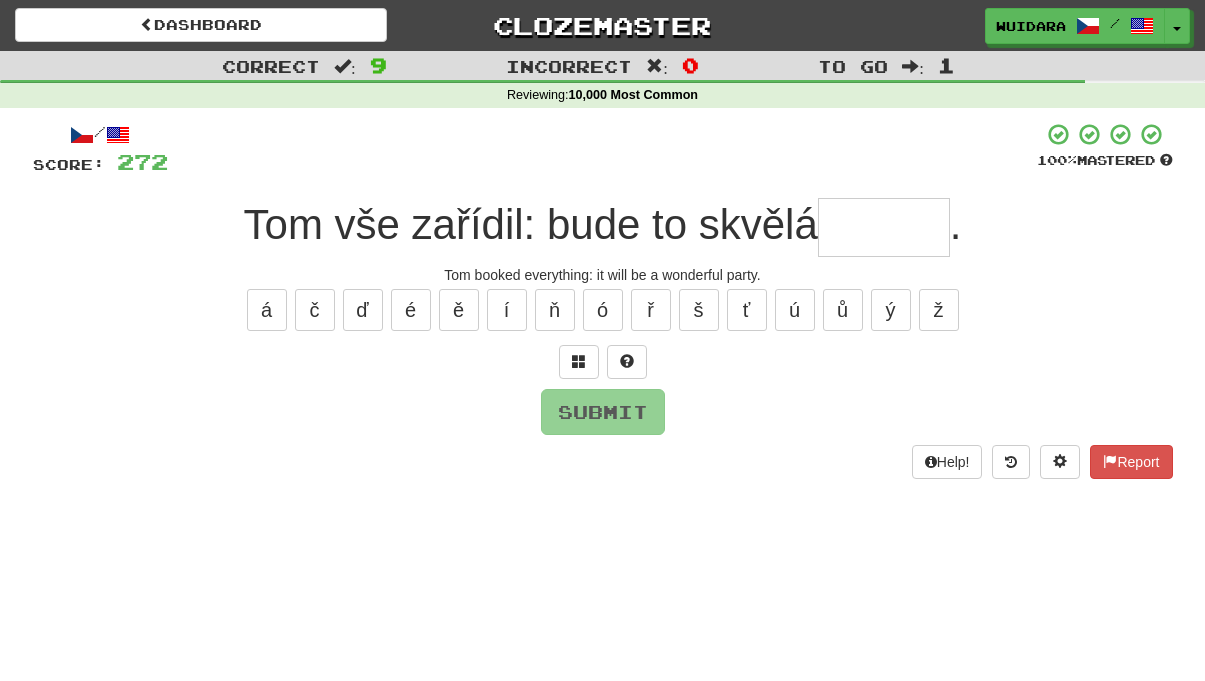 type on "*" 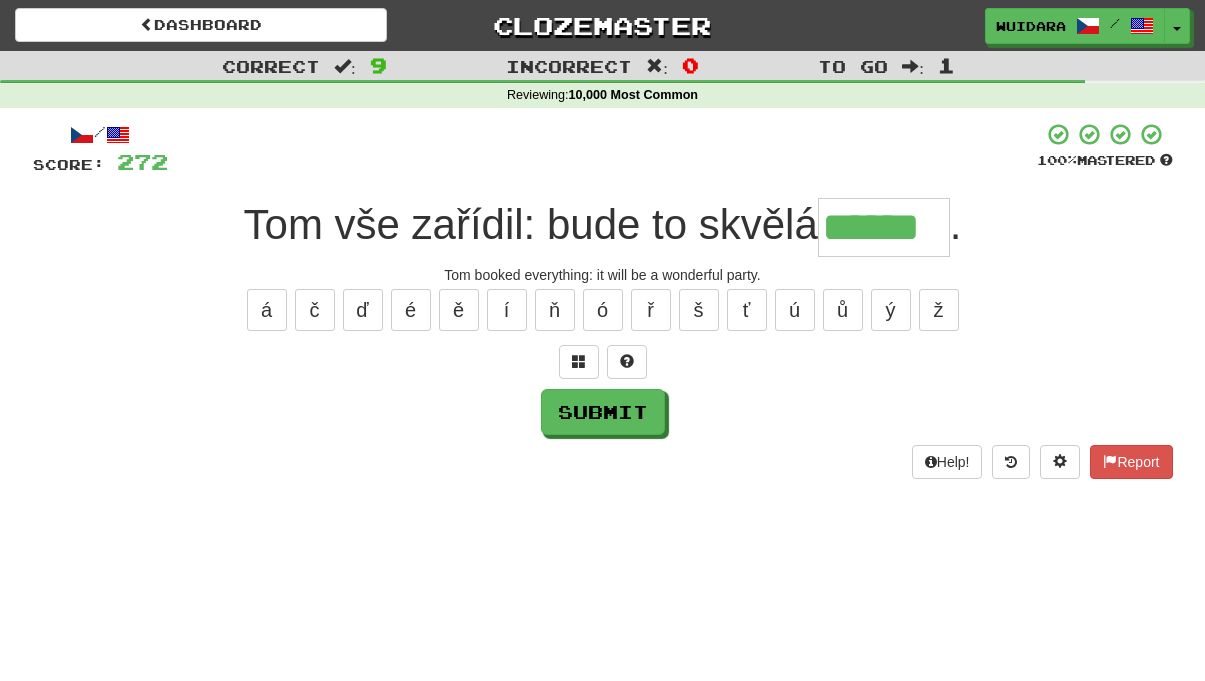 type on "******" 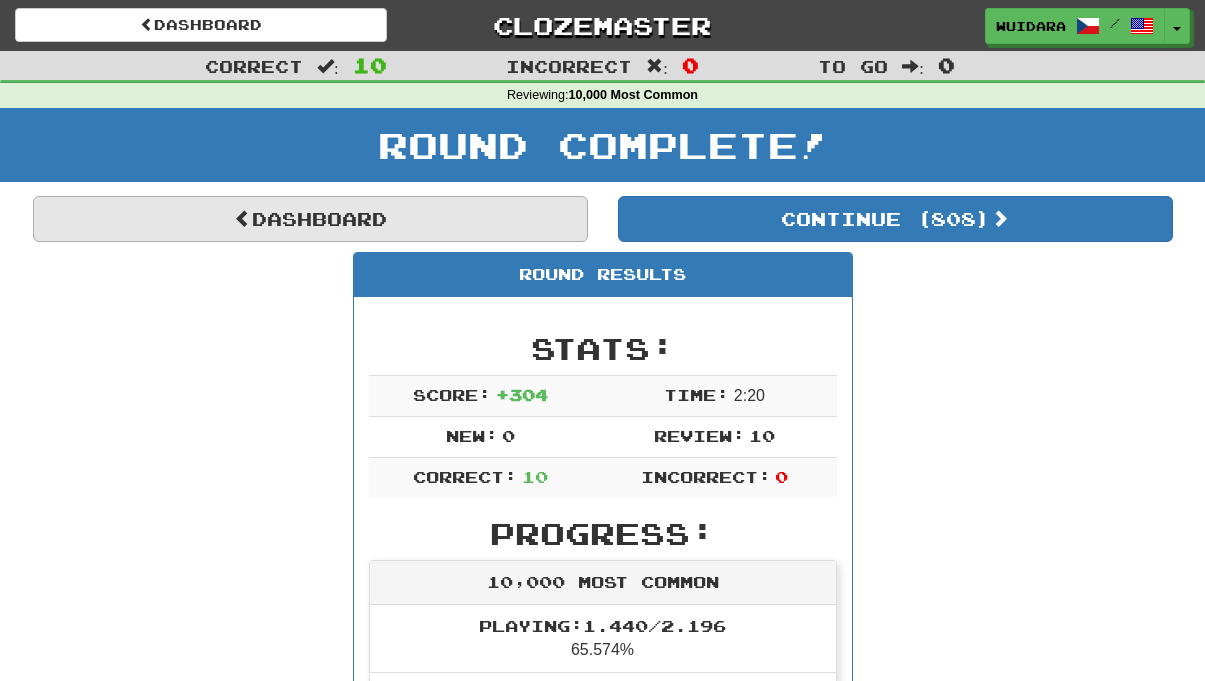 click on "Dashboard" at bounding box center (310, 219) 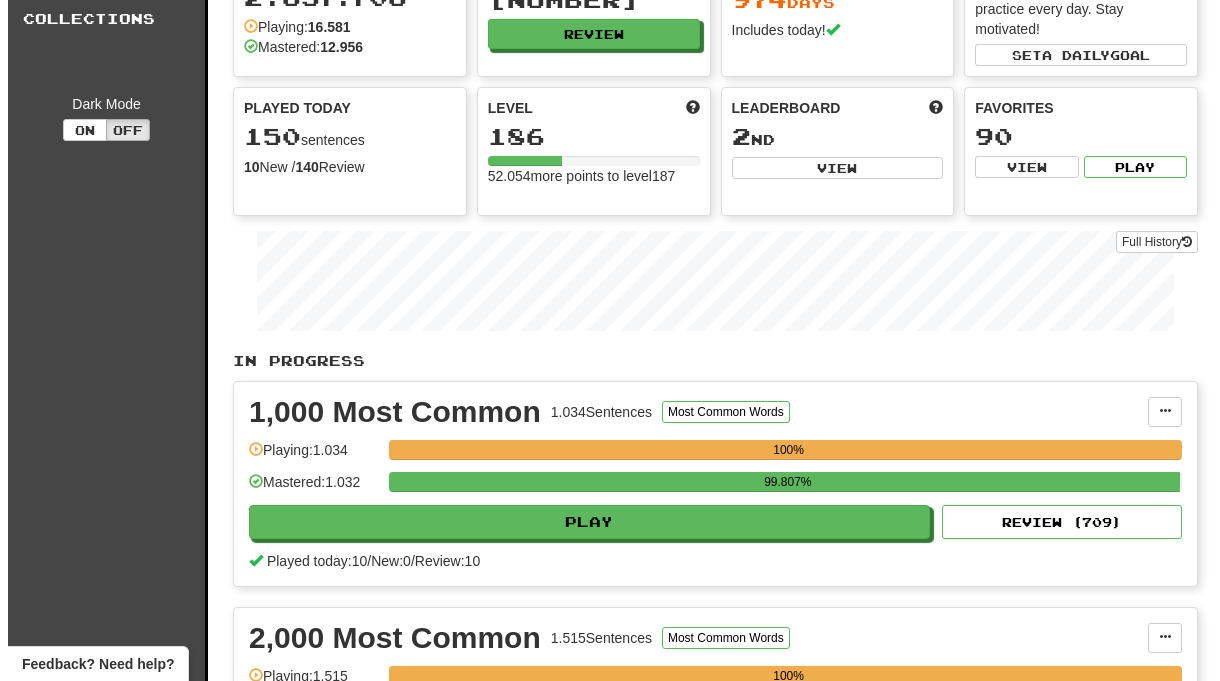 scroll, scrollTop: 0, scrollLeft: 0, axis: both 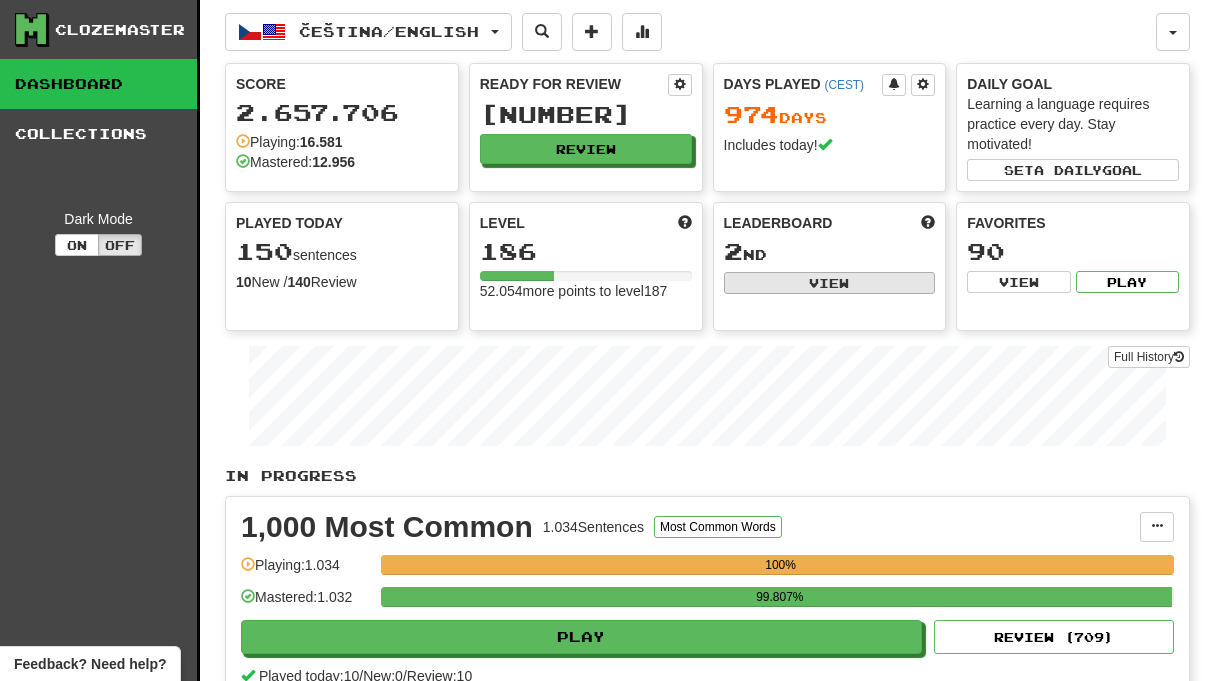 click on "View" at bounding box center [830, 283] 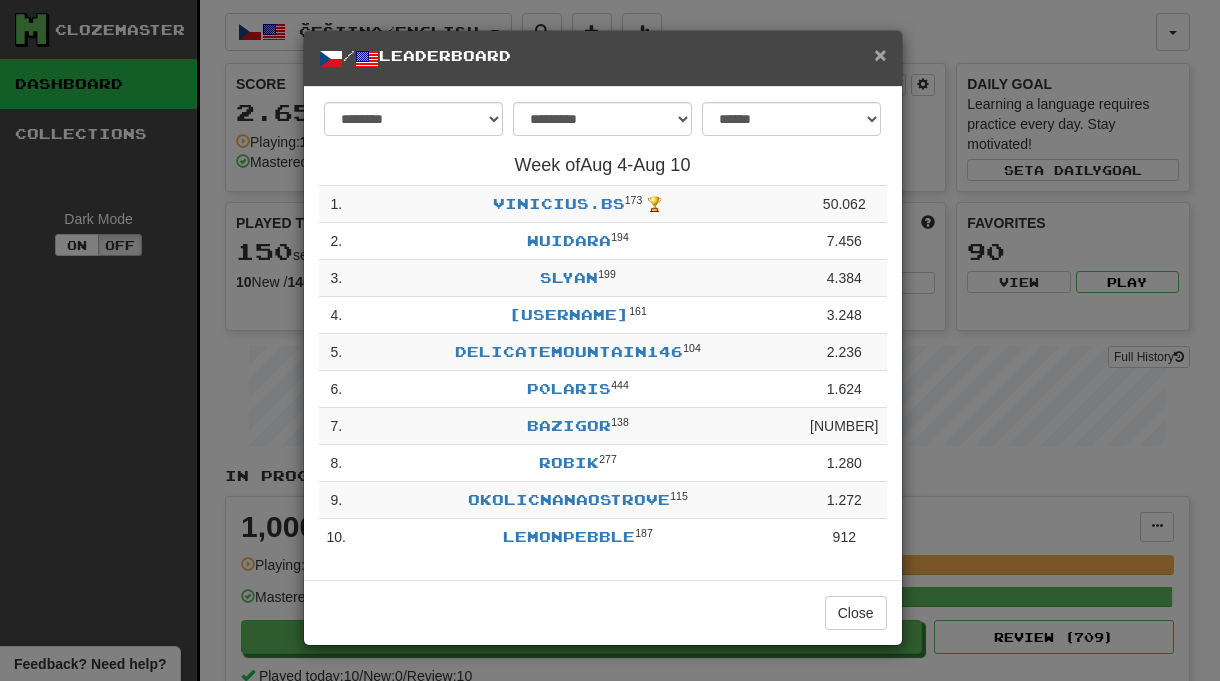 click on "×" at bounding box center (880, 54) 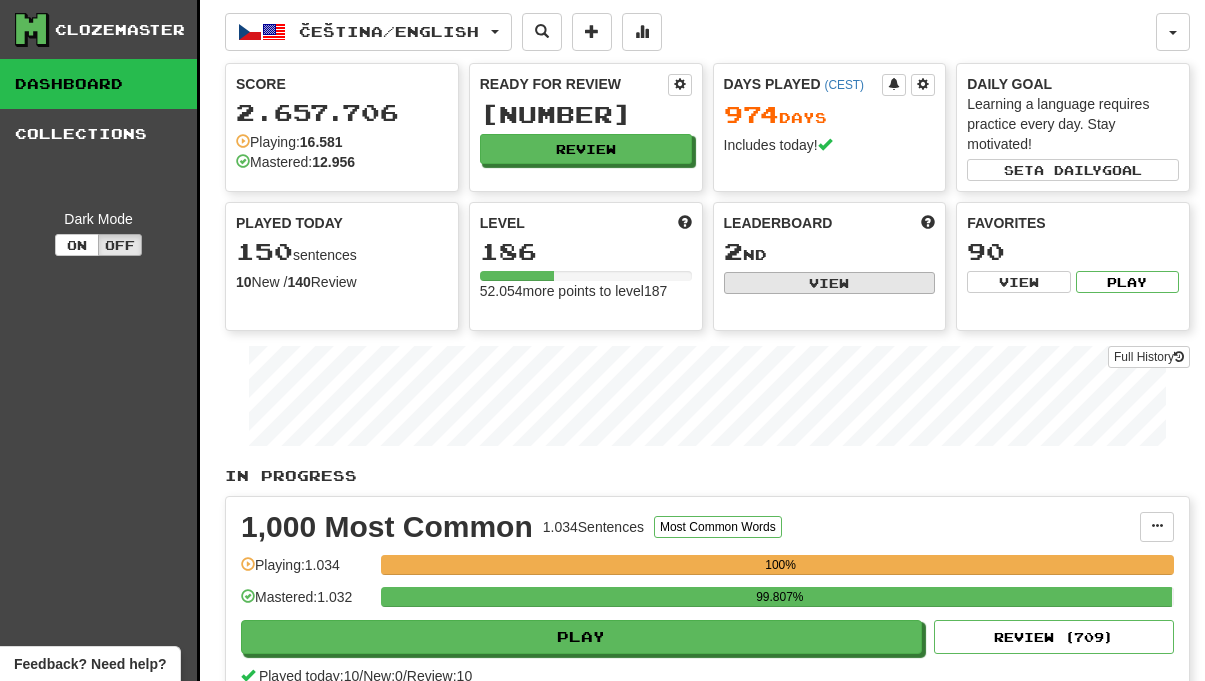 click on "View" at bounding box center (830, 283) 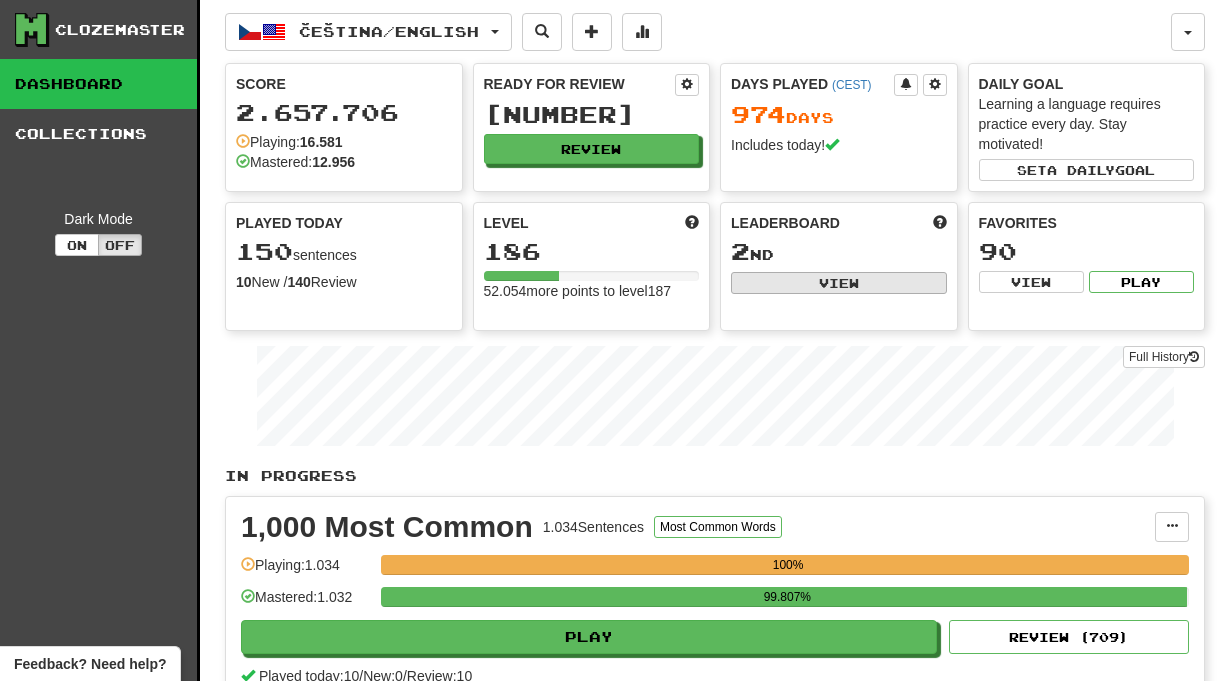 select on "**********" 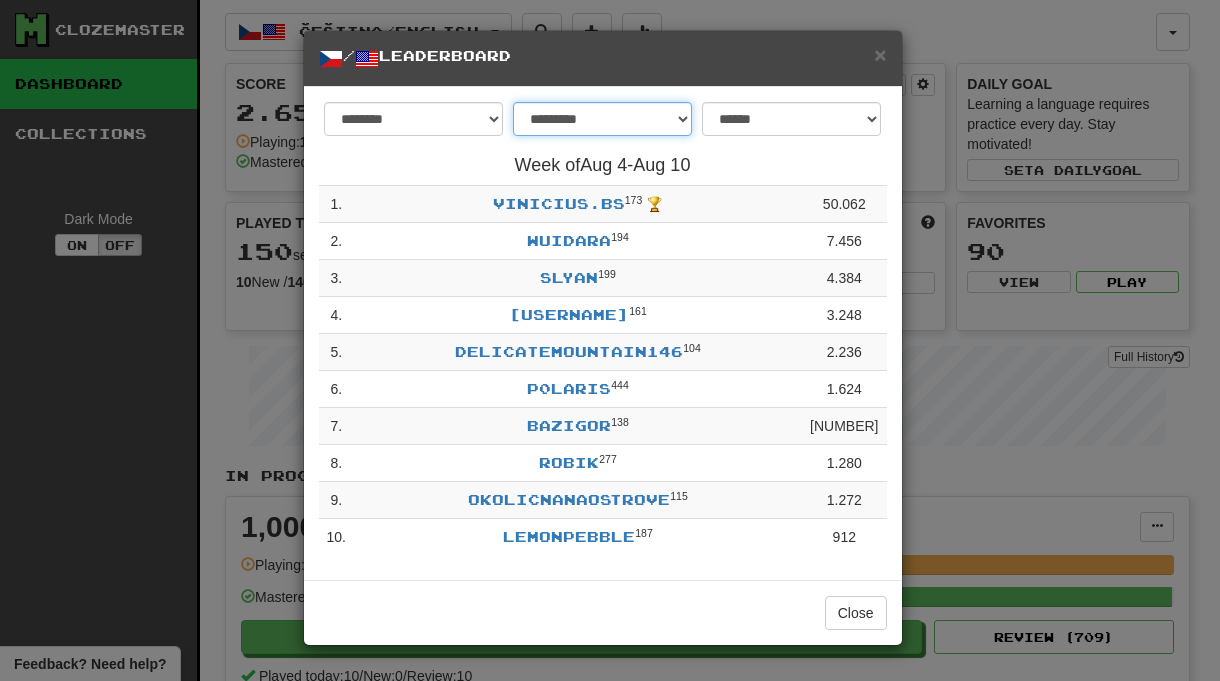 select on "********" 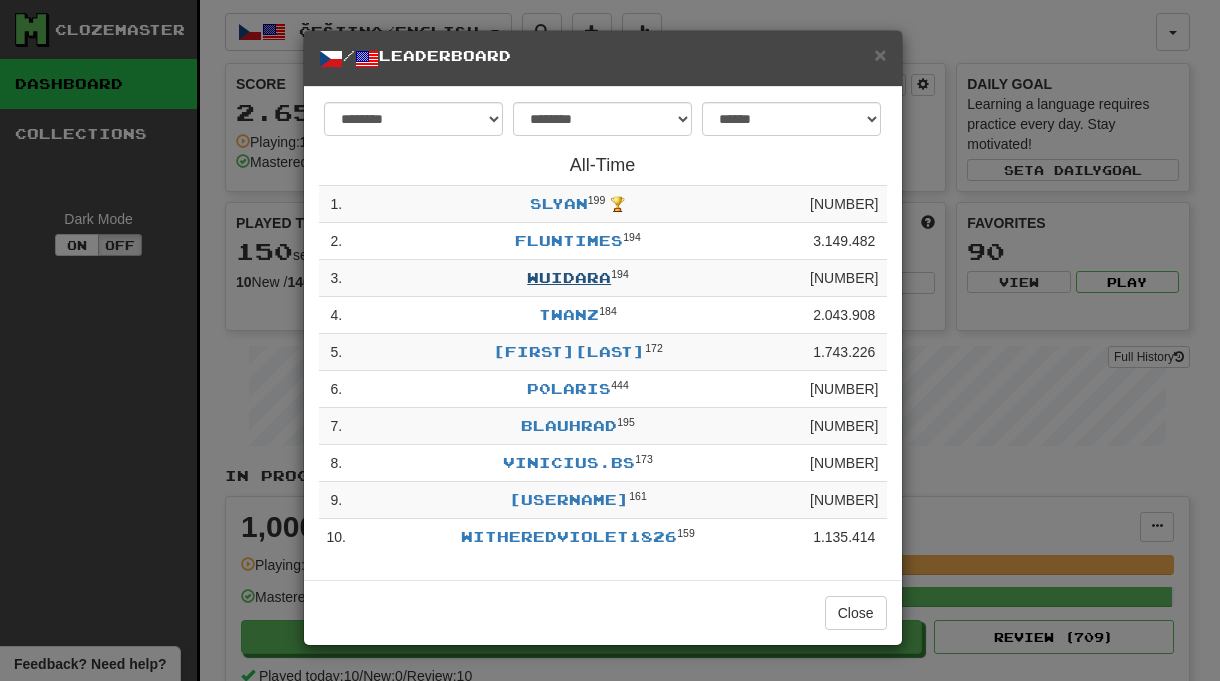 click on "Wuidara" at bounding box center [569, 277] 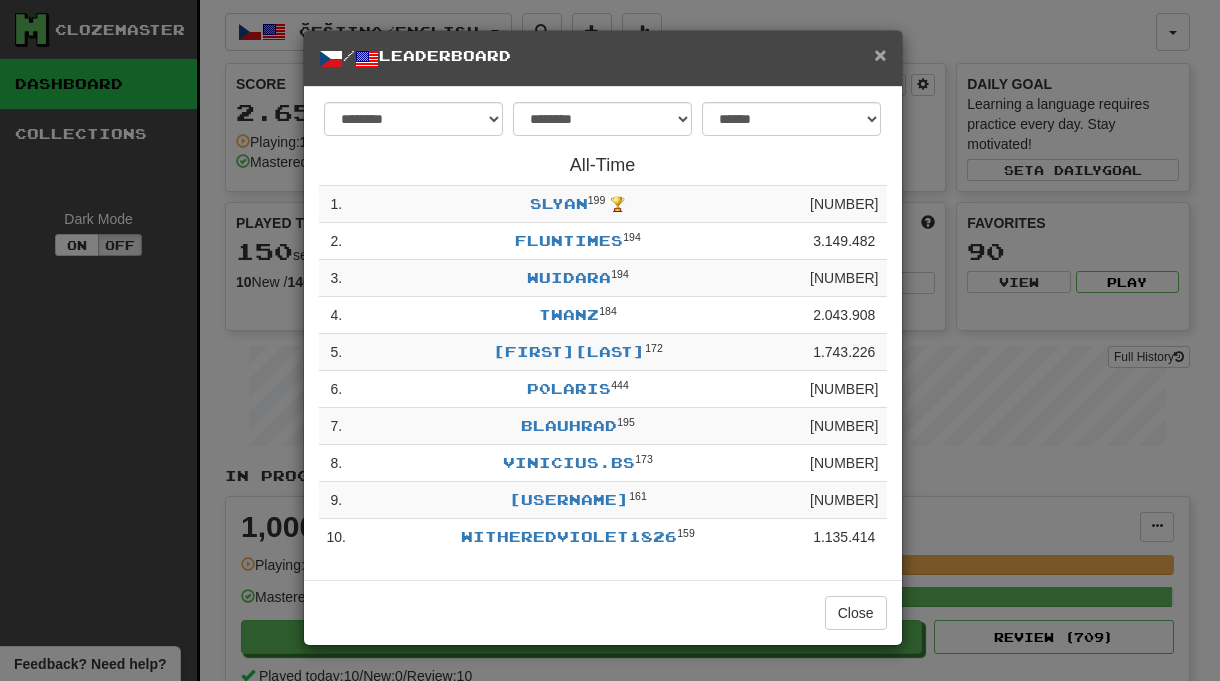 click on "×" at bounding box center [880, 54] 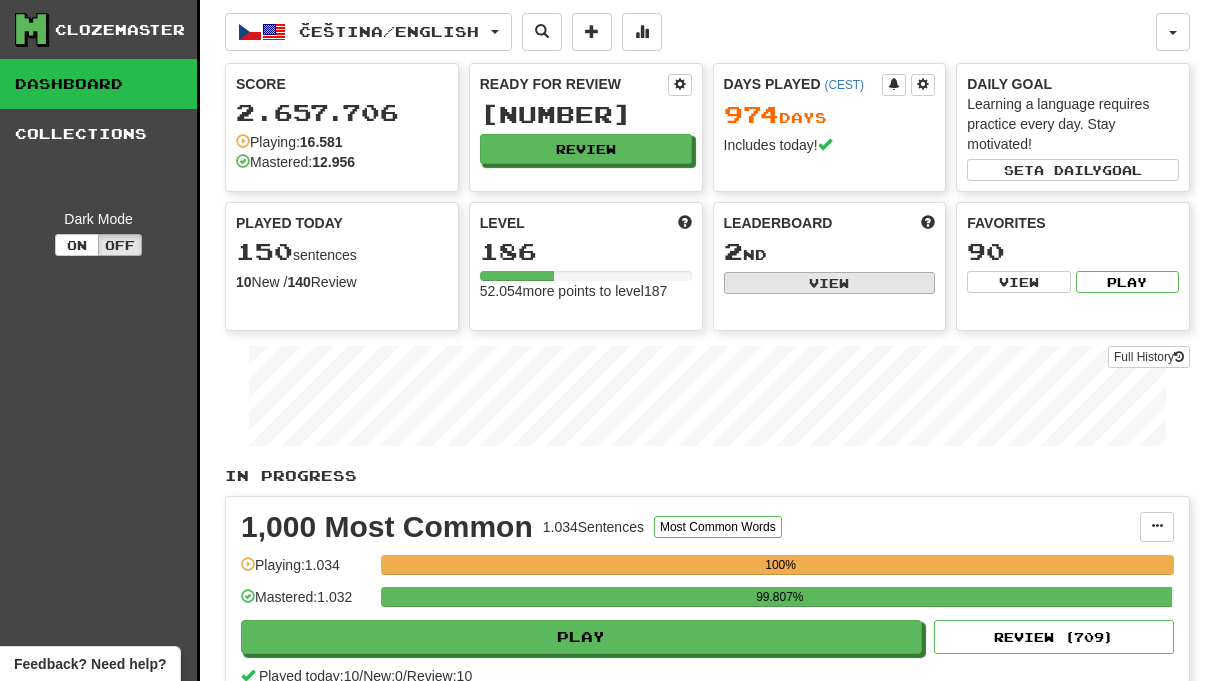 click on "View" at bounding box center [830, 283] 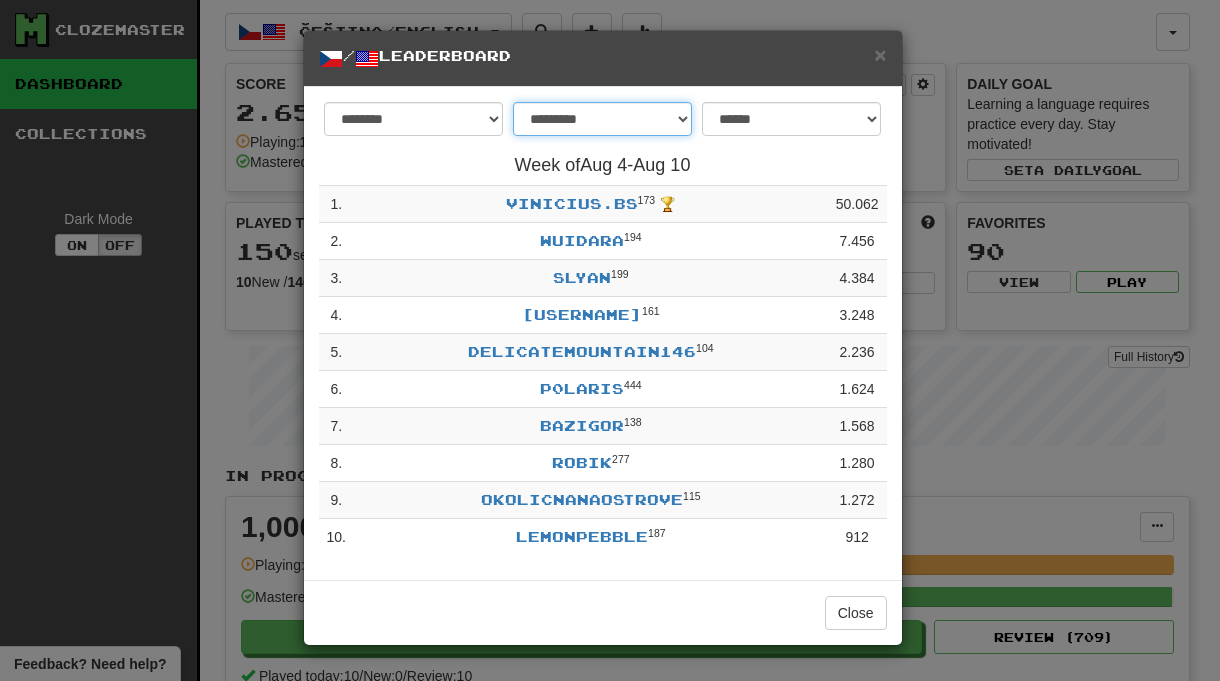 select on "********" 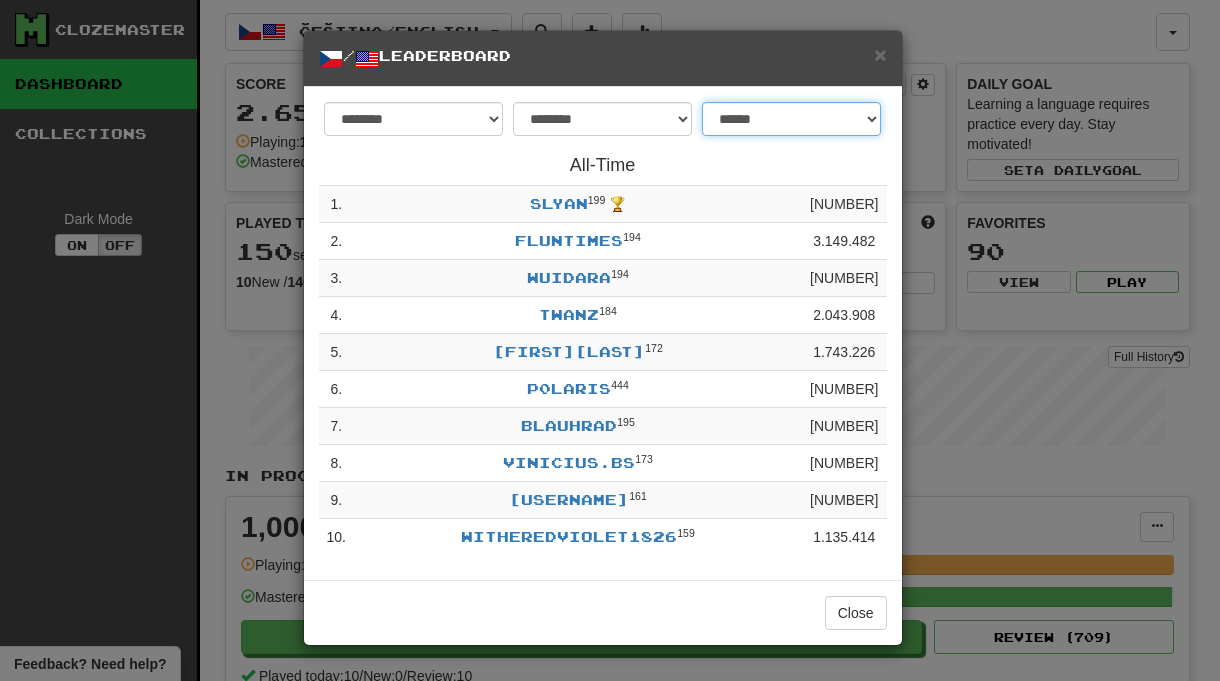 select on "**********" 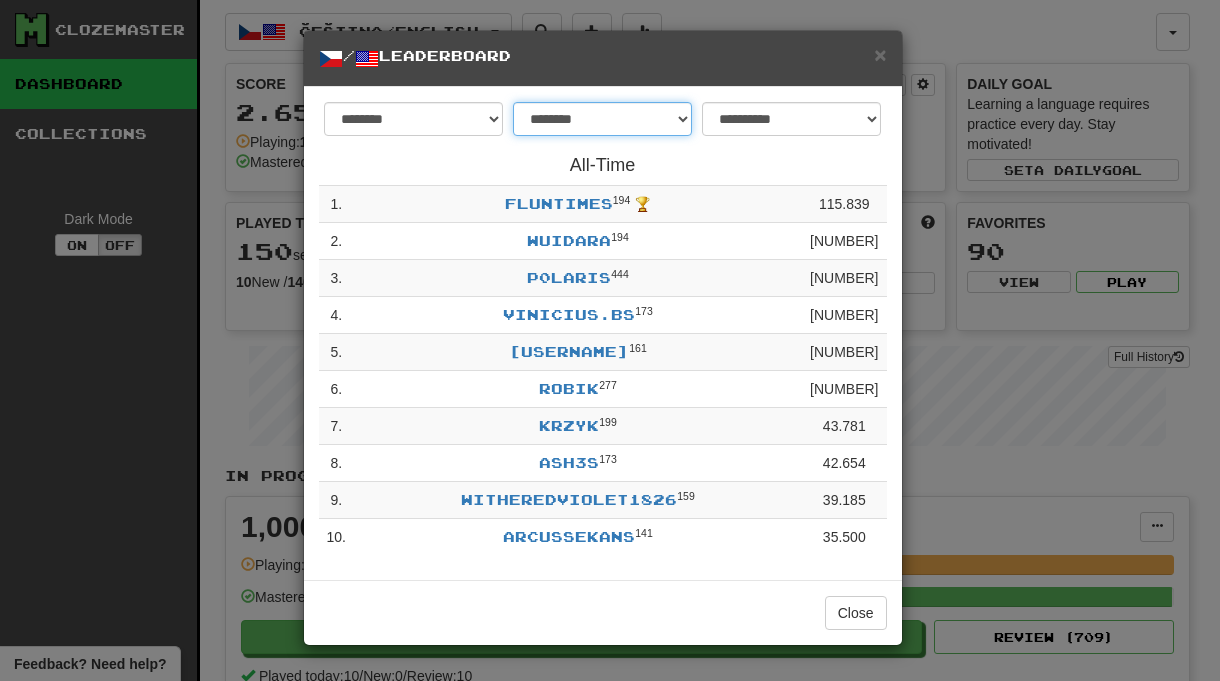 select on "******" 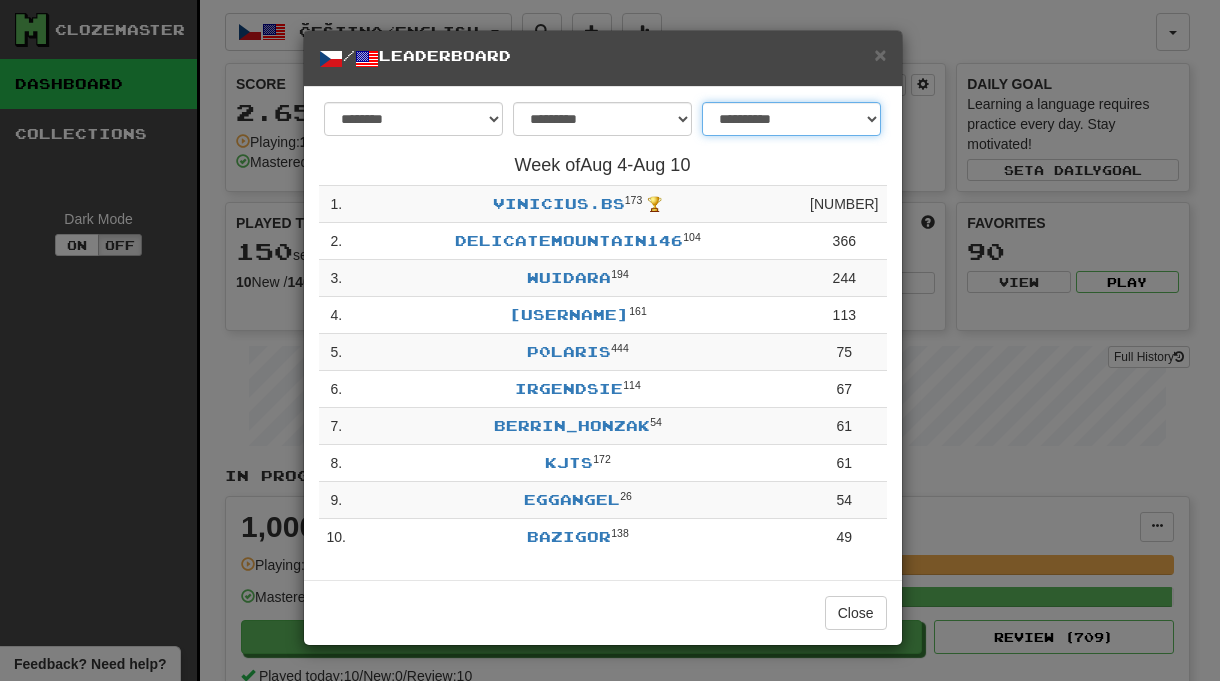 select on "*******" 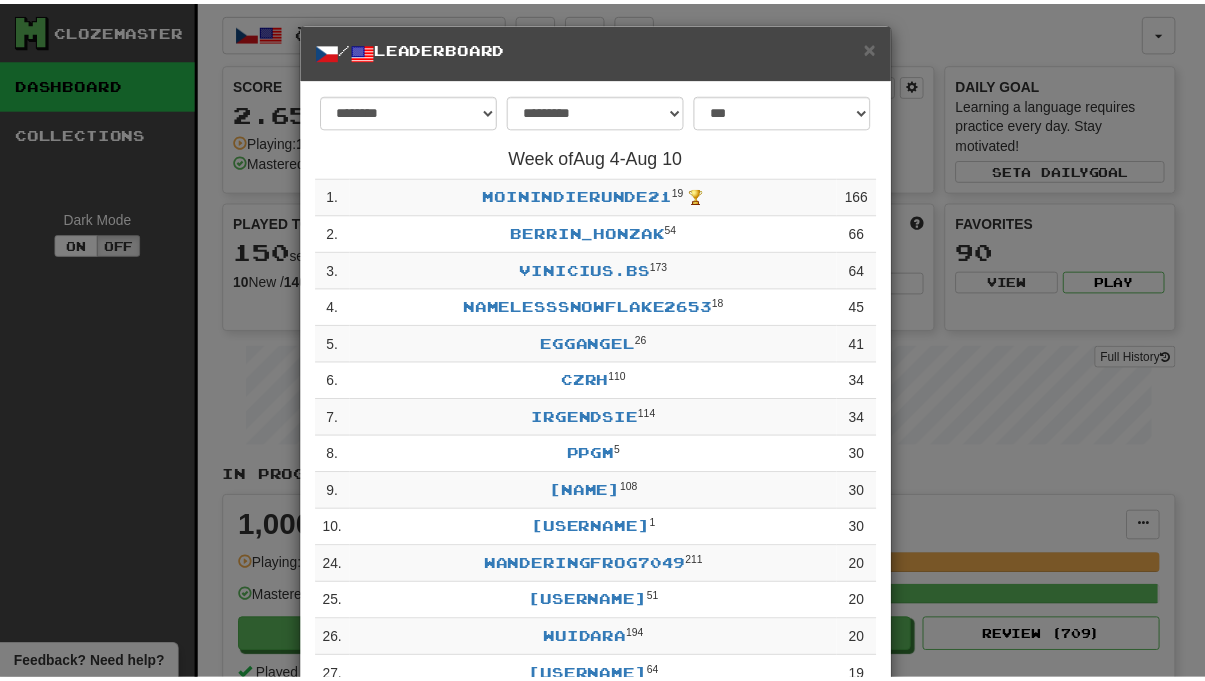 scroll, scrollTop: 12, scrollLeft: 0, axis: vertical 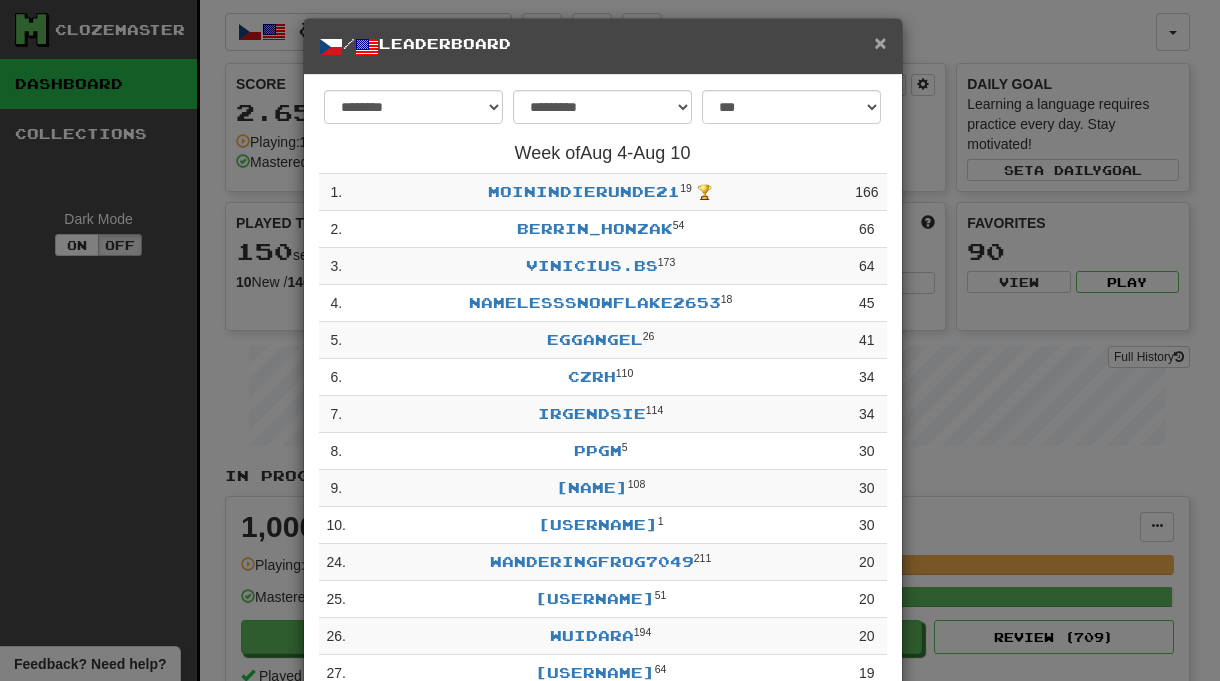 click on "×" at bounding box center [880, 42] 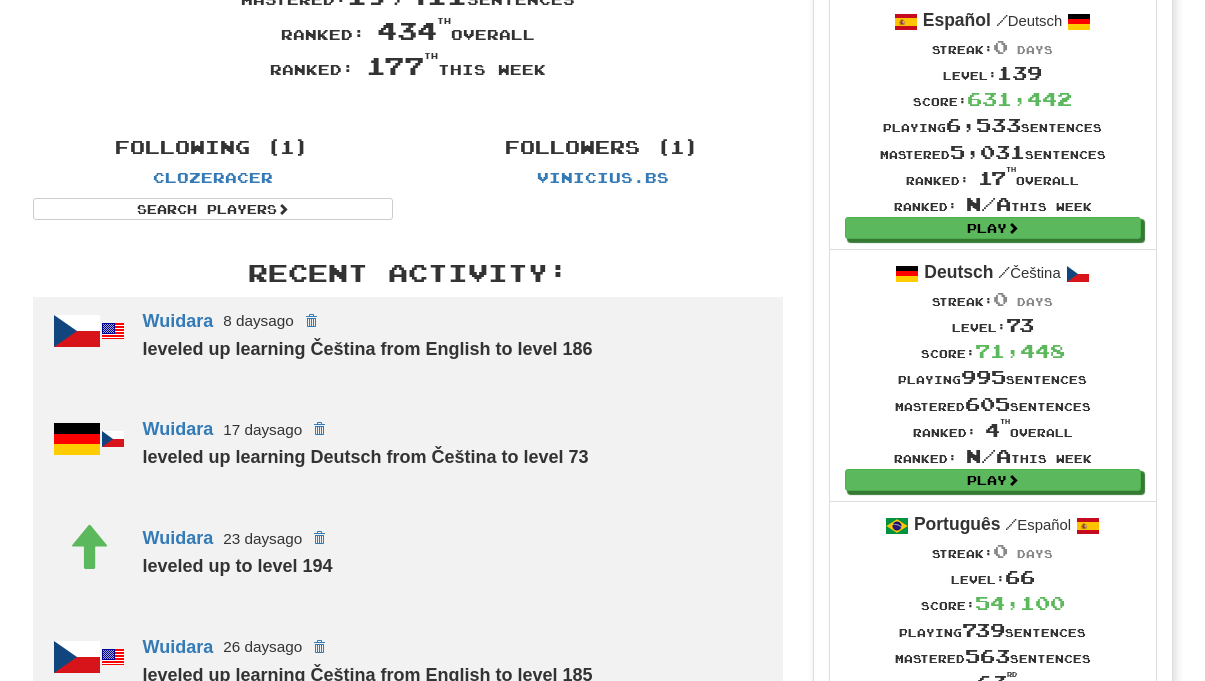 scroll, scrollTop: 0, scrollLeft: 0, axis: both 